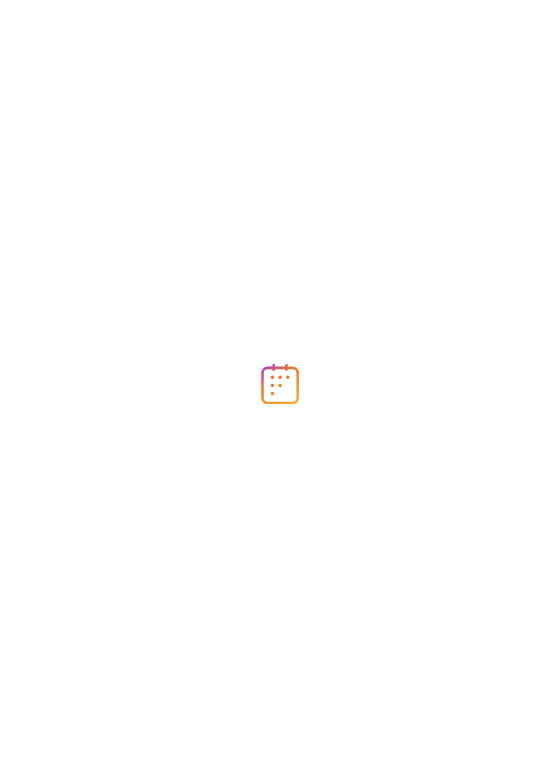 scroll, scrollTop: 0, scrollLeft: 0, axis: both 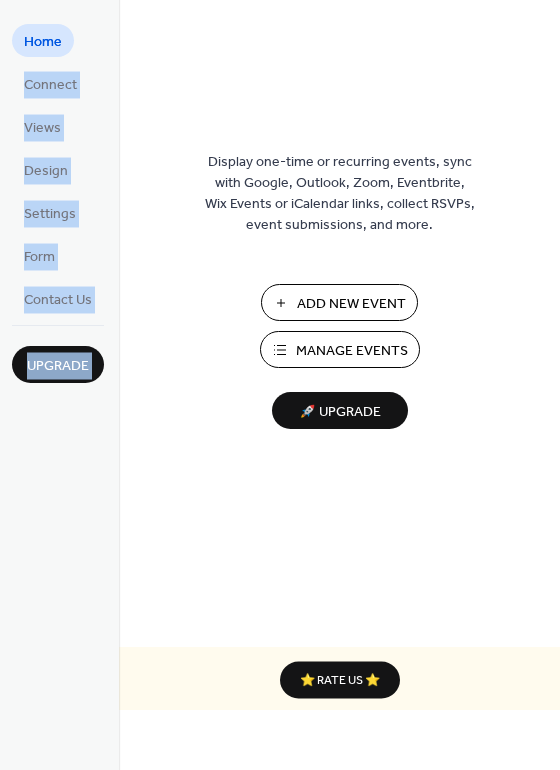 drag, startPoint x: 199, startPoint y: 26, endPoint x: 69, endPoint y: 3, distance: 132.01894 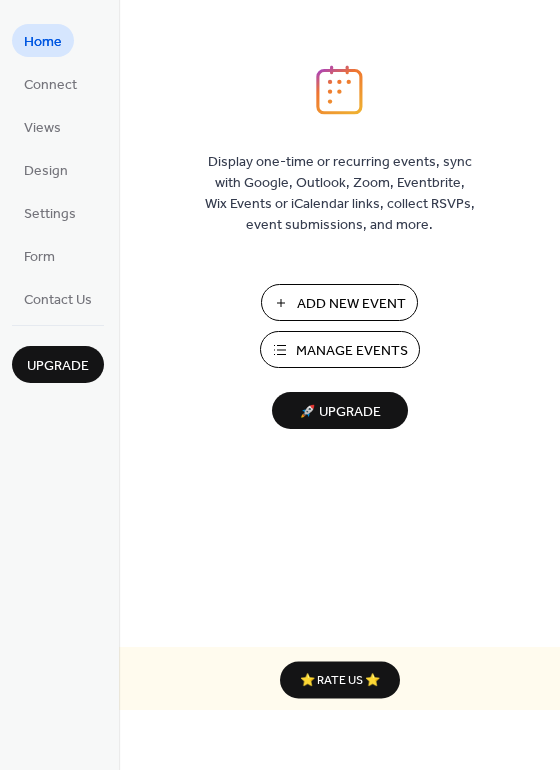 click on "Manage Events" at bounding box center (352, 351) 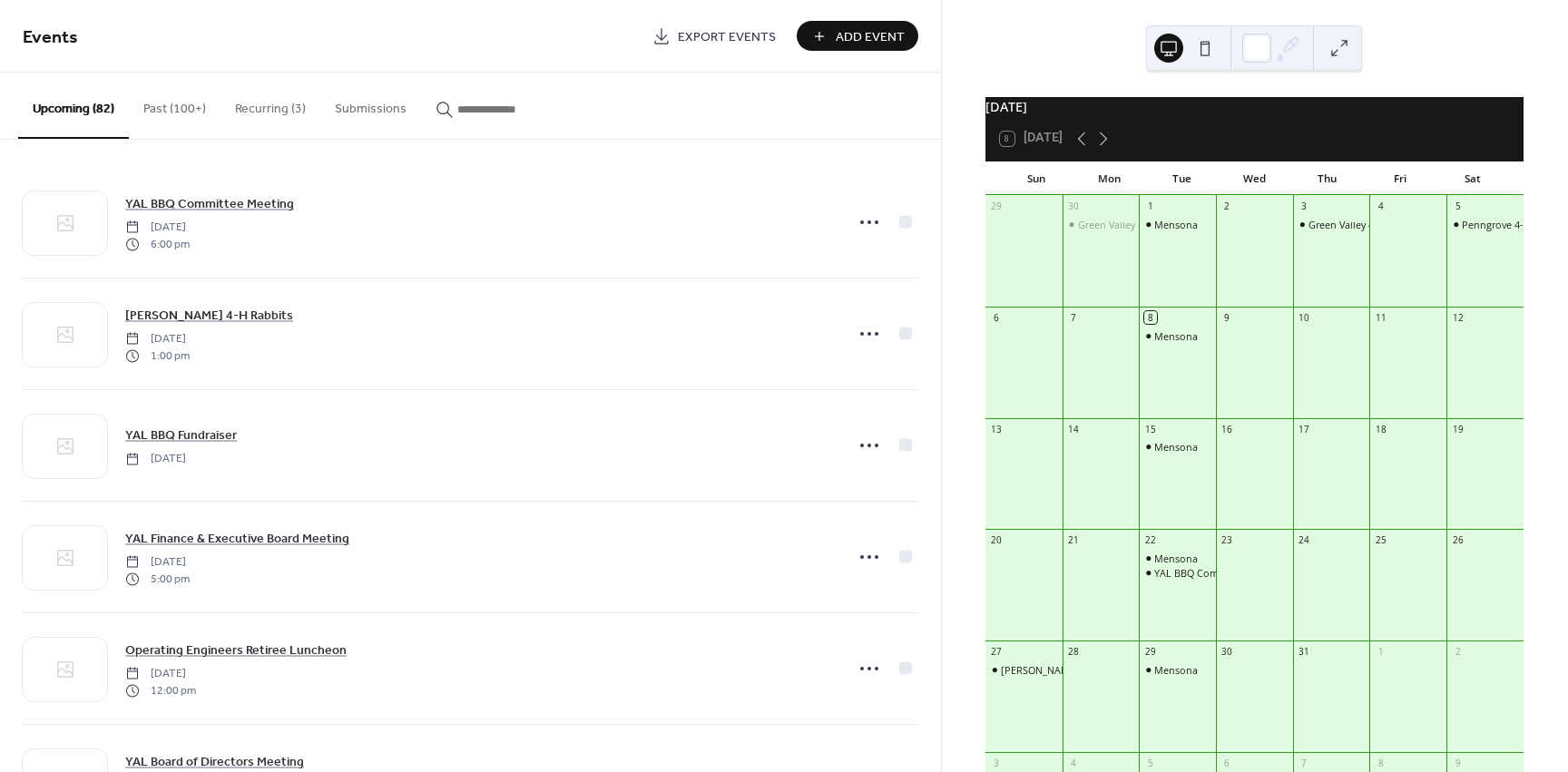 scroll, scrollTop: 0, scrollLeft: 0, axis: both 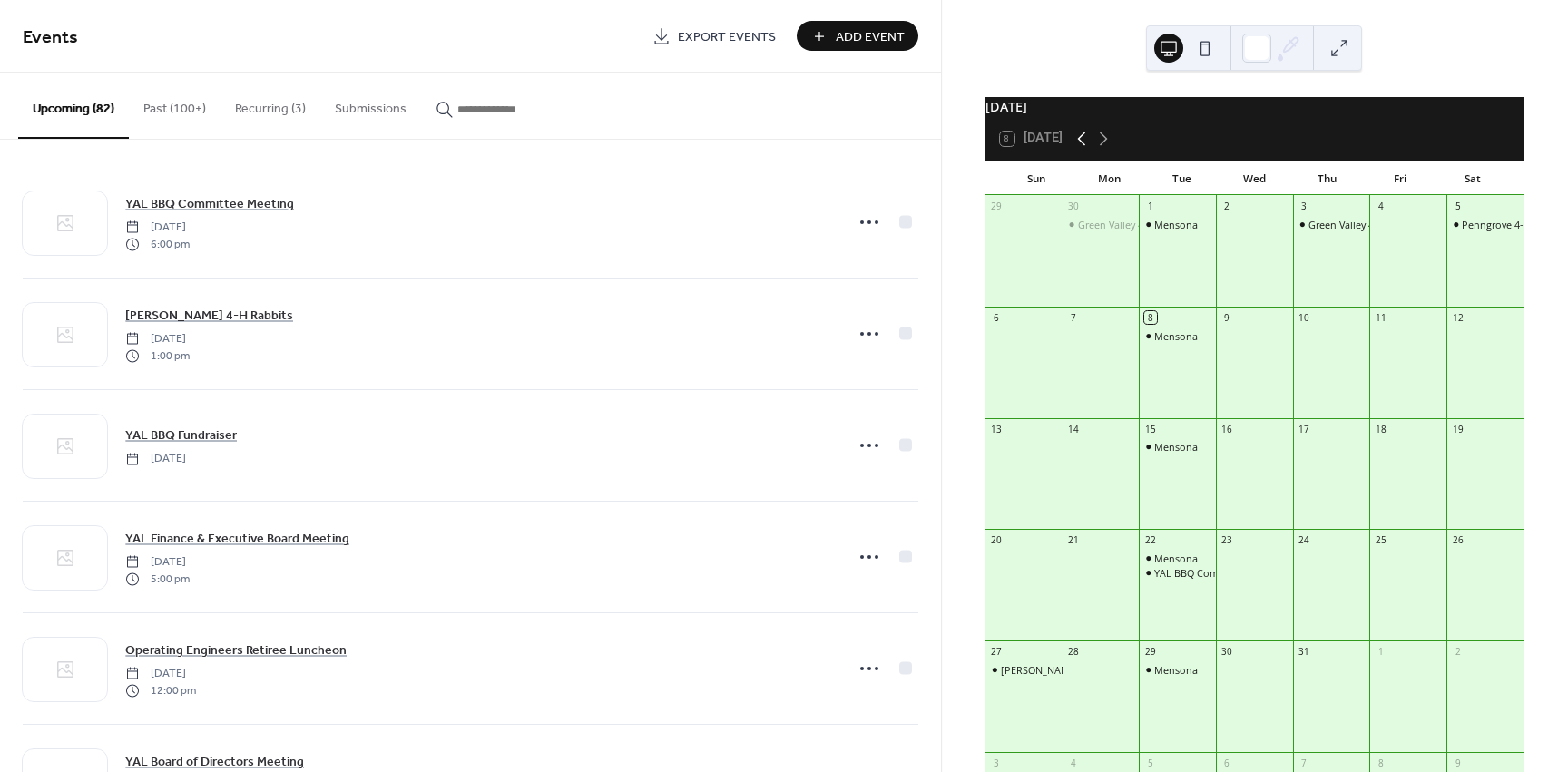 click 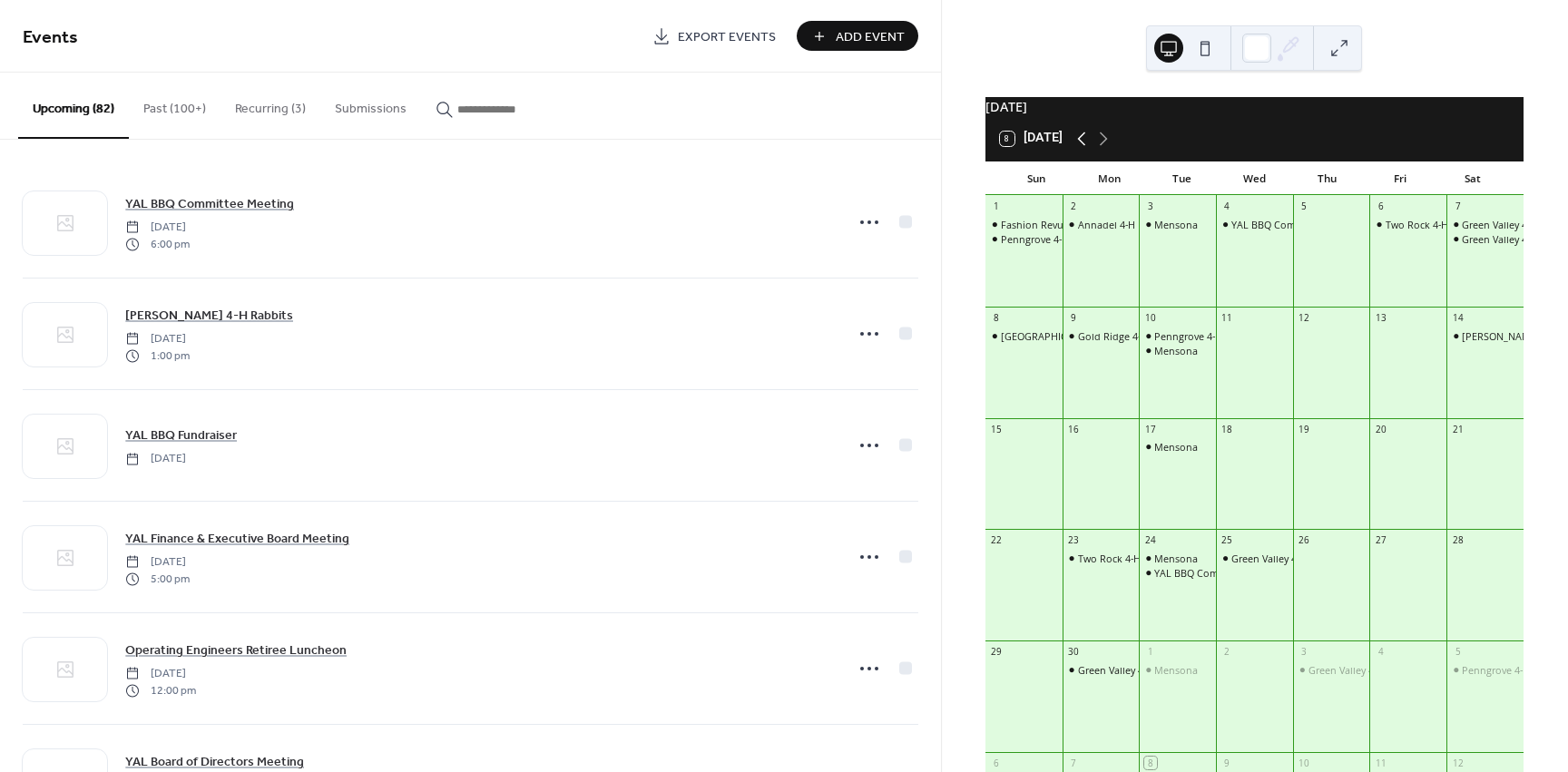 click 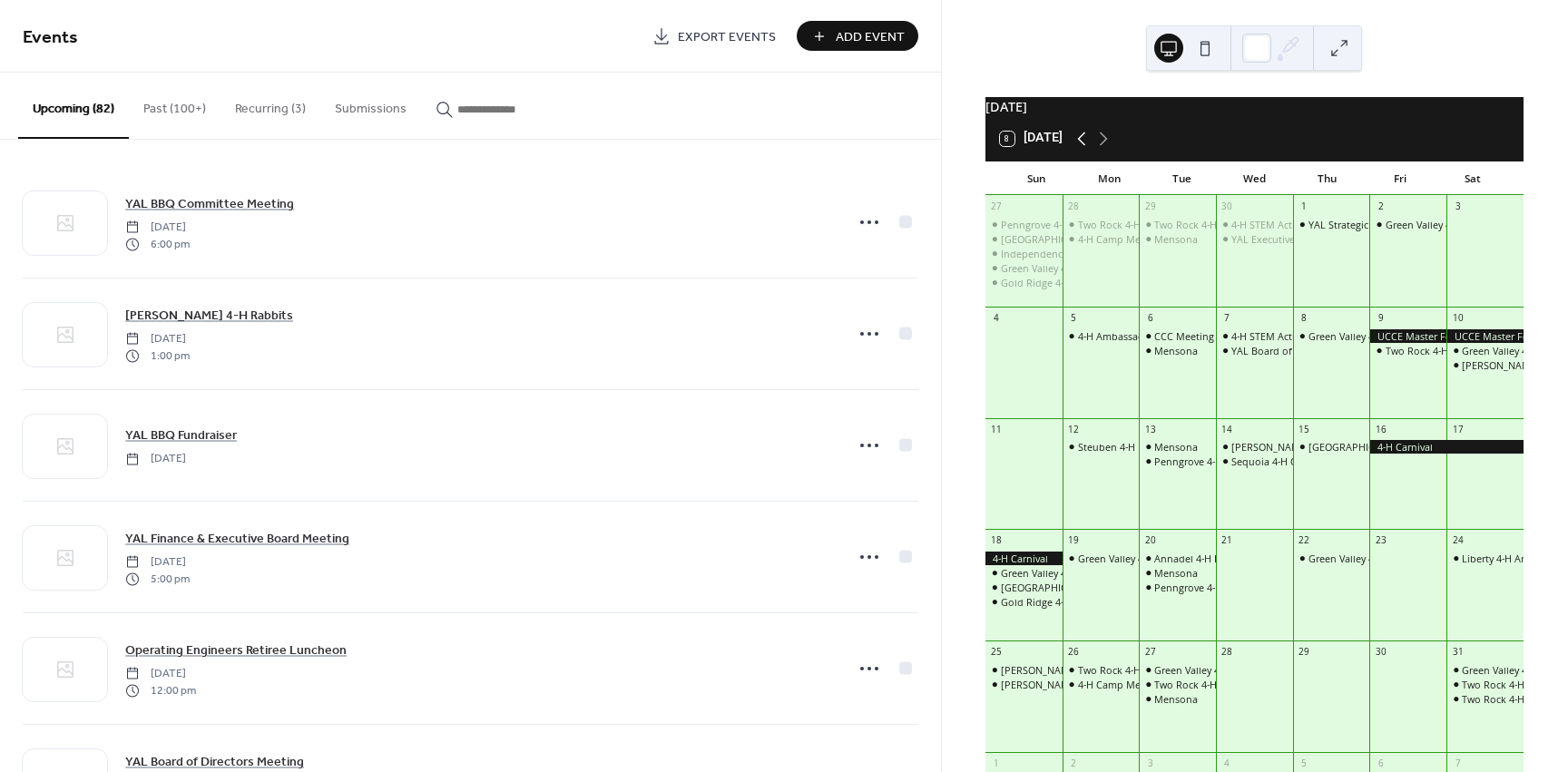 click 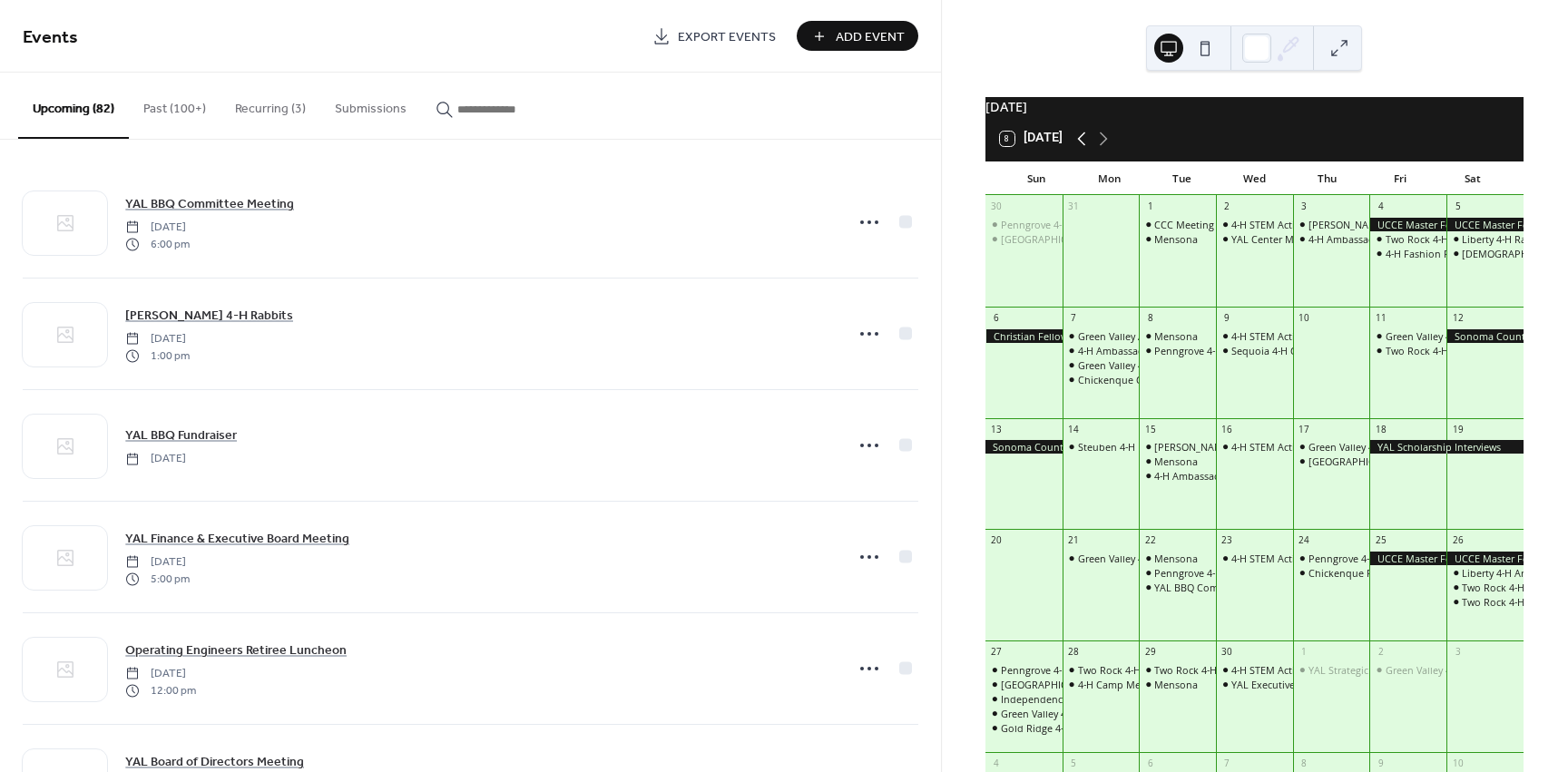 click 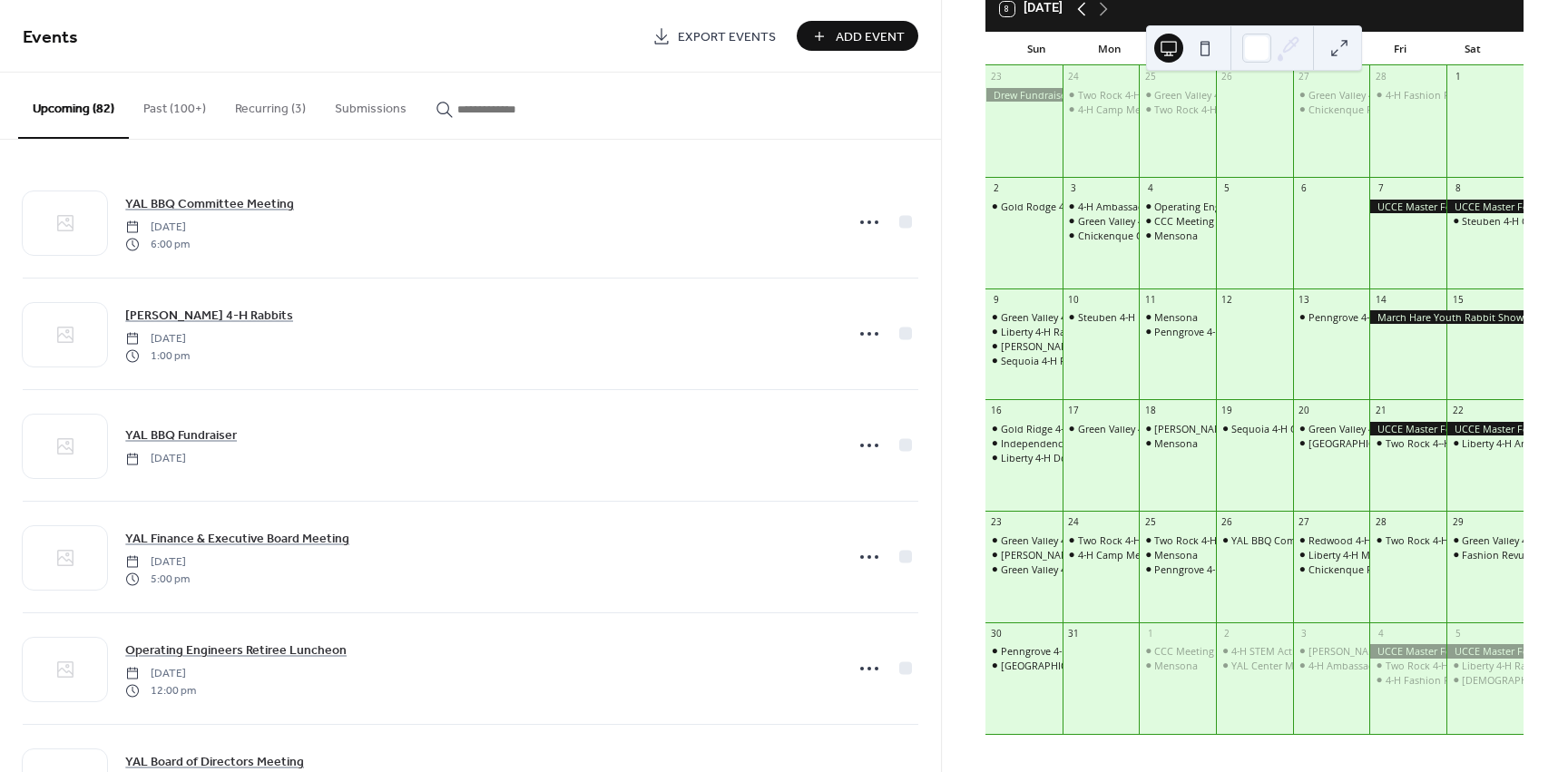 scroll, scrollTop: 146, scrollLeft: 0, axis: vertical 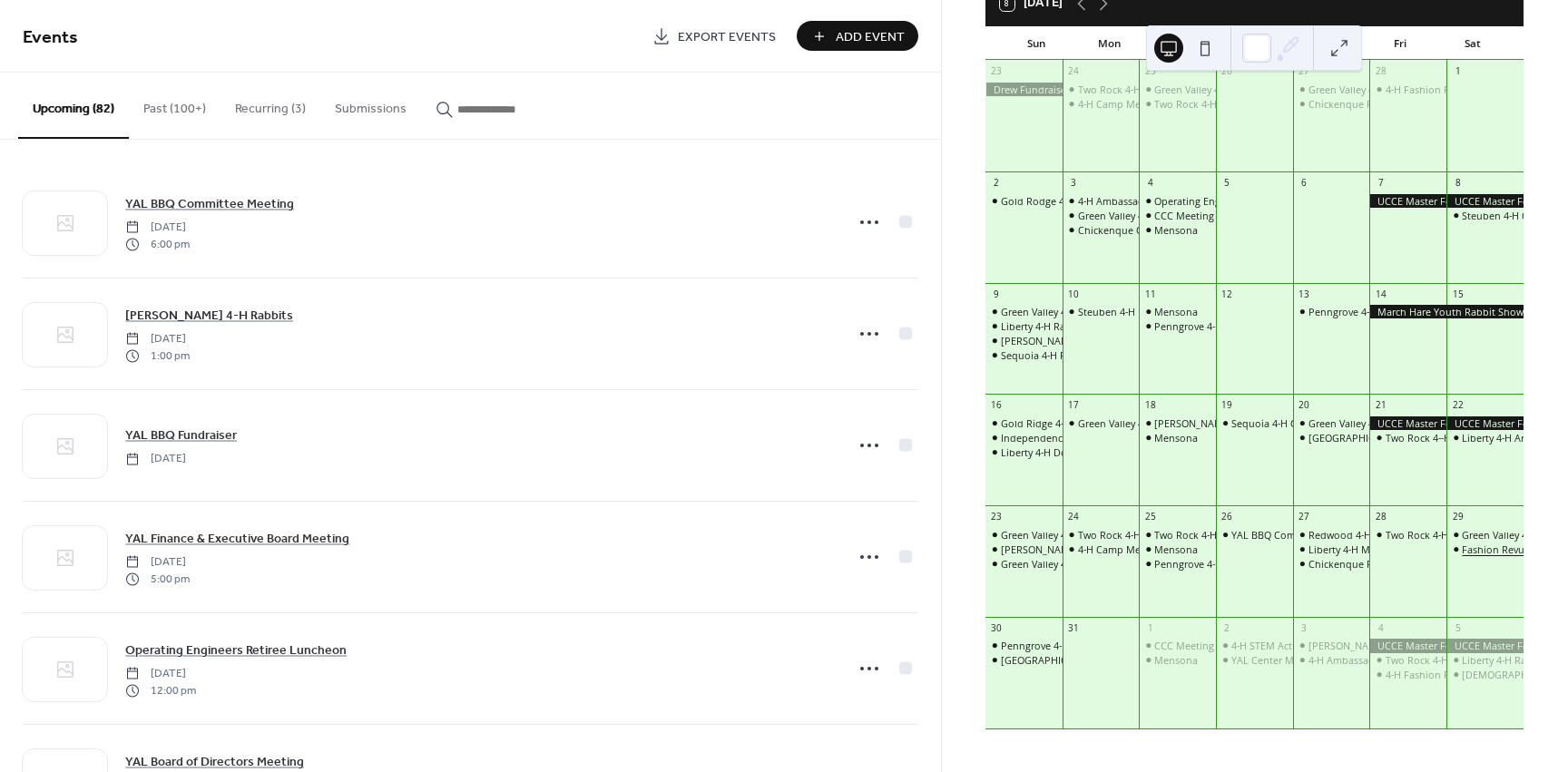 click on "Fashion Revue Committee Meeting" at bounding box center (1544, 549) 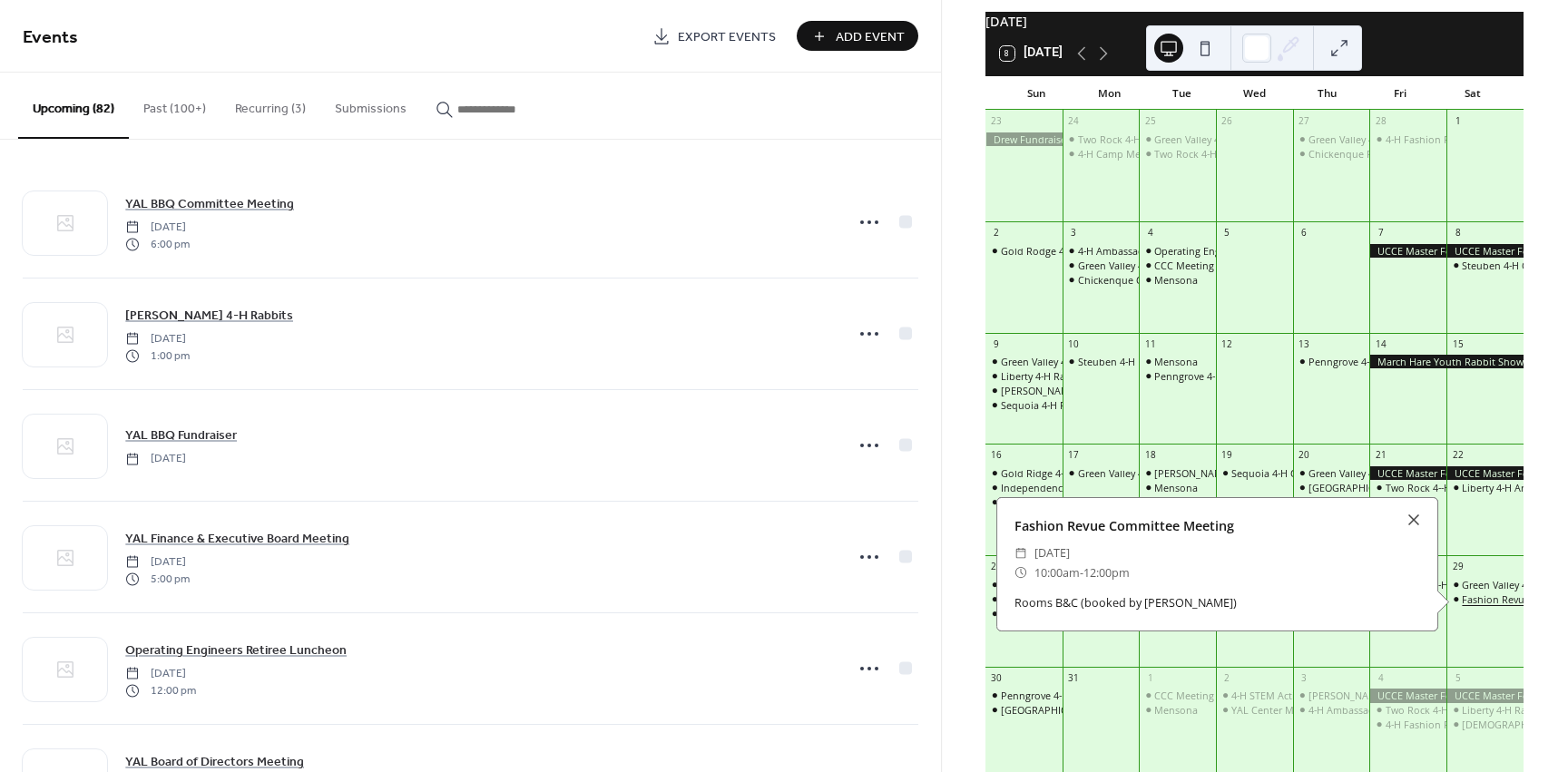 scroll, scrollTop: 55, scrollLeft: 0, axis: vertical 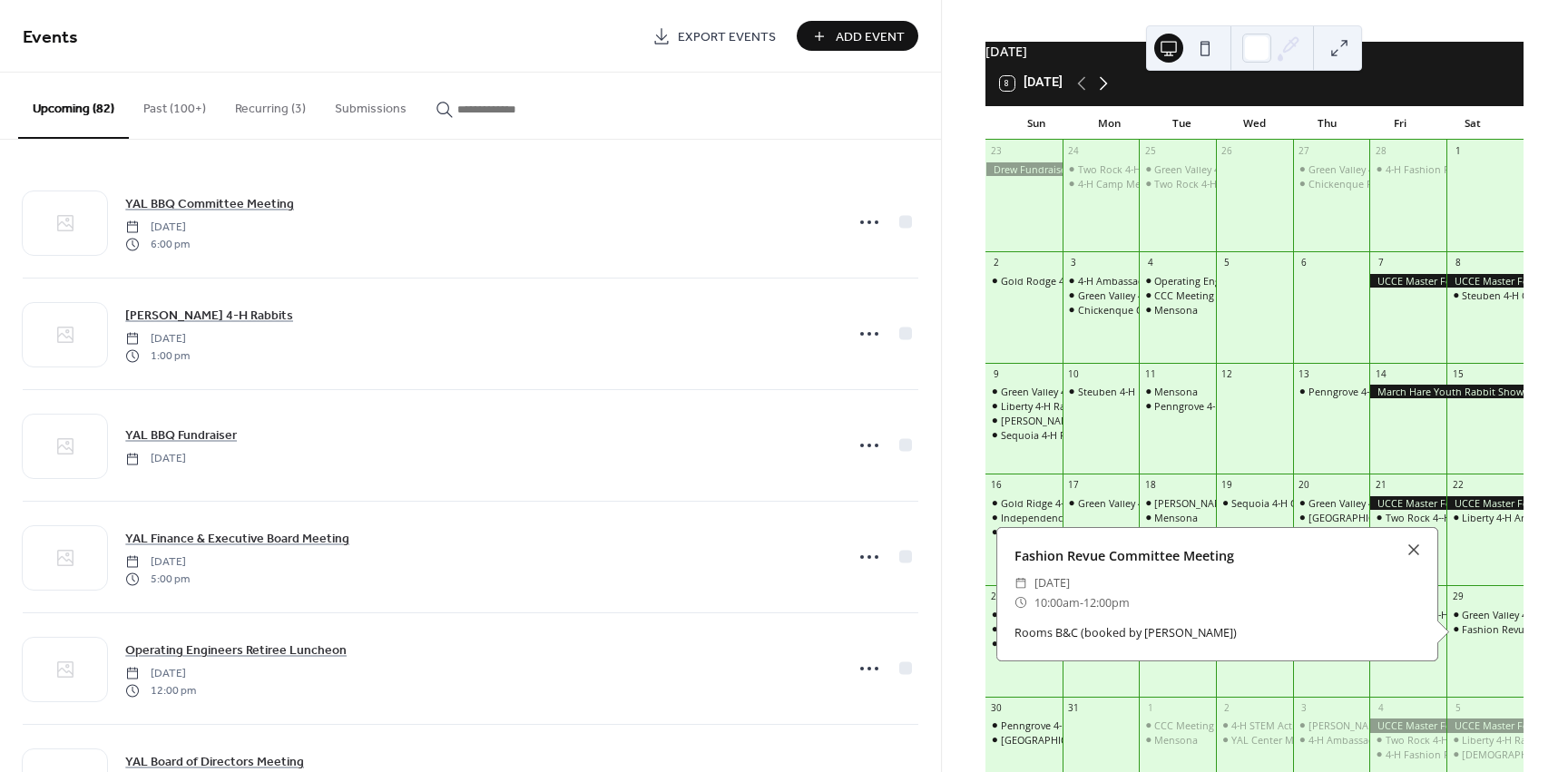 click 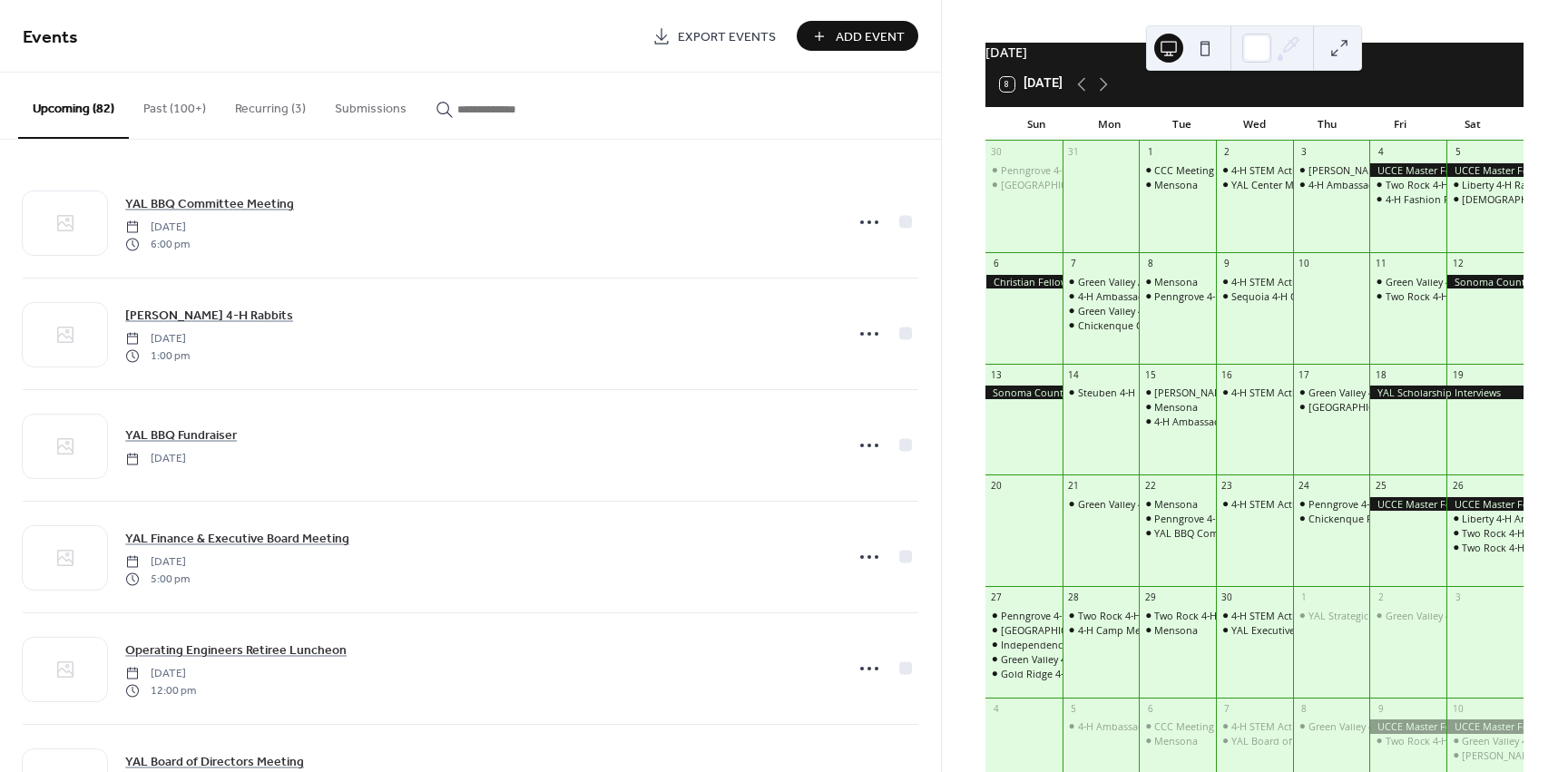 scroll, scrollTop: 0, scrollLeft: 0, axis: both 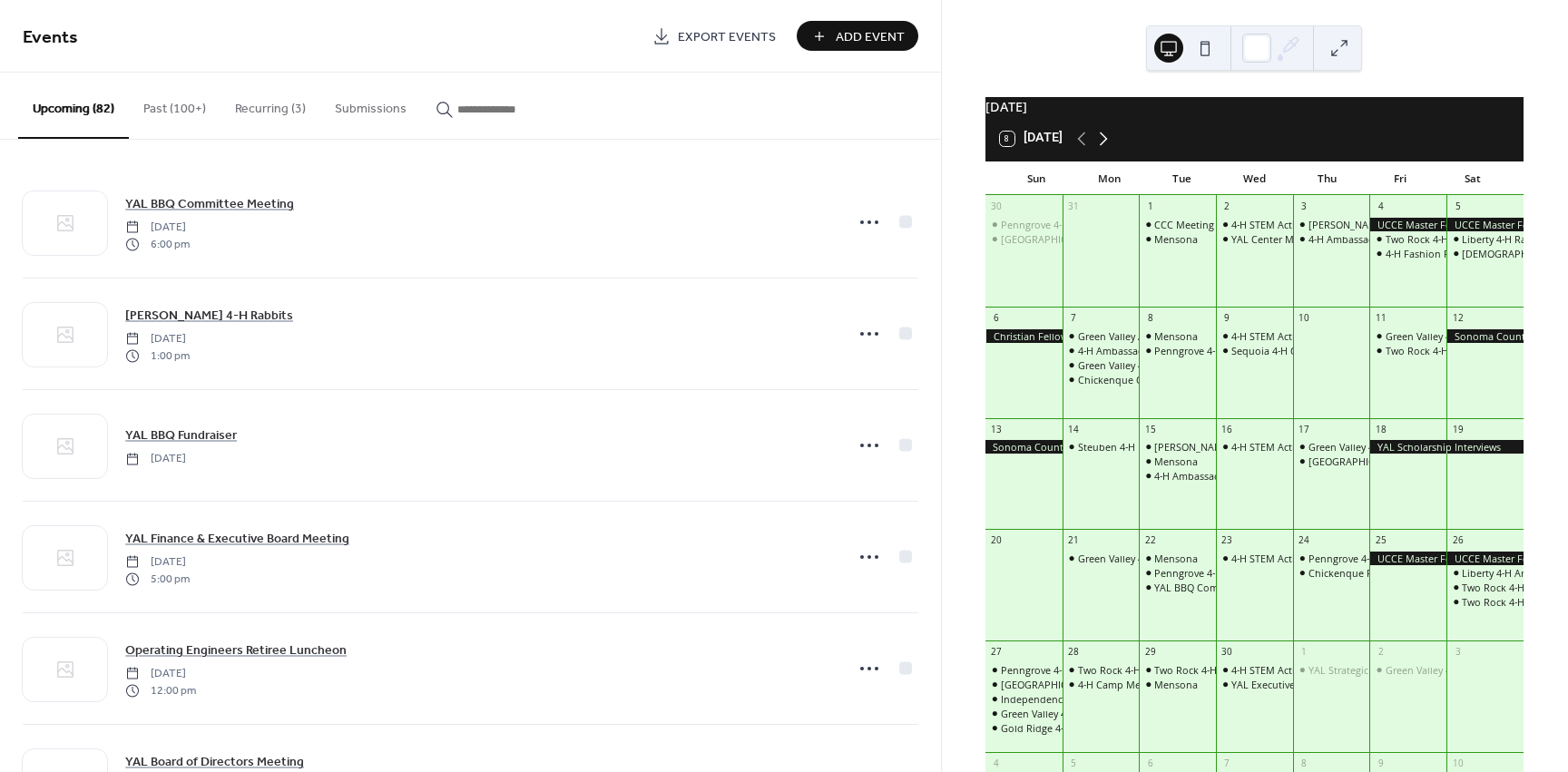 click 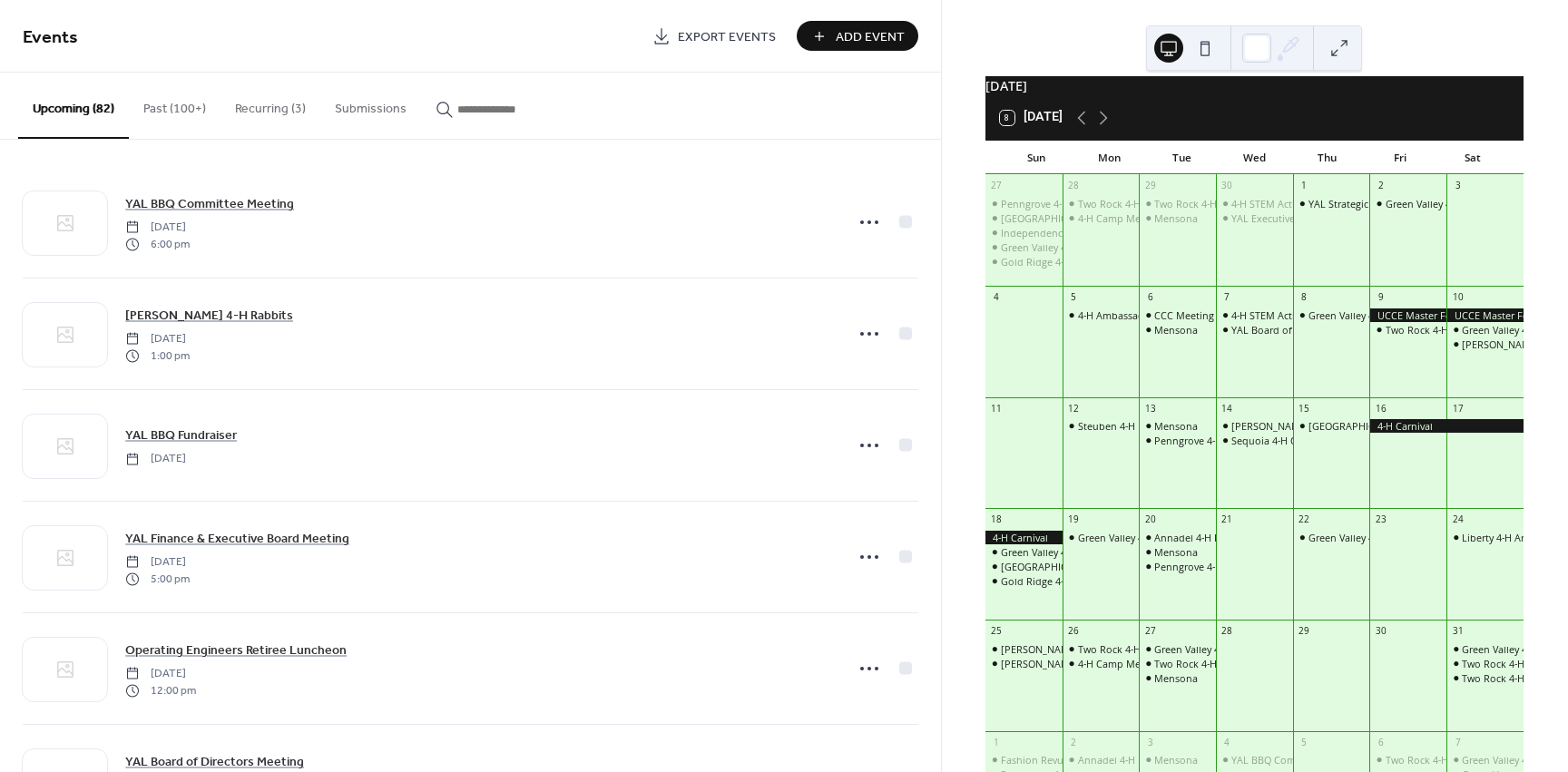 scroll, scrollTop: 0, scrollLeft: 0, axis: both 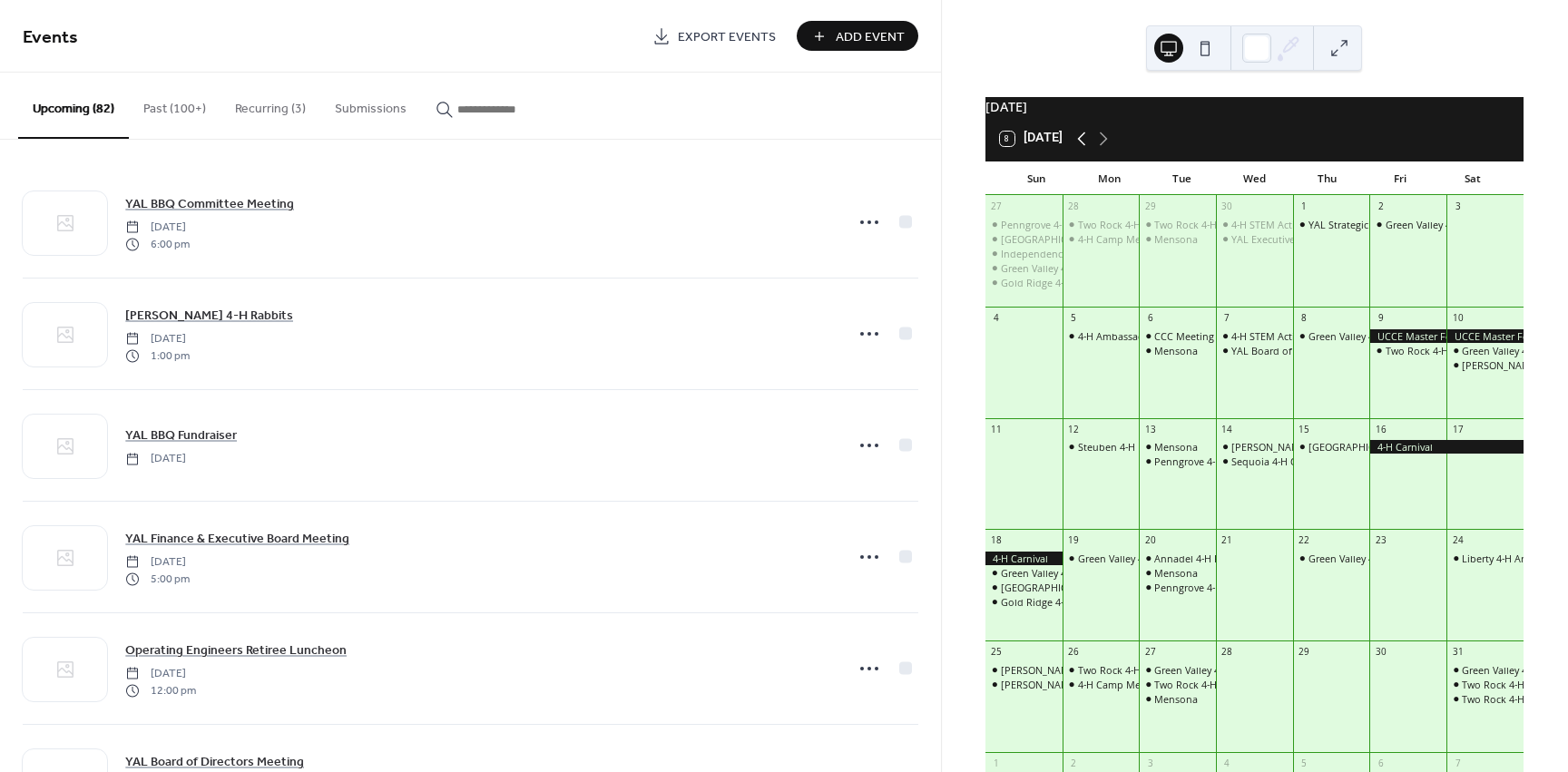 click 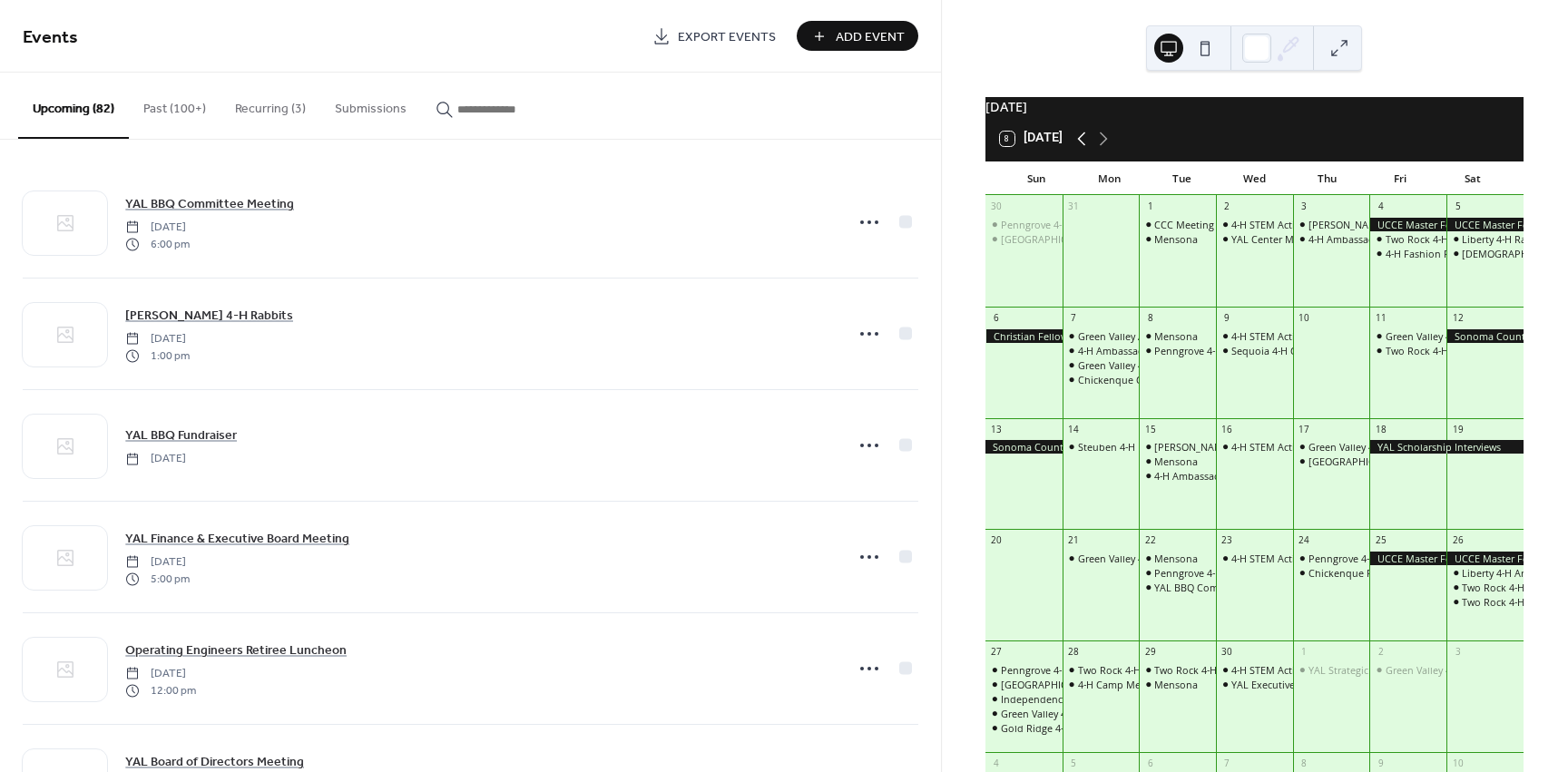 click 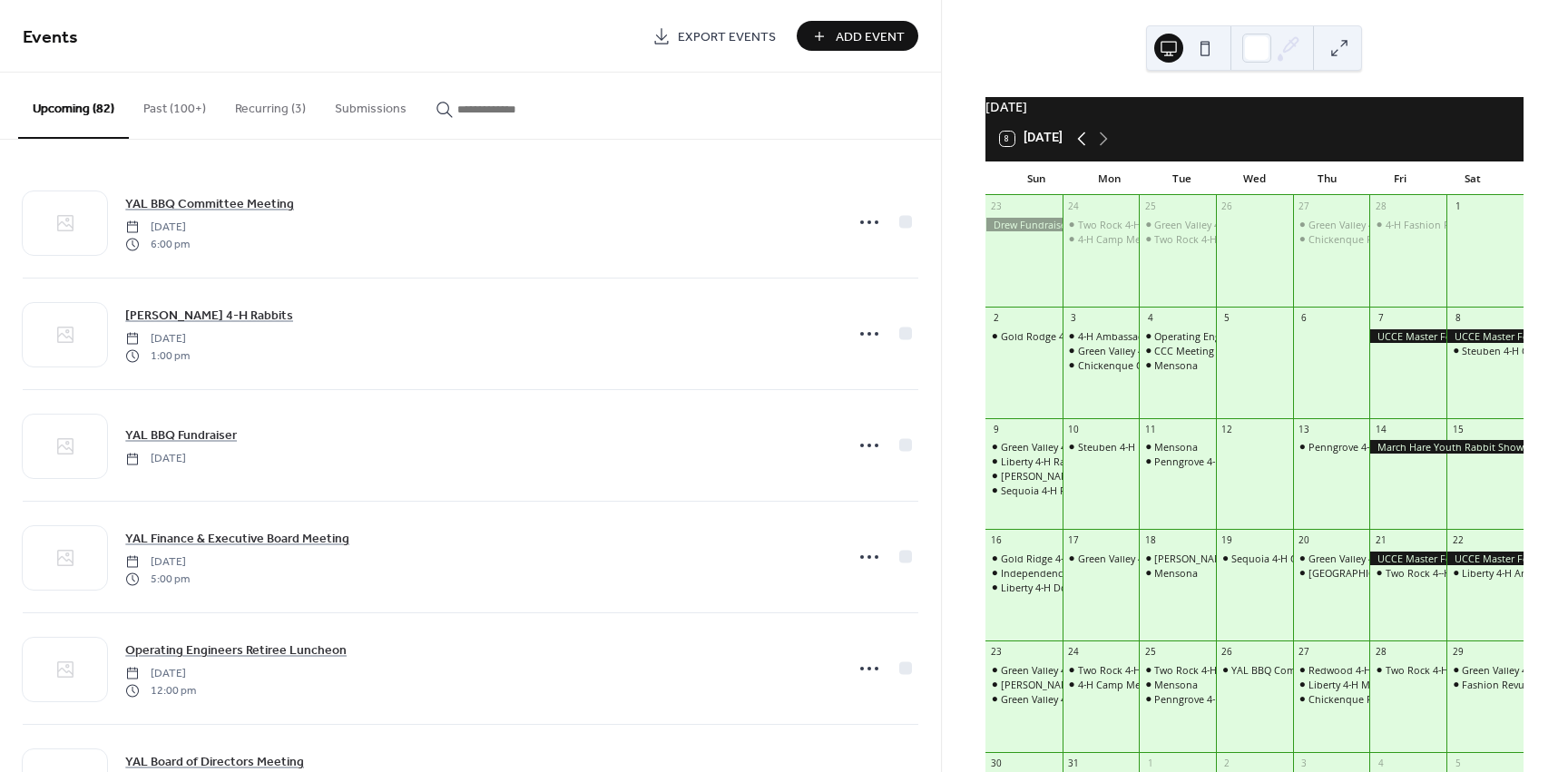 click 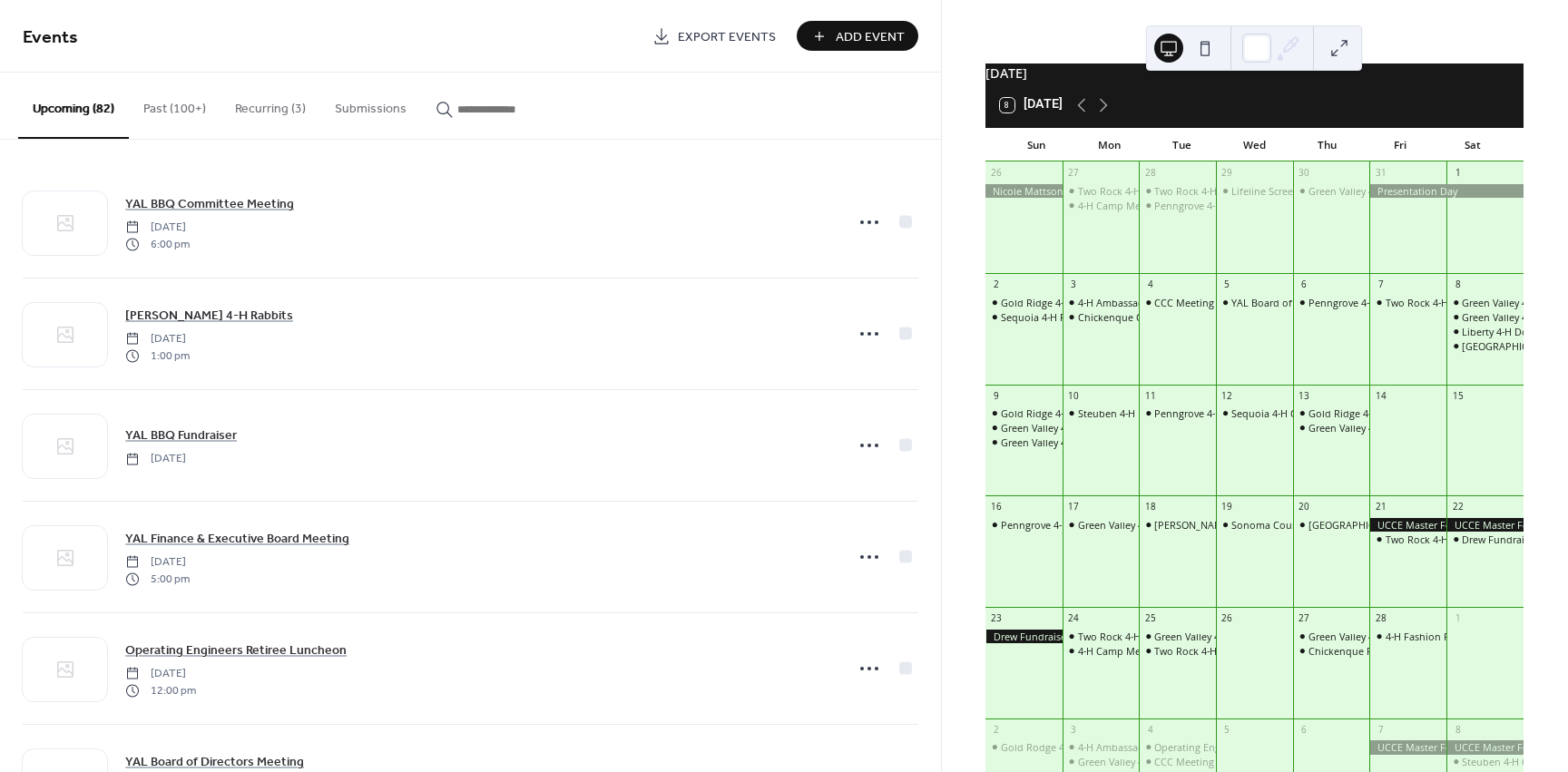 scroll, scrollTop: 91, scrollLeft: 0, axis: vertical 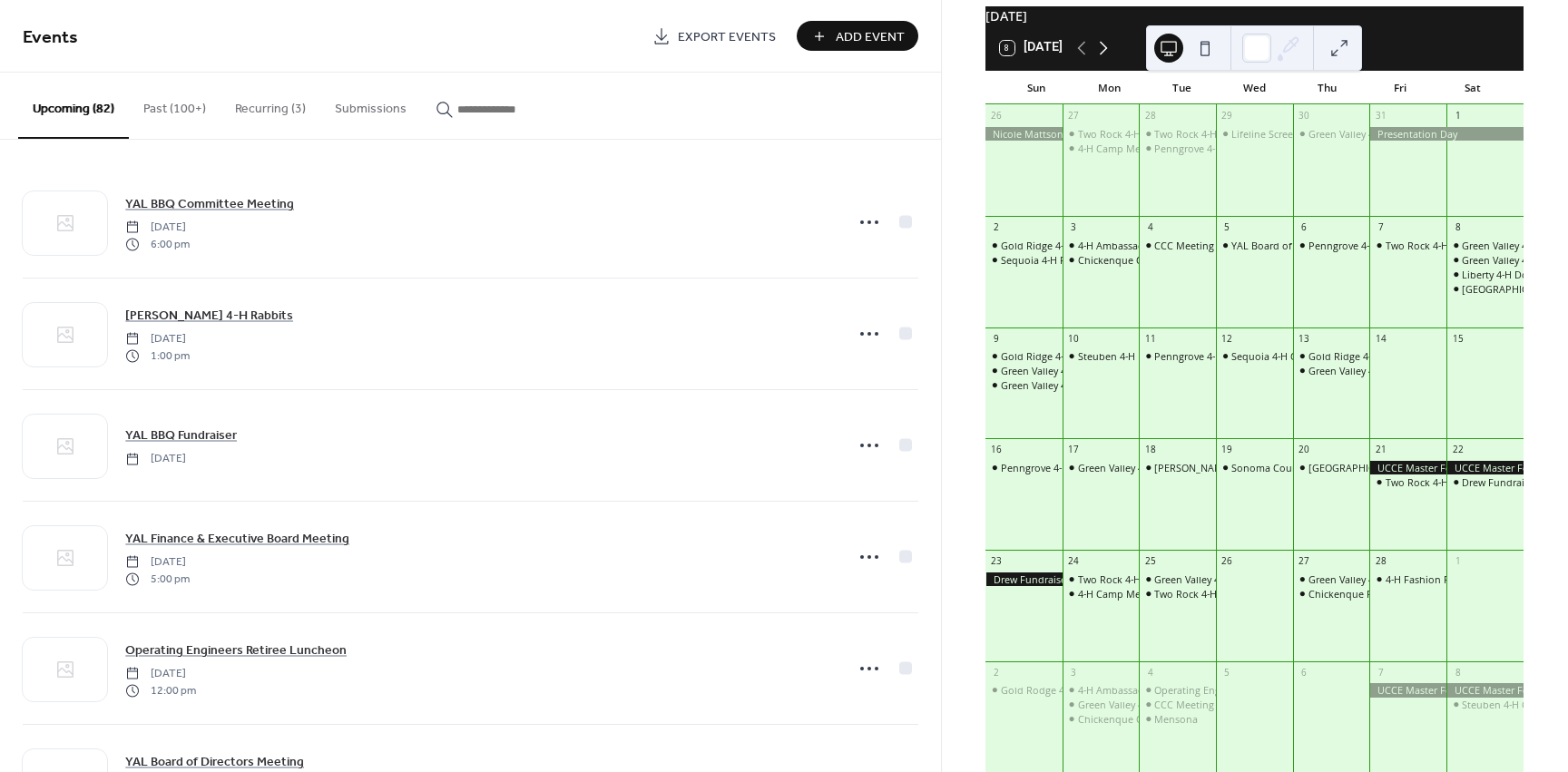 click 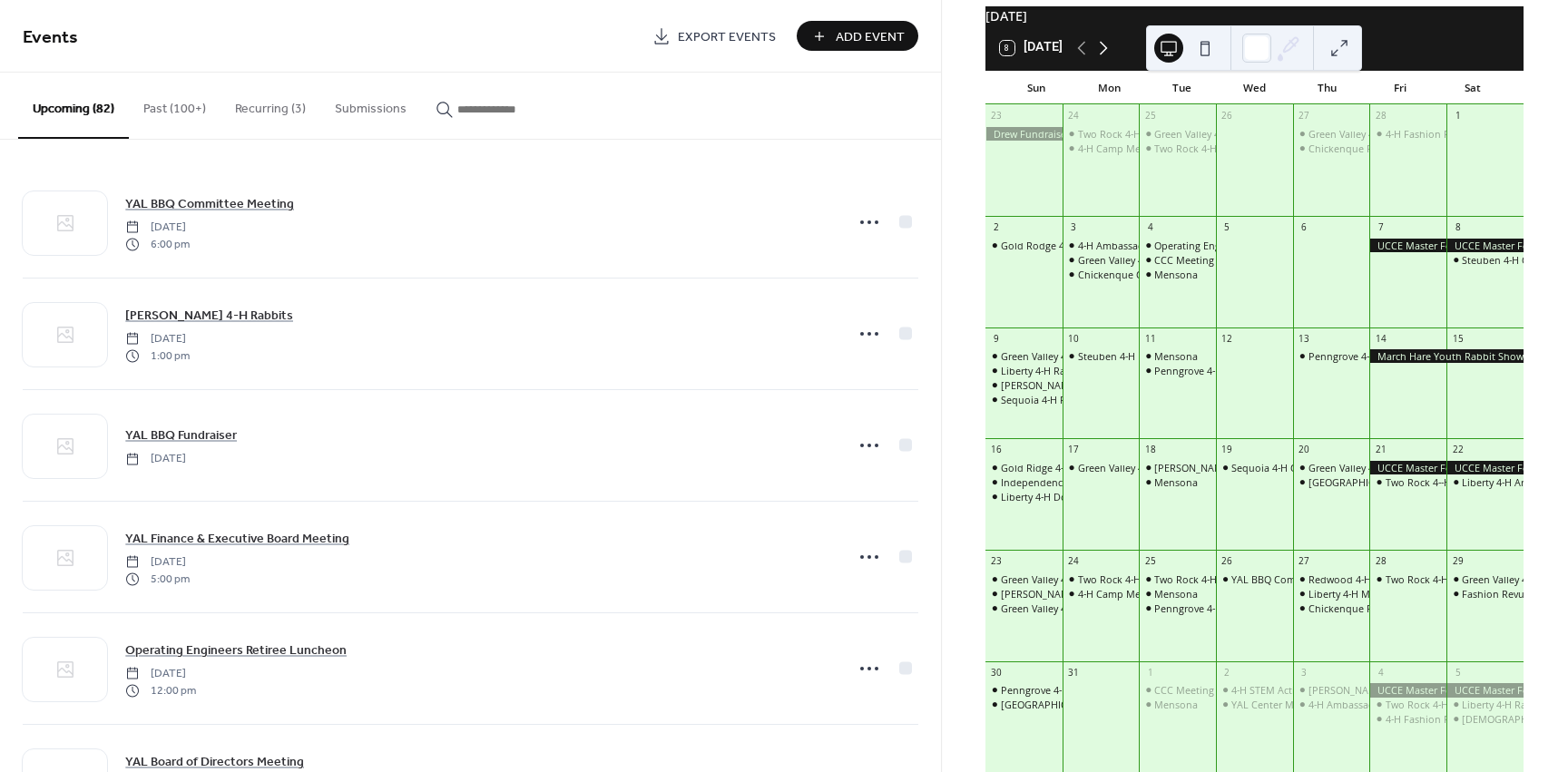 click 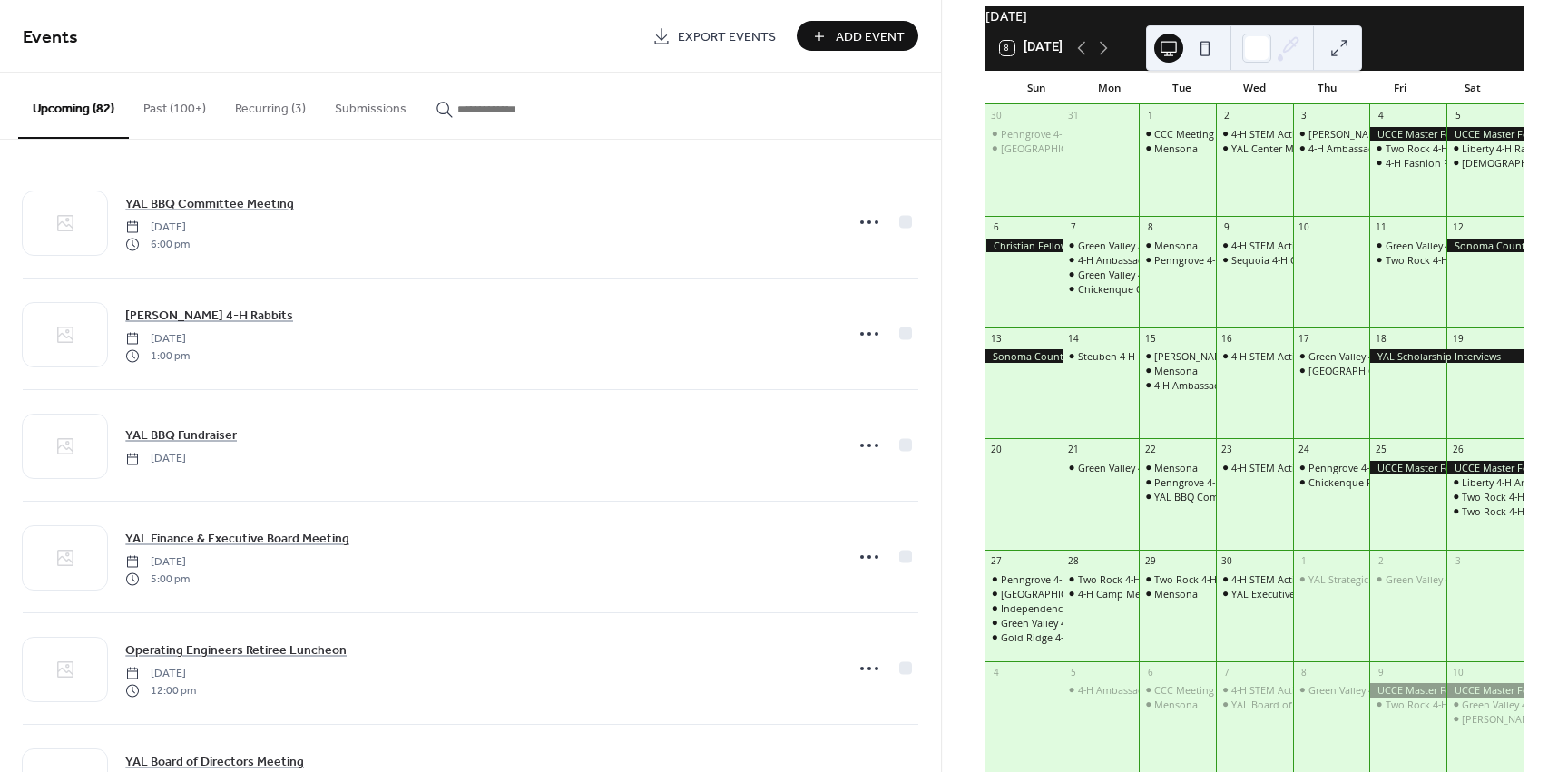 click at bounding box center (1485, 245) 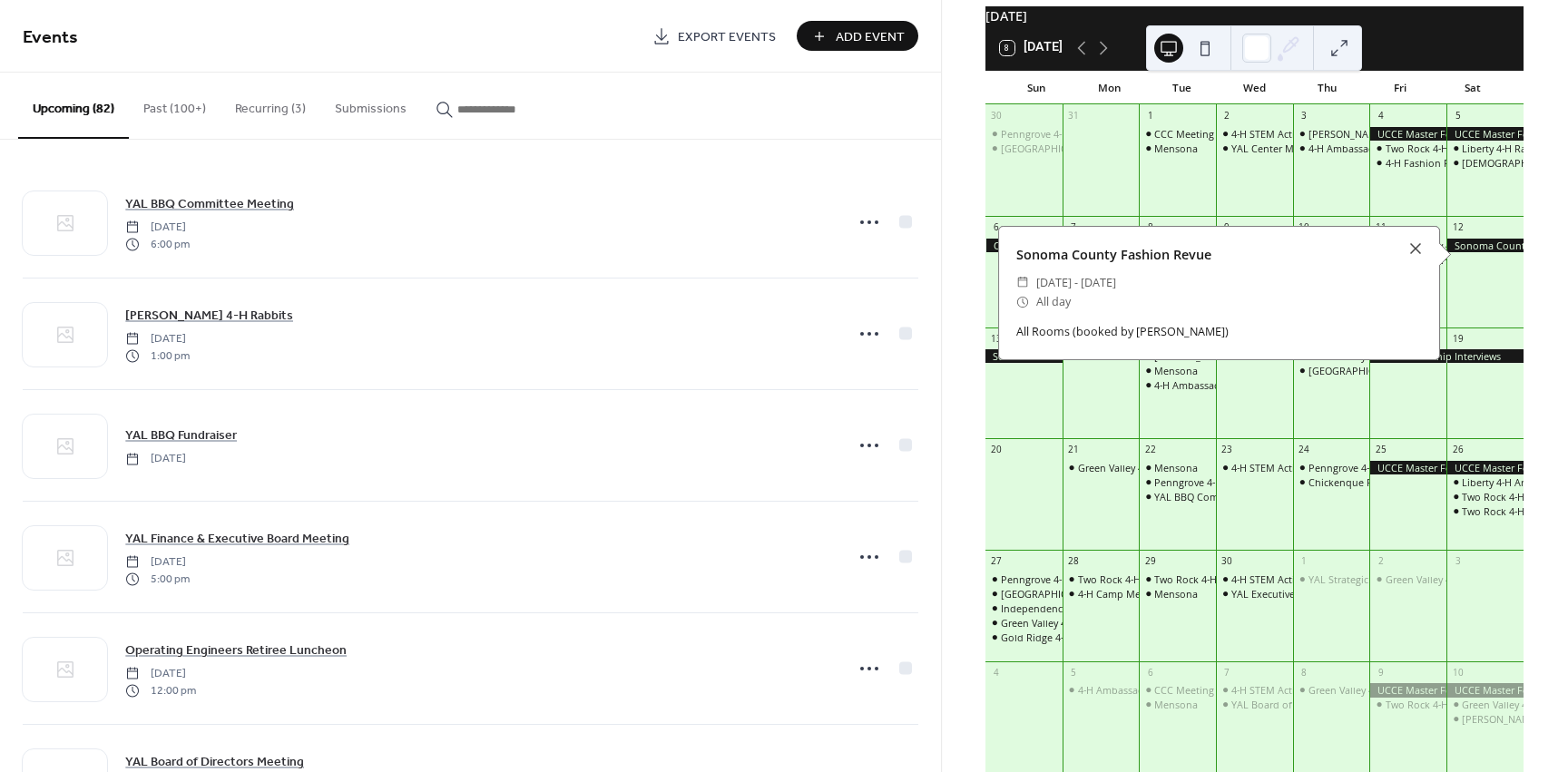 click on "8 Today" at bounding box center (1031, 48) 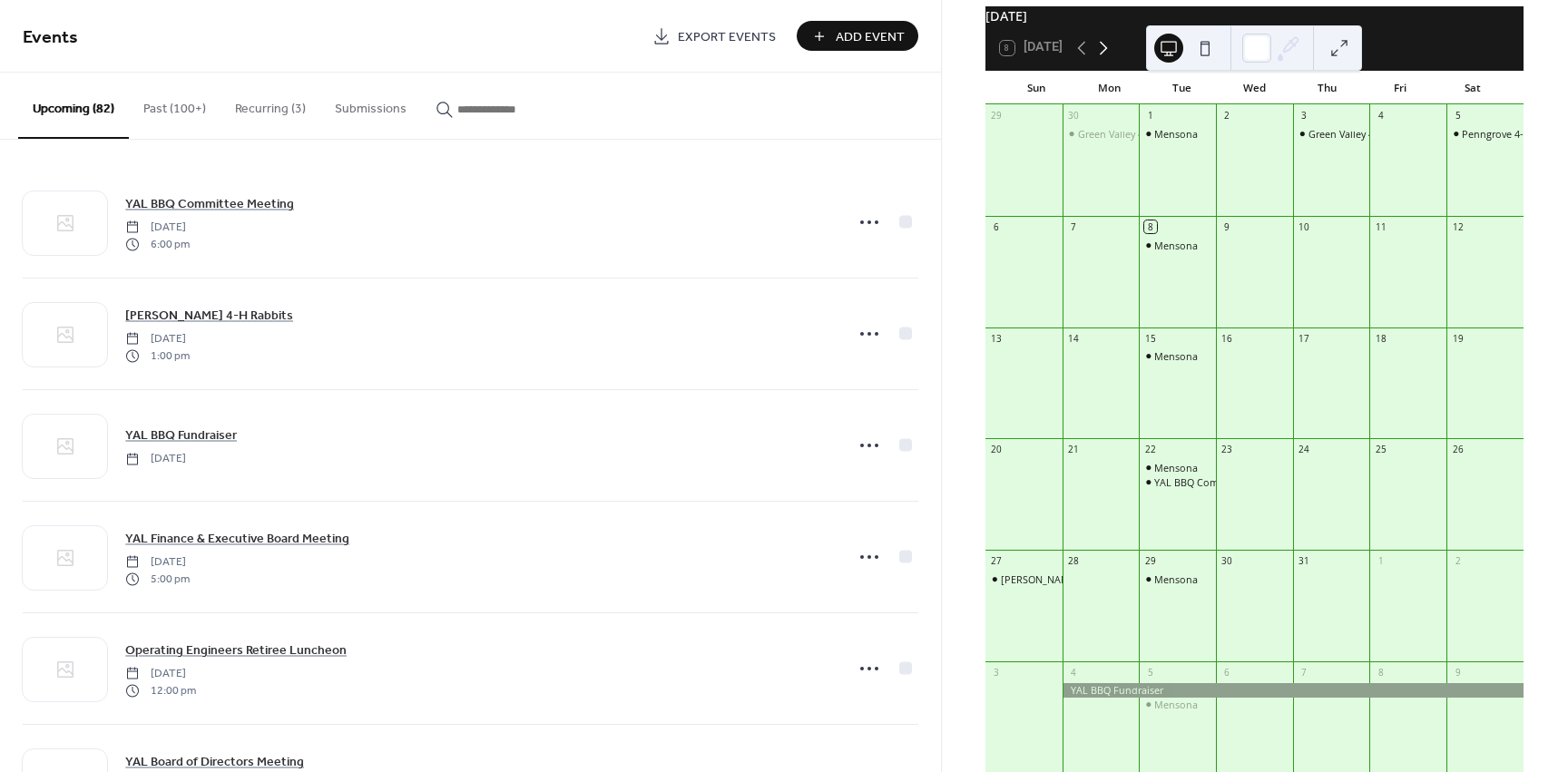 click 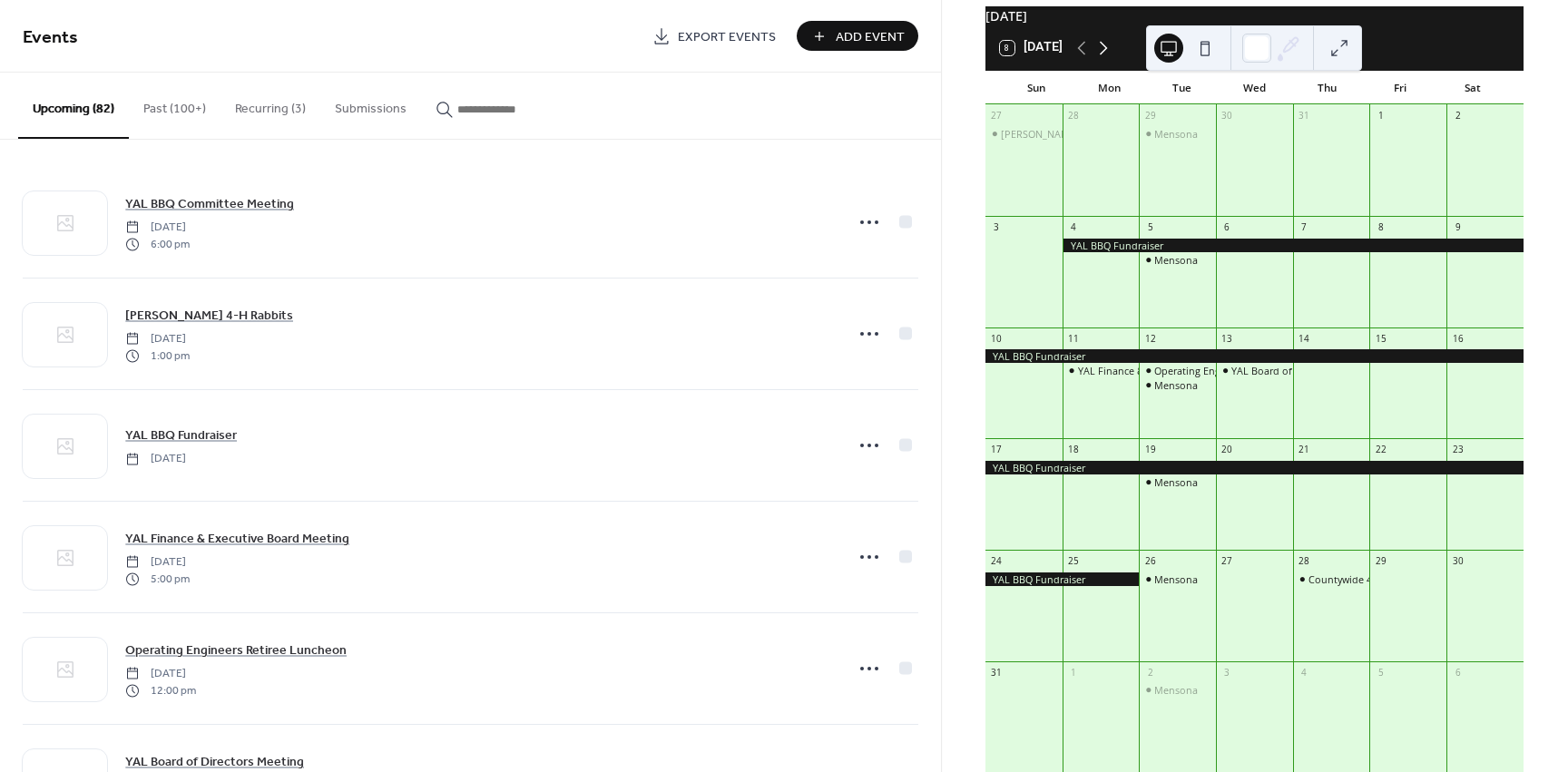 click 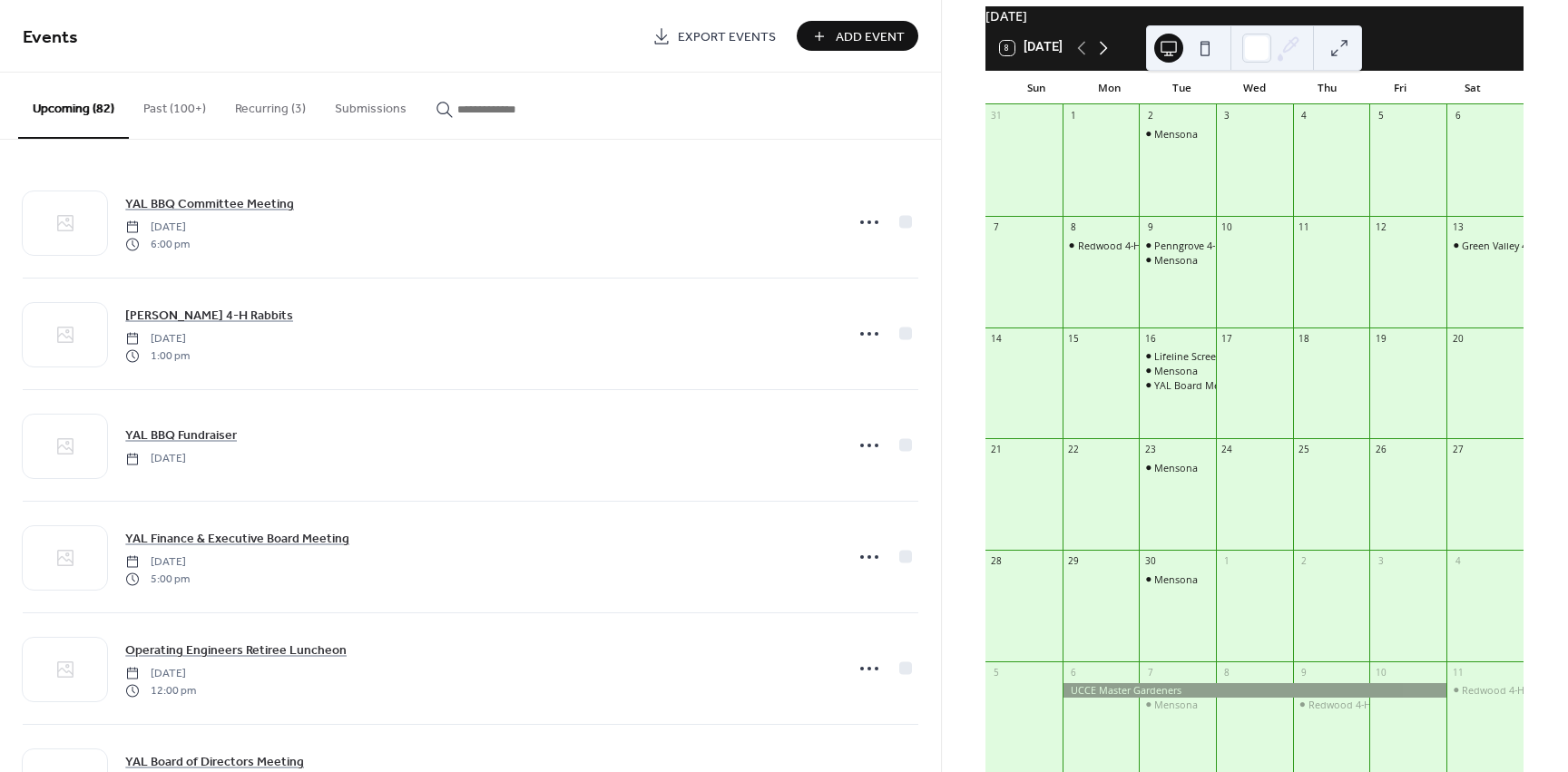 click 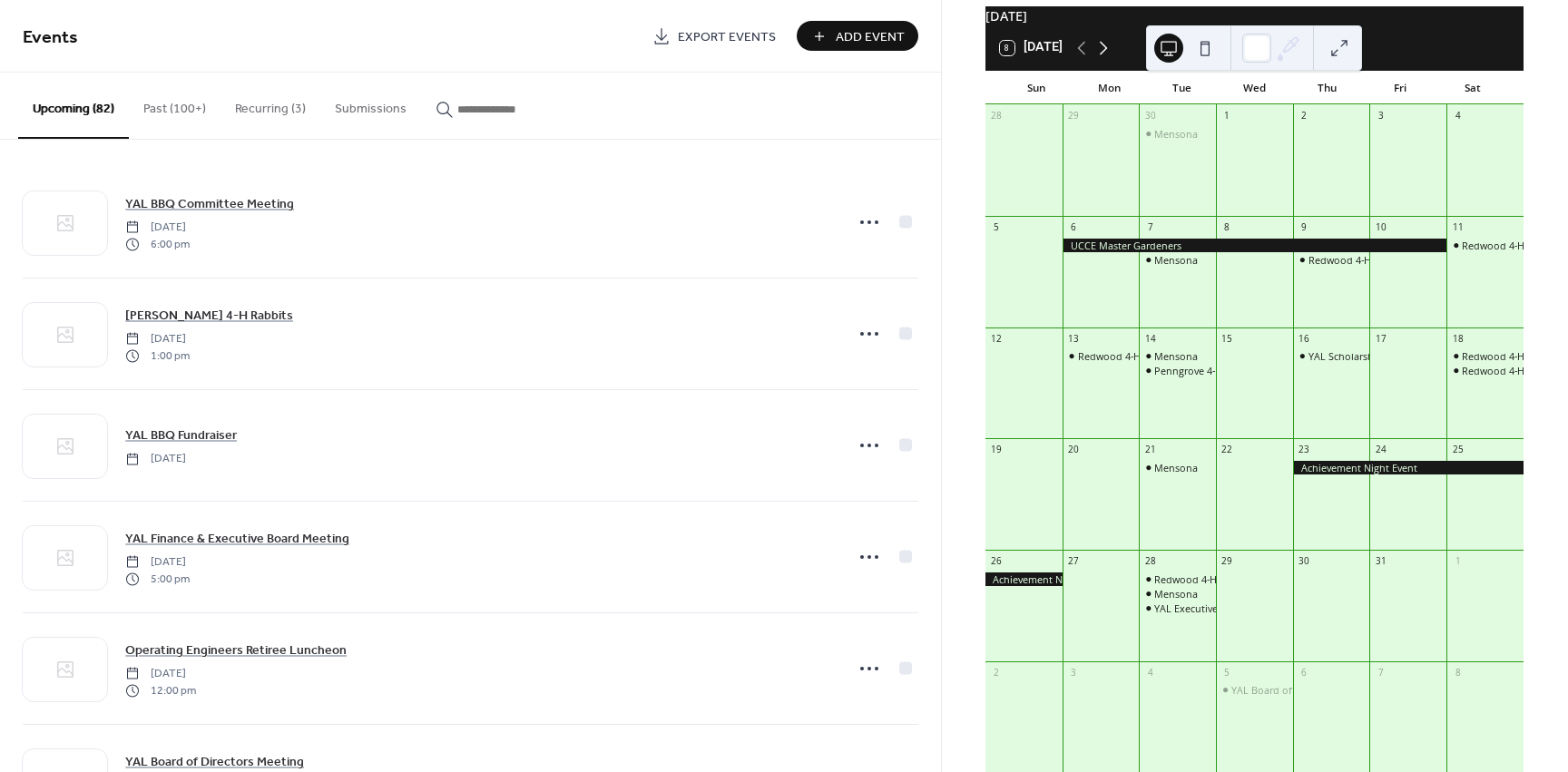 click 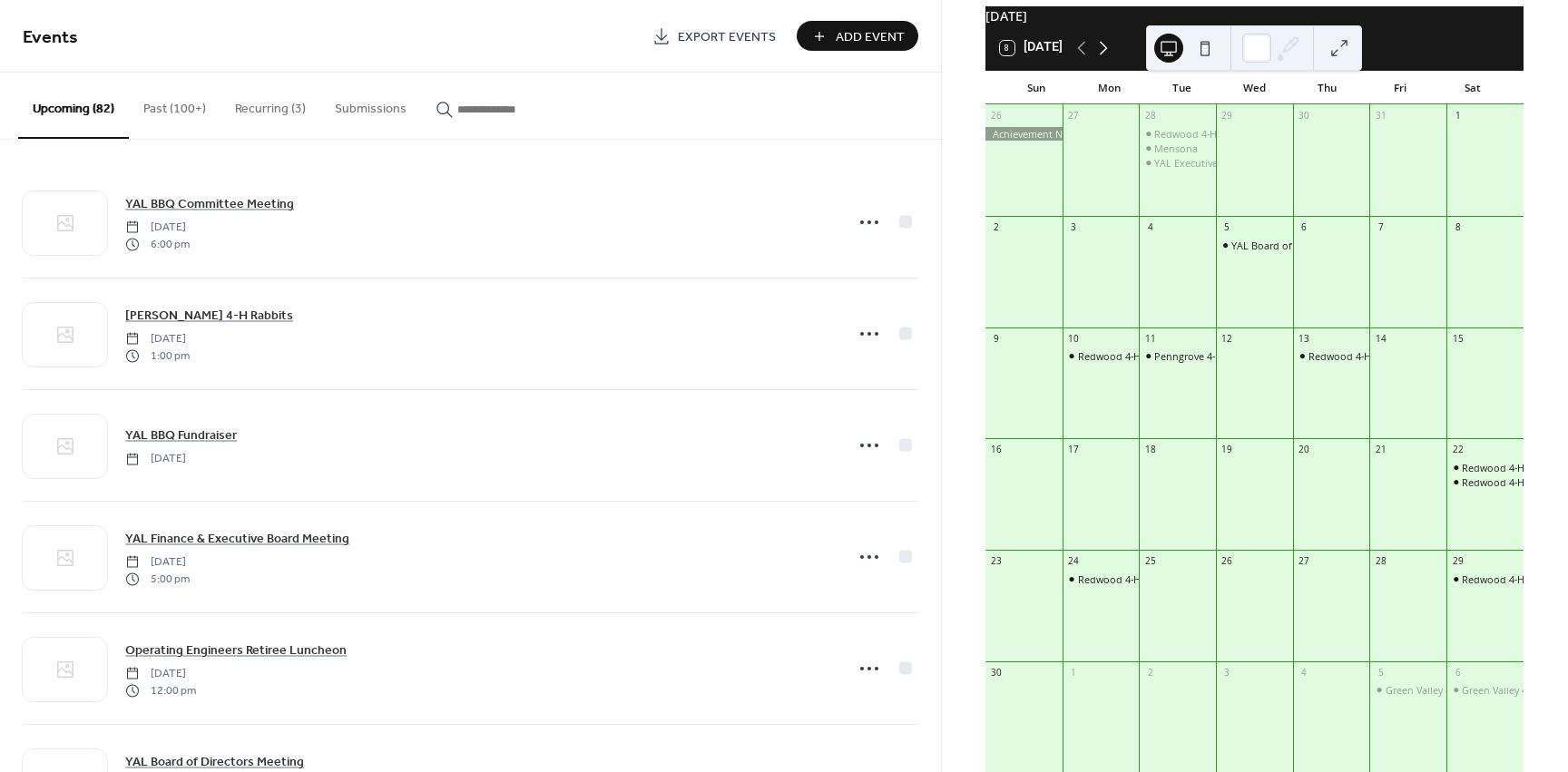 click 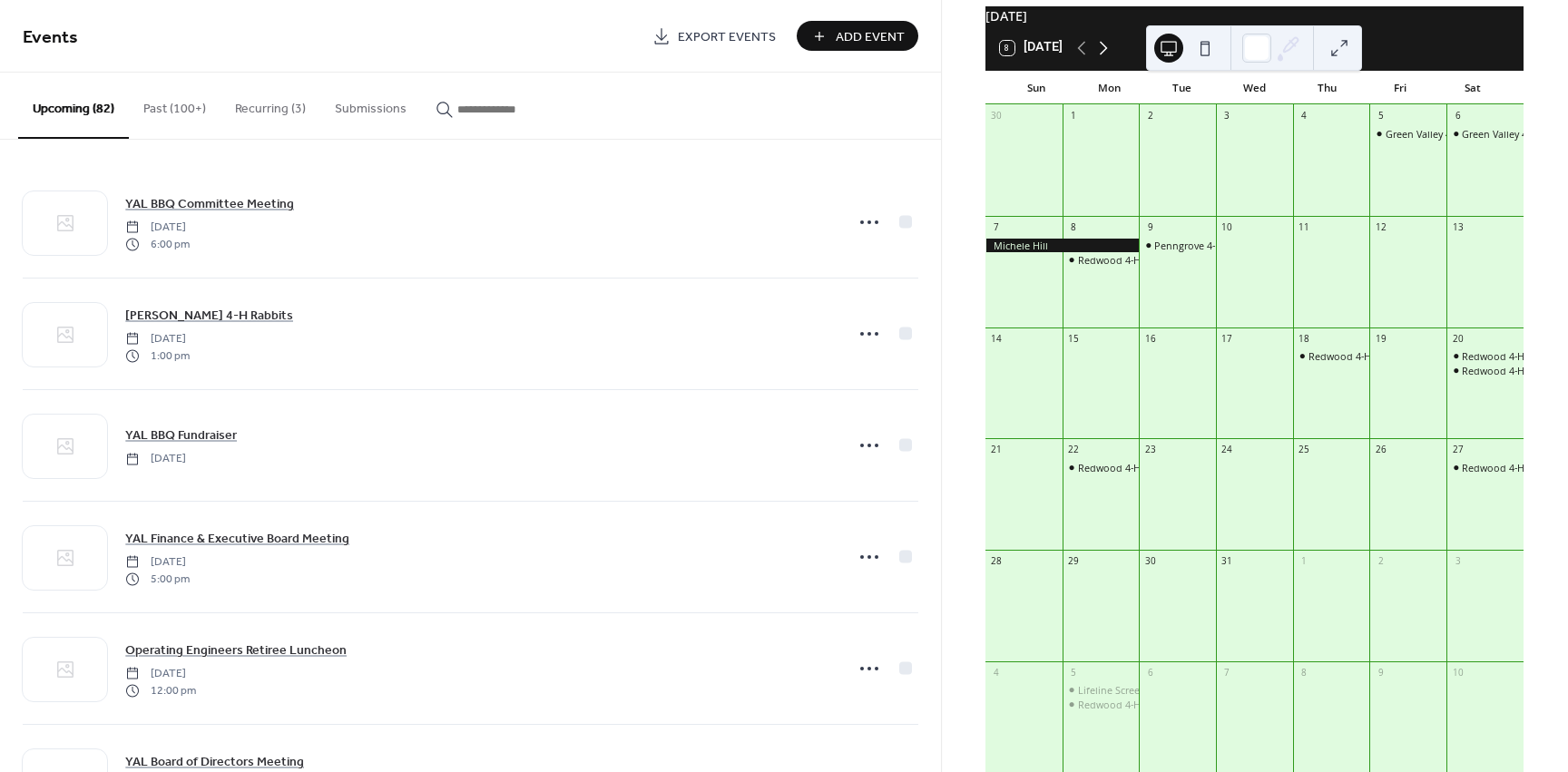 click 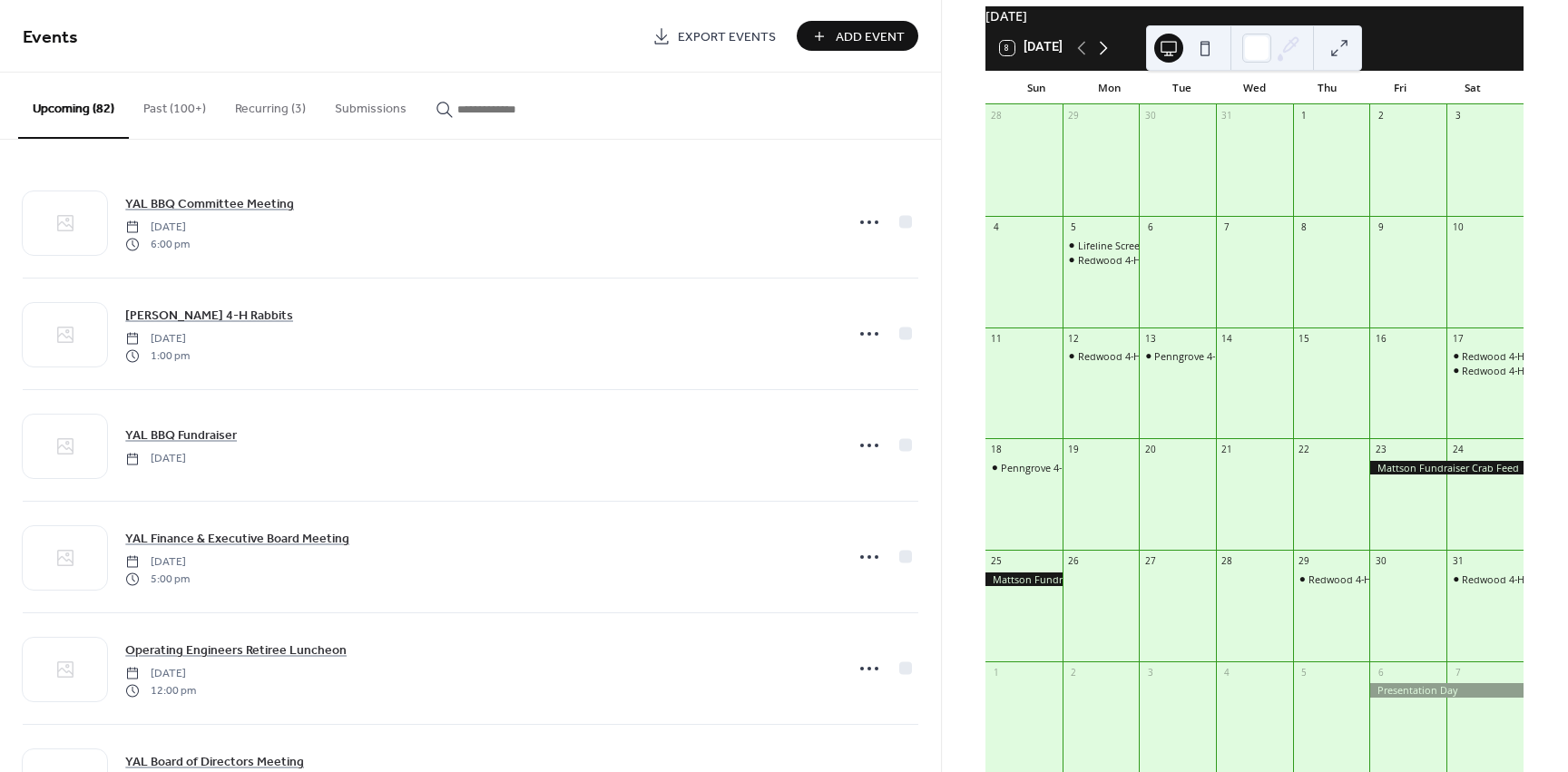 click 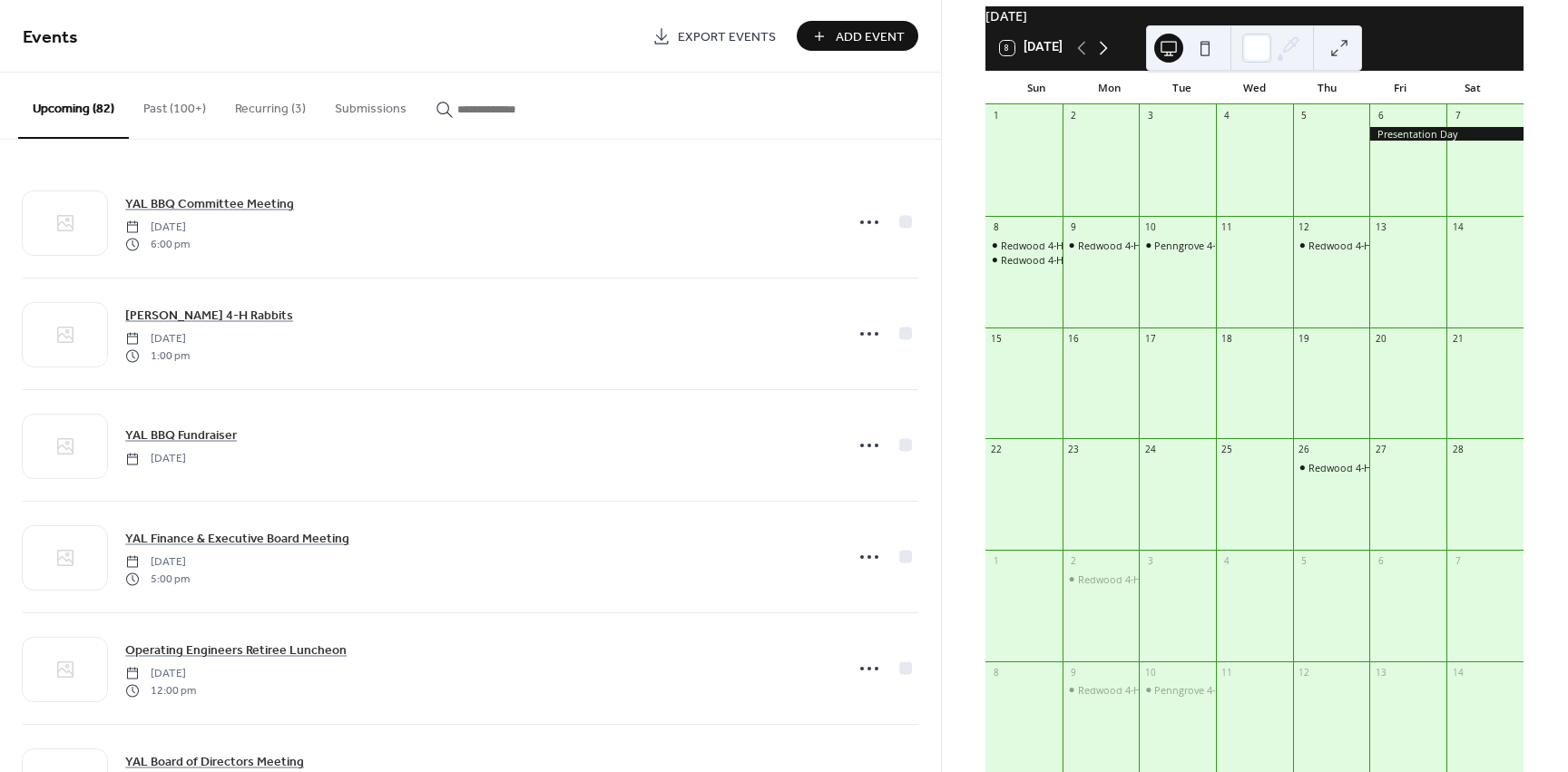 click 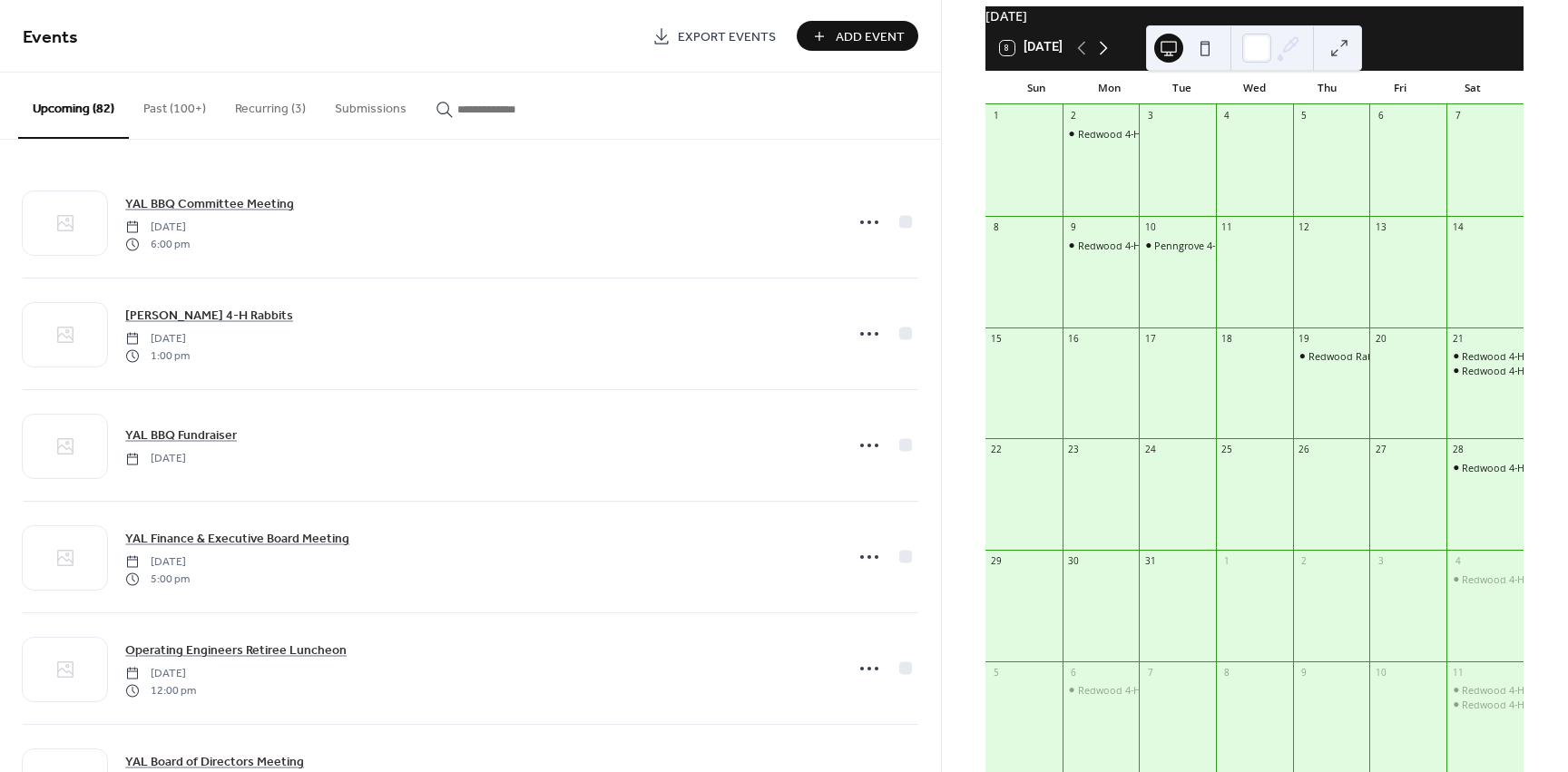 click 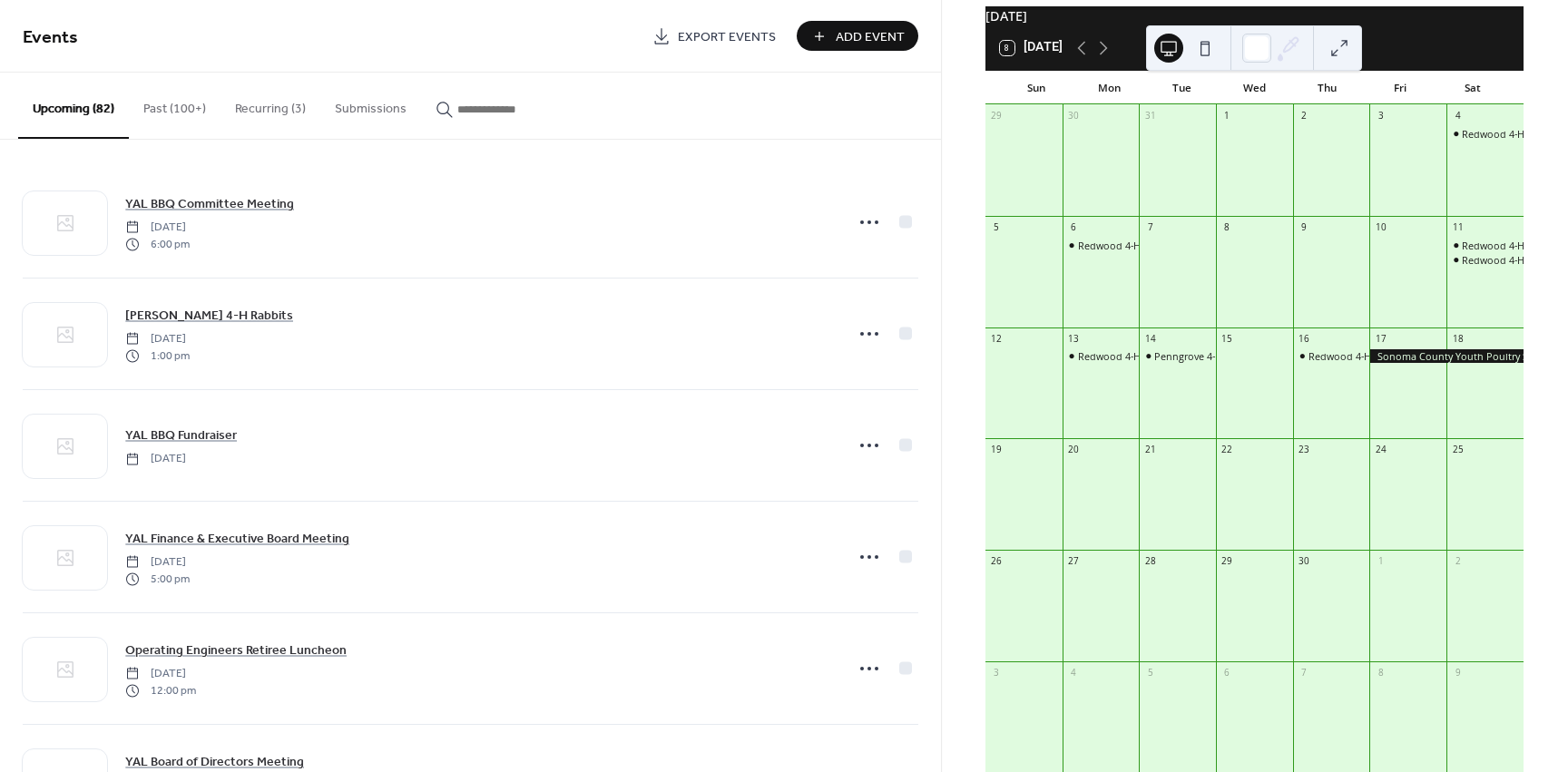 click on "Add Event" at bounding box center (870, 37) 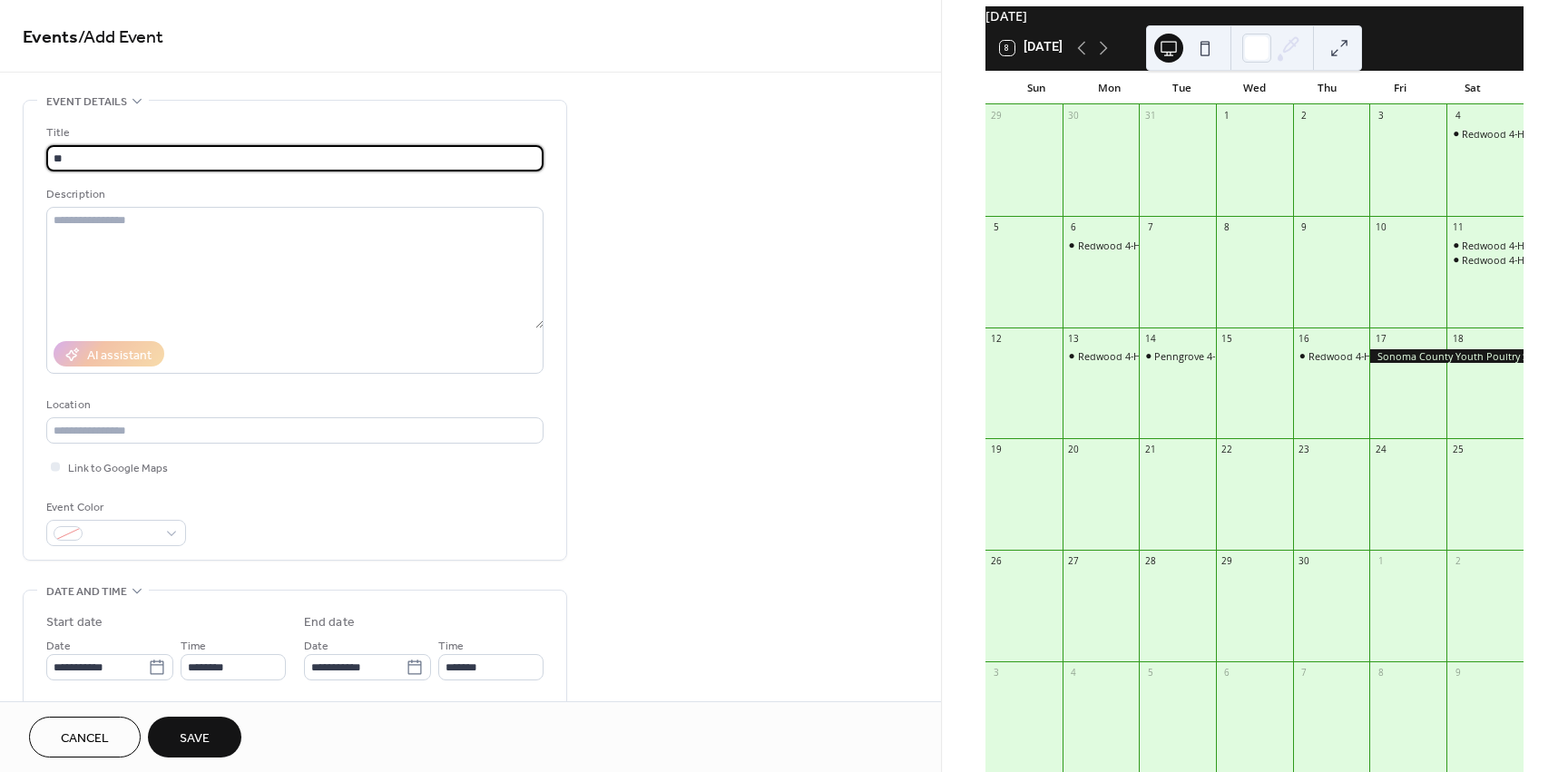type on "*" 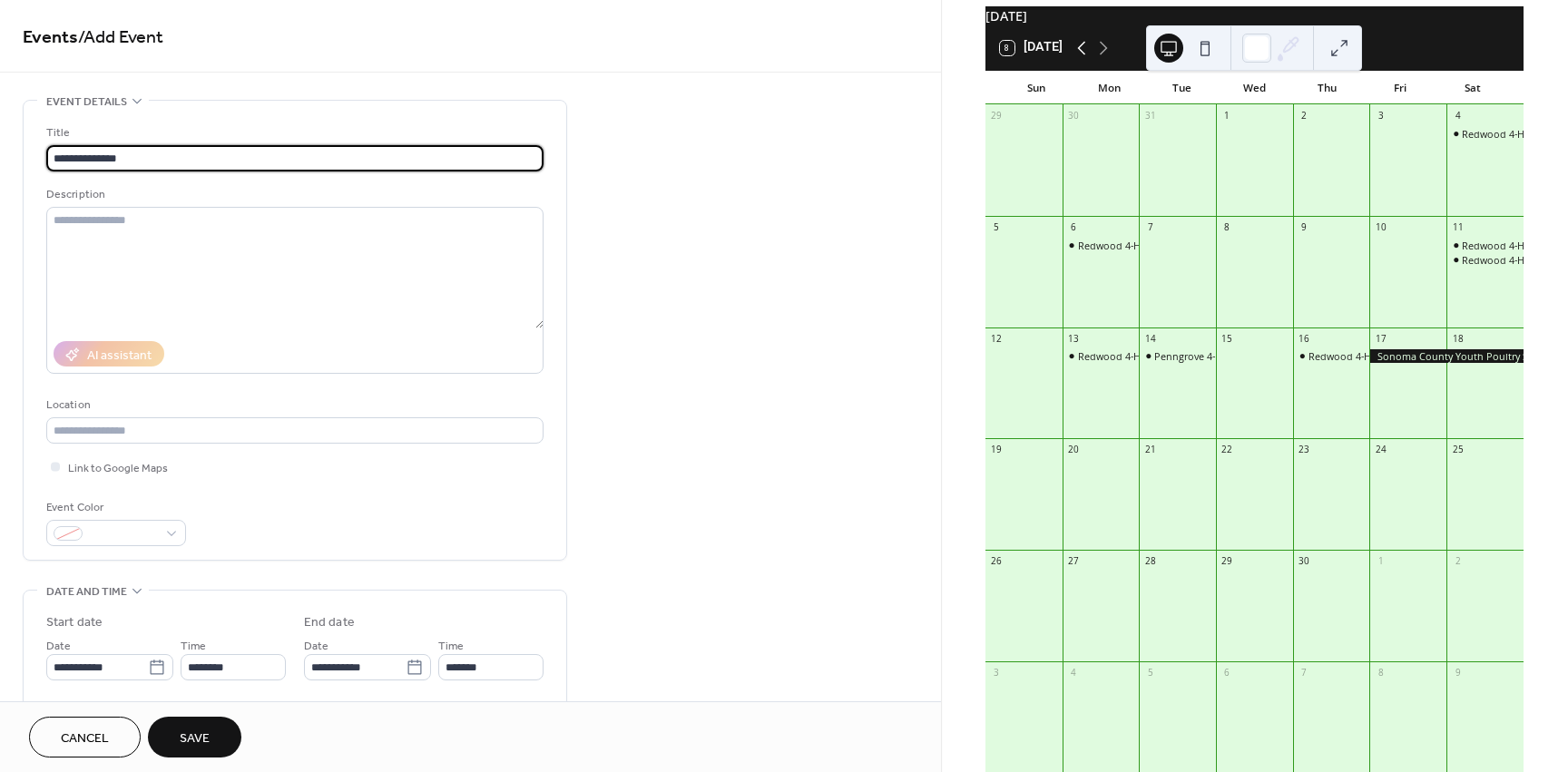 click 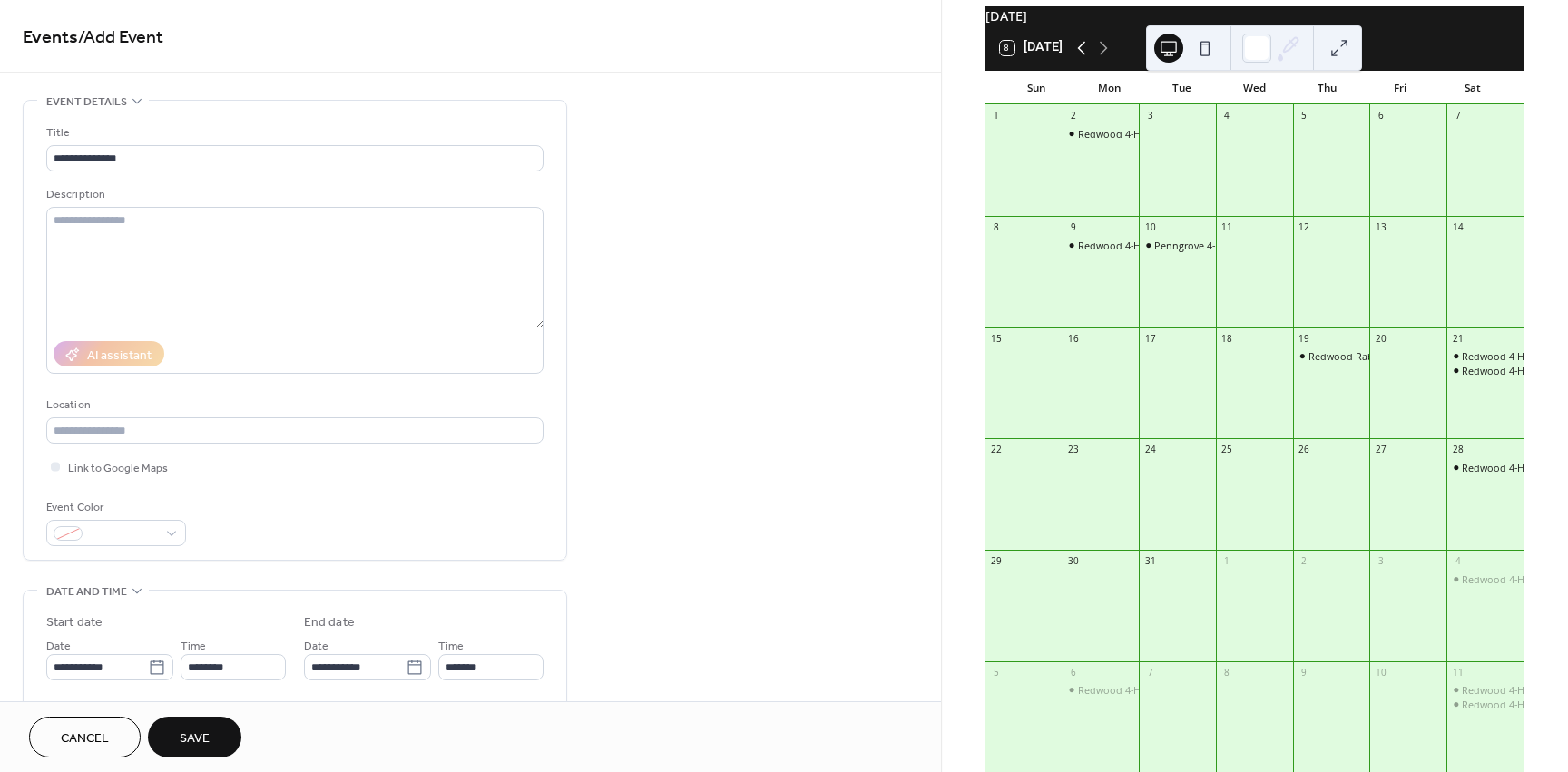 click 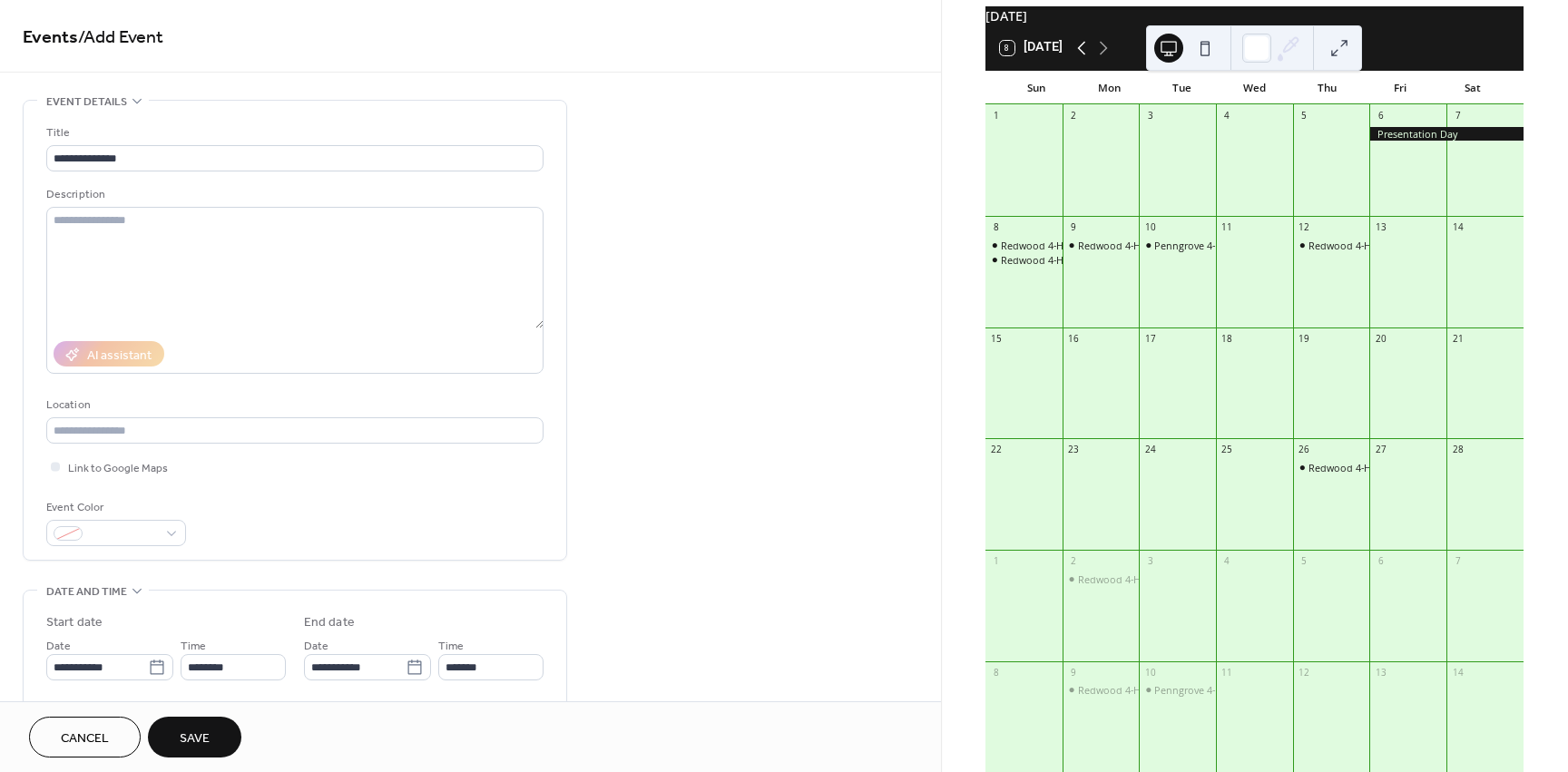 click 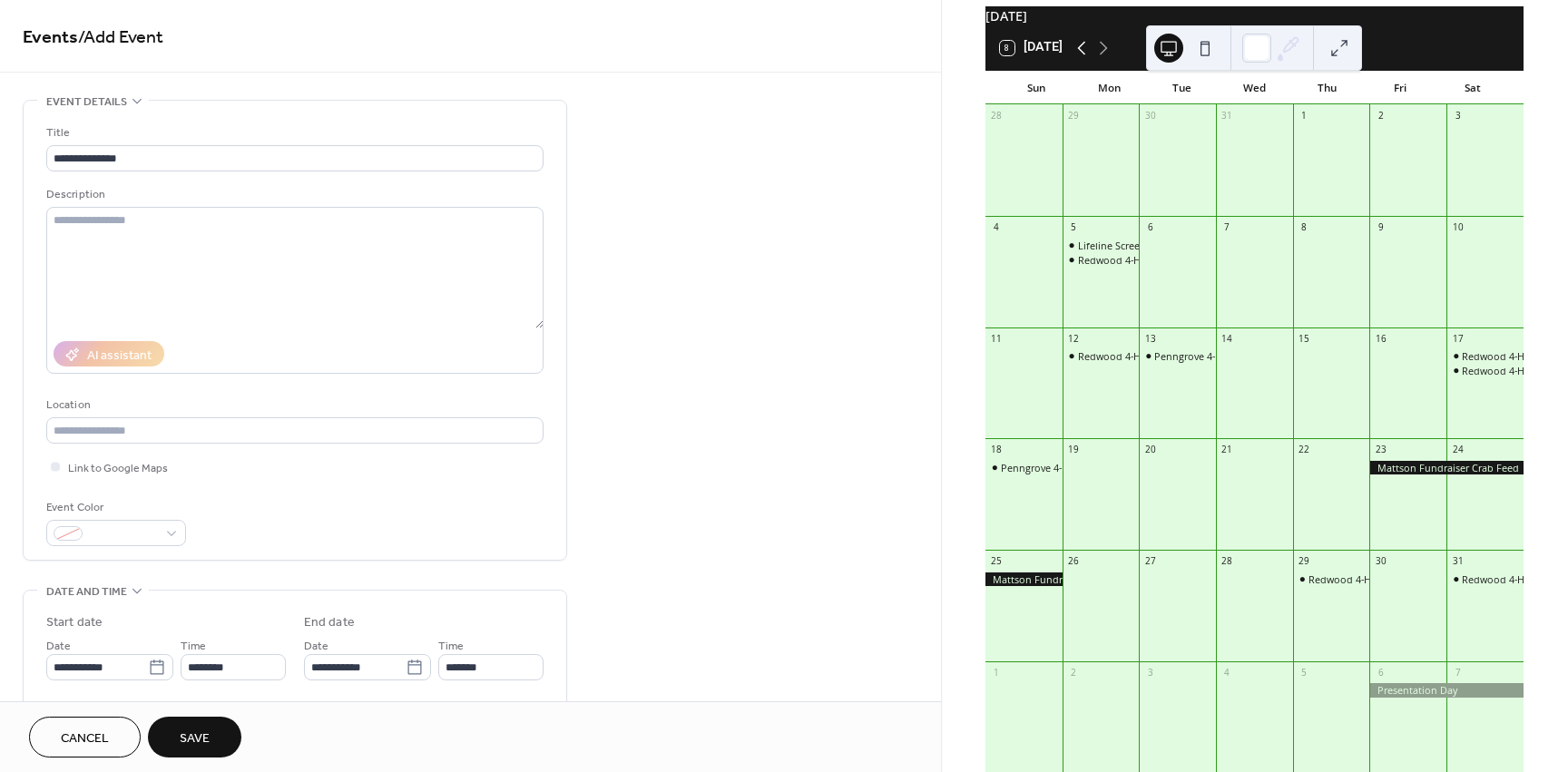 click 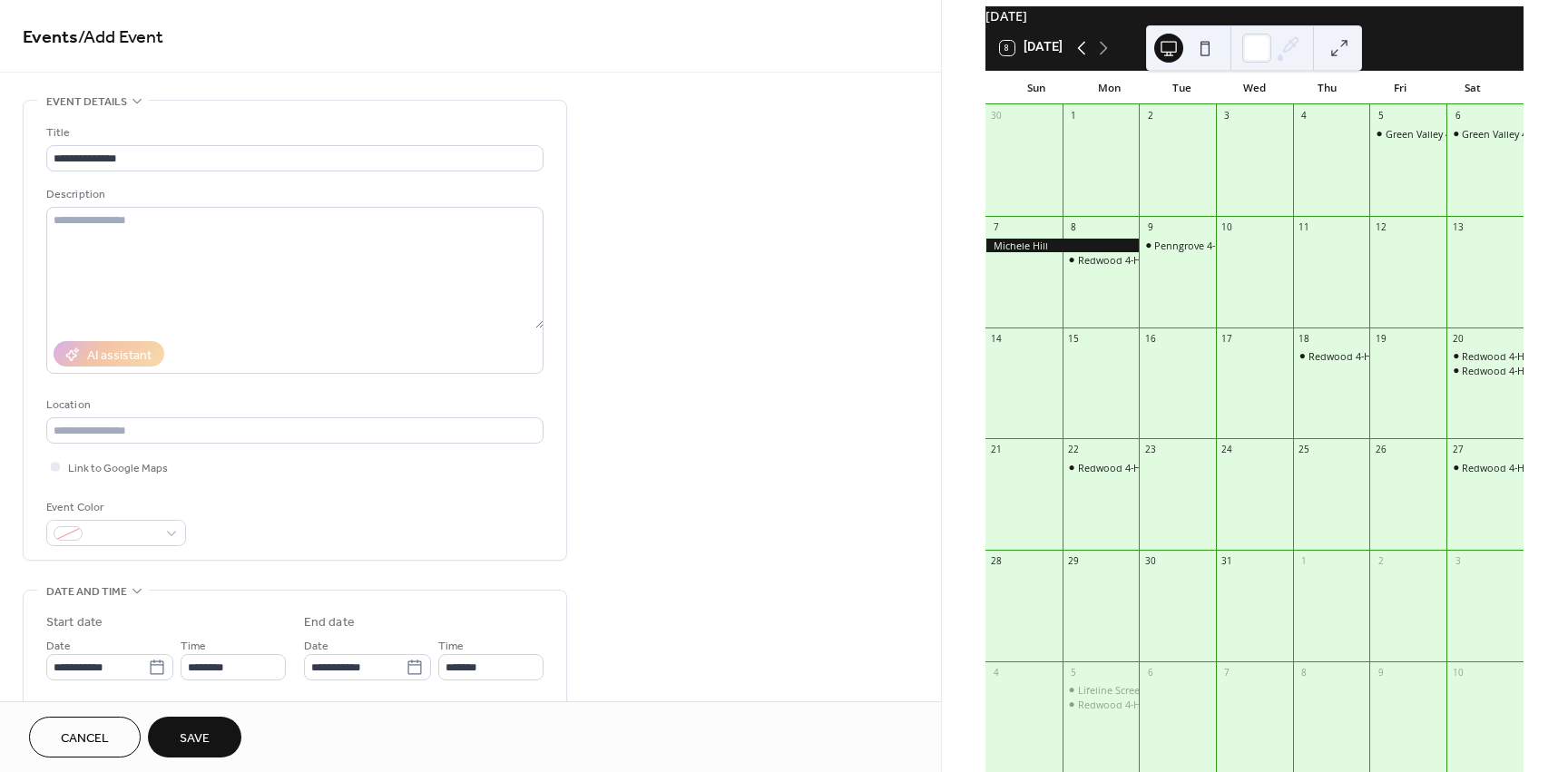 click 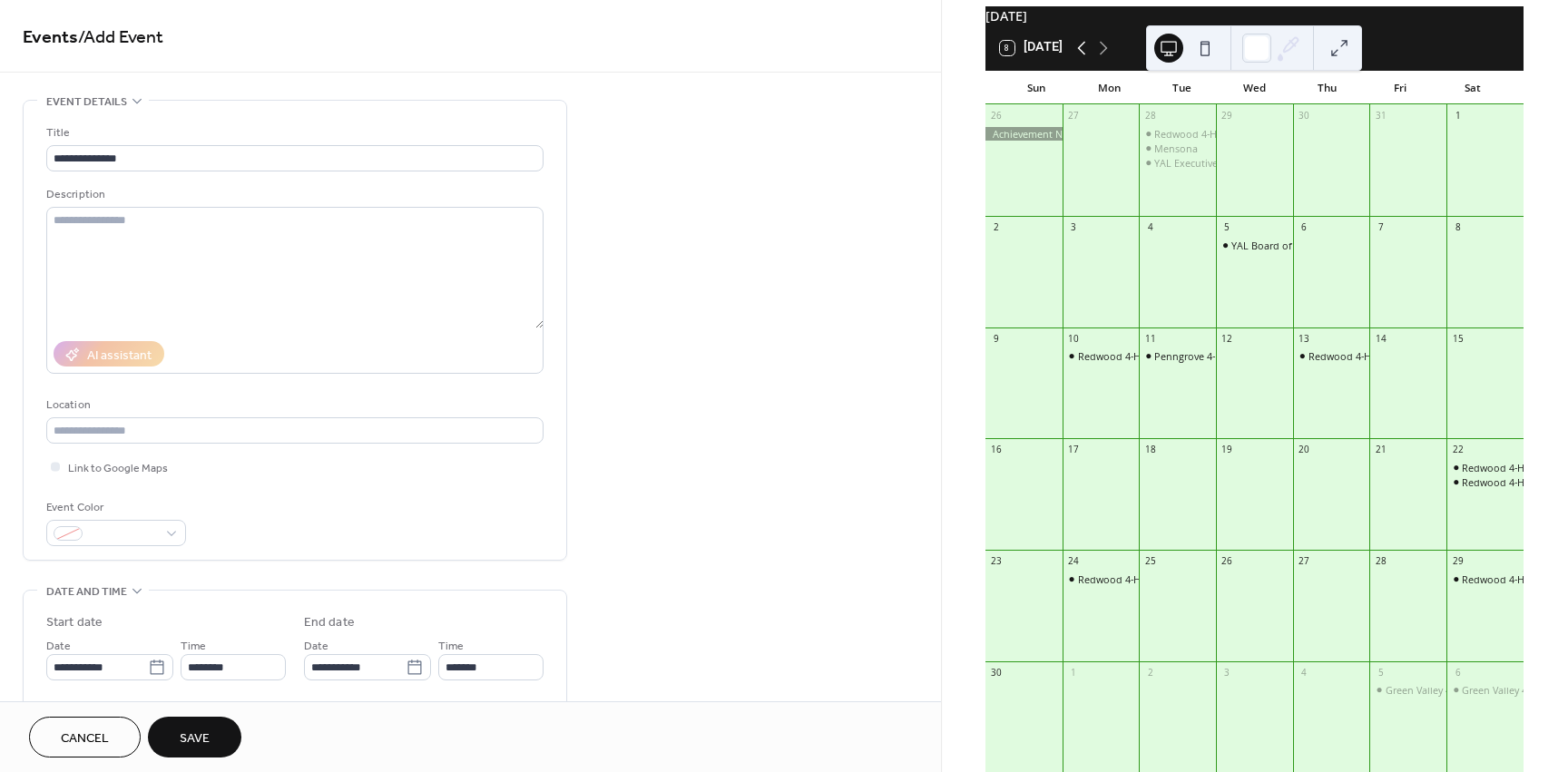 click 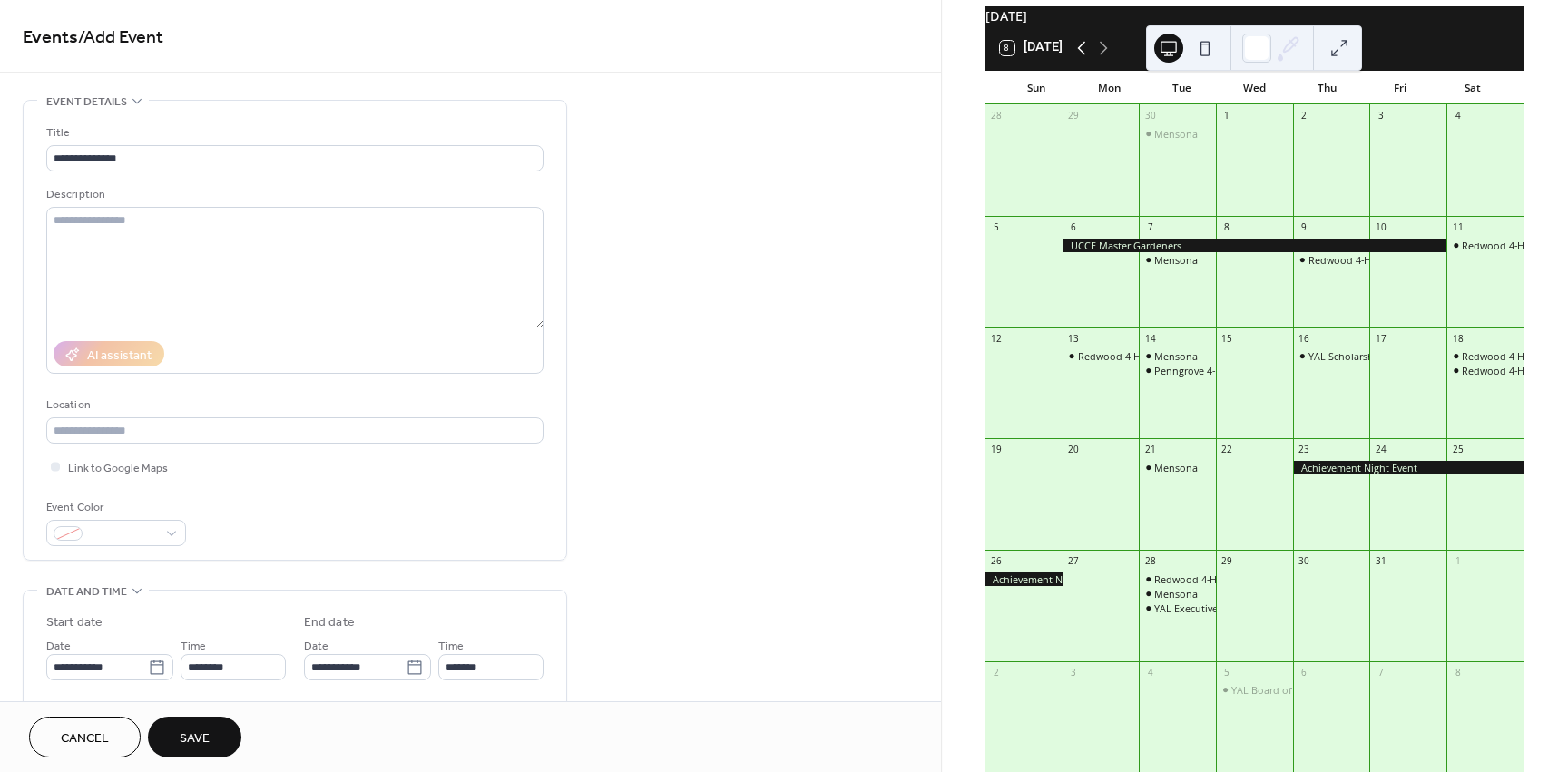 click 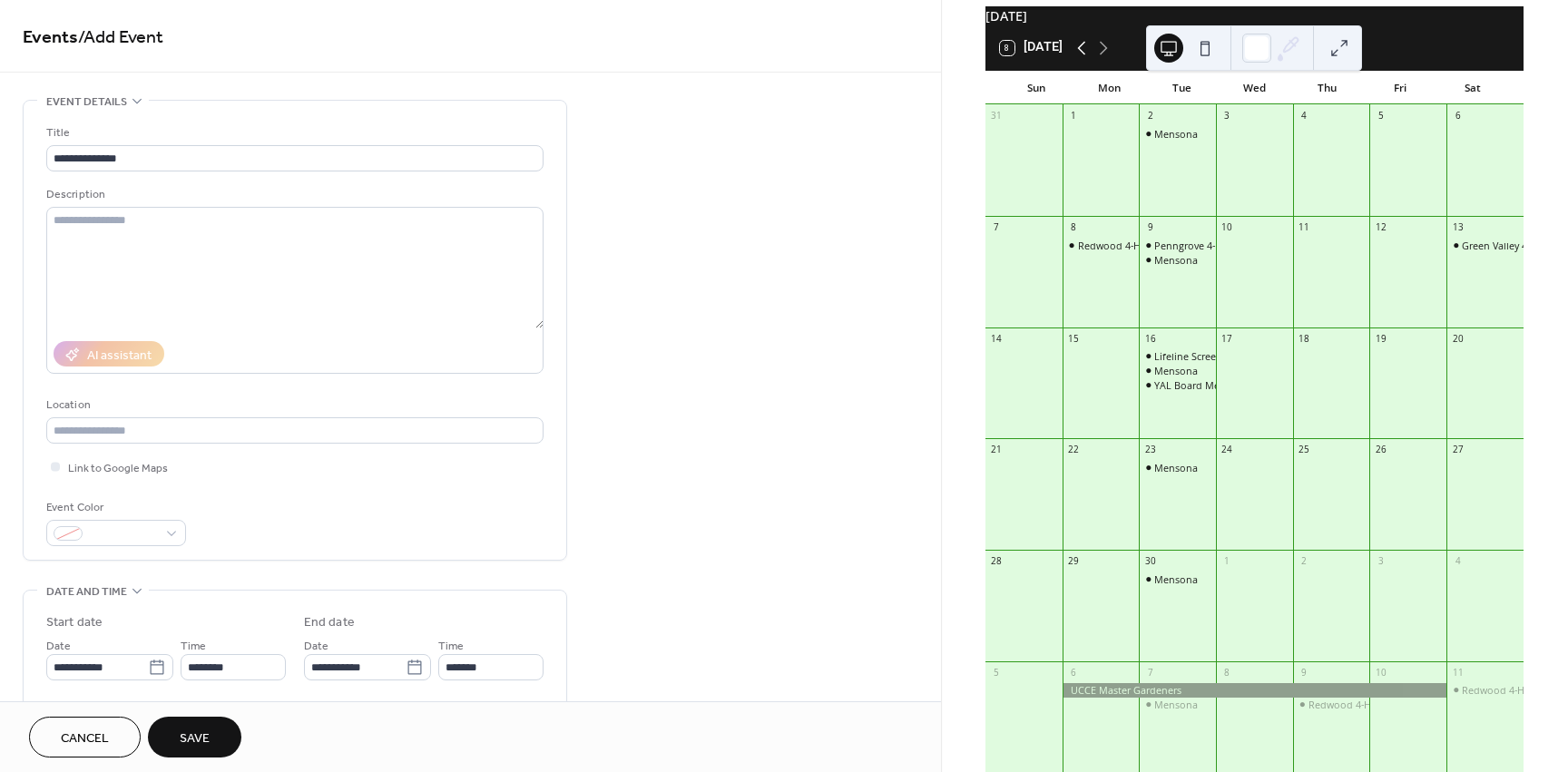 click 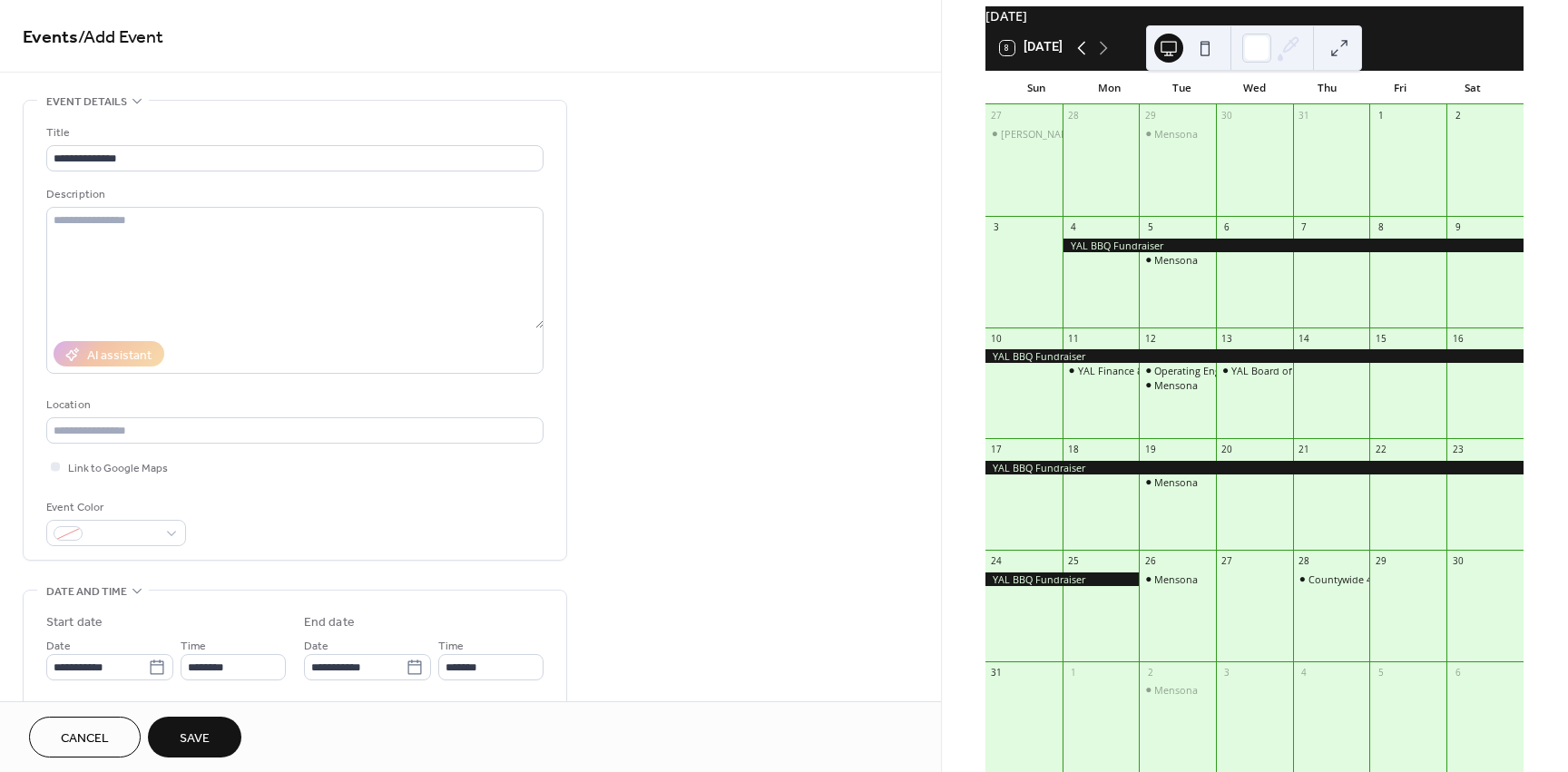 click 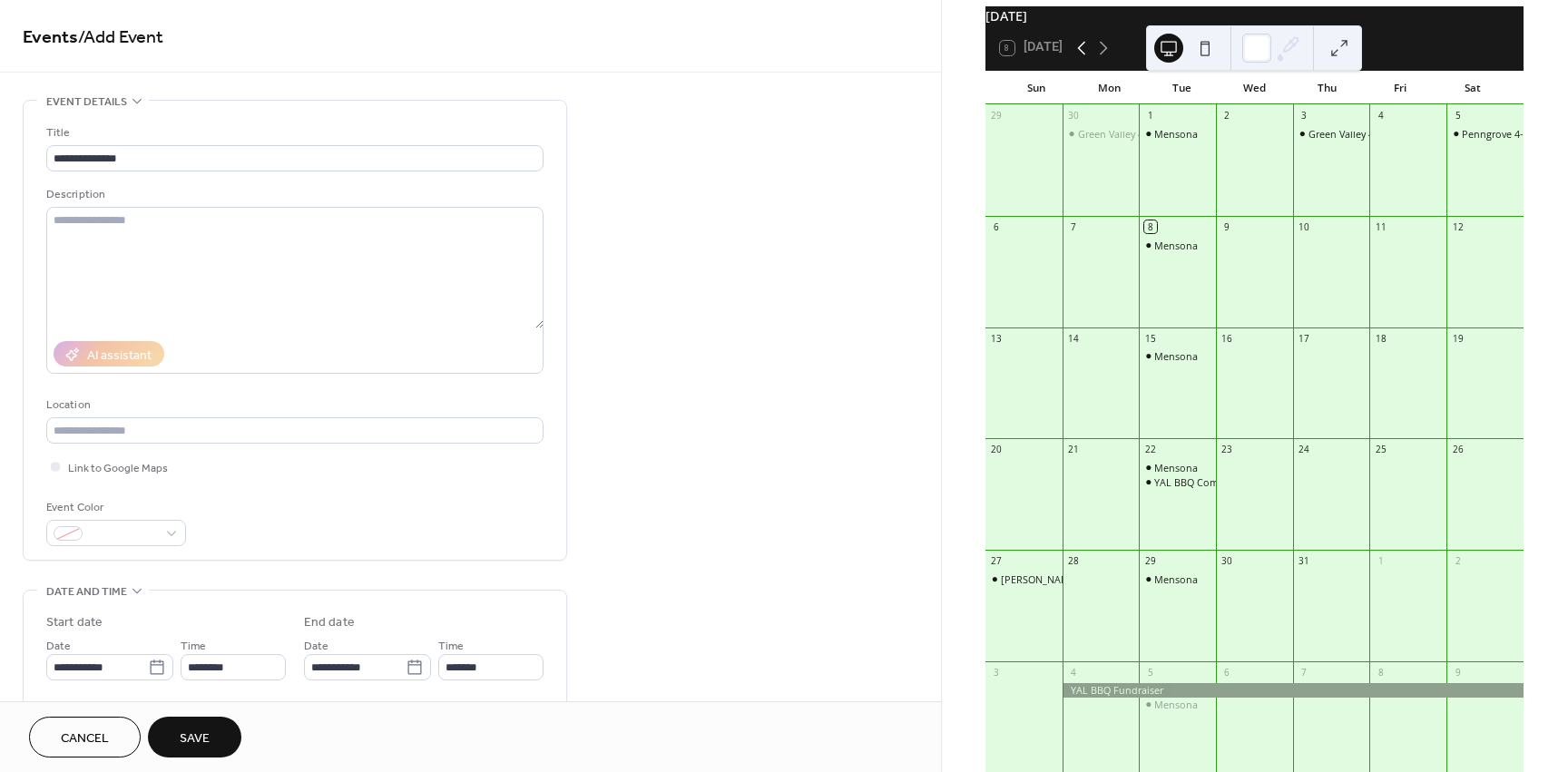 click 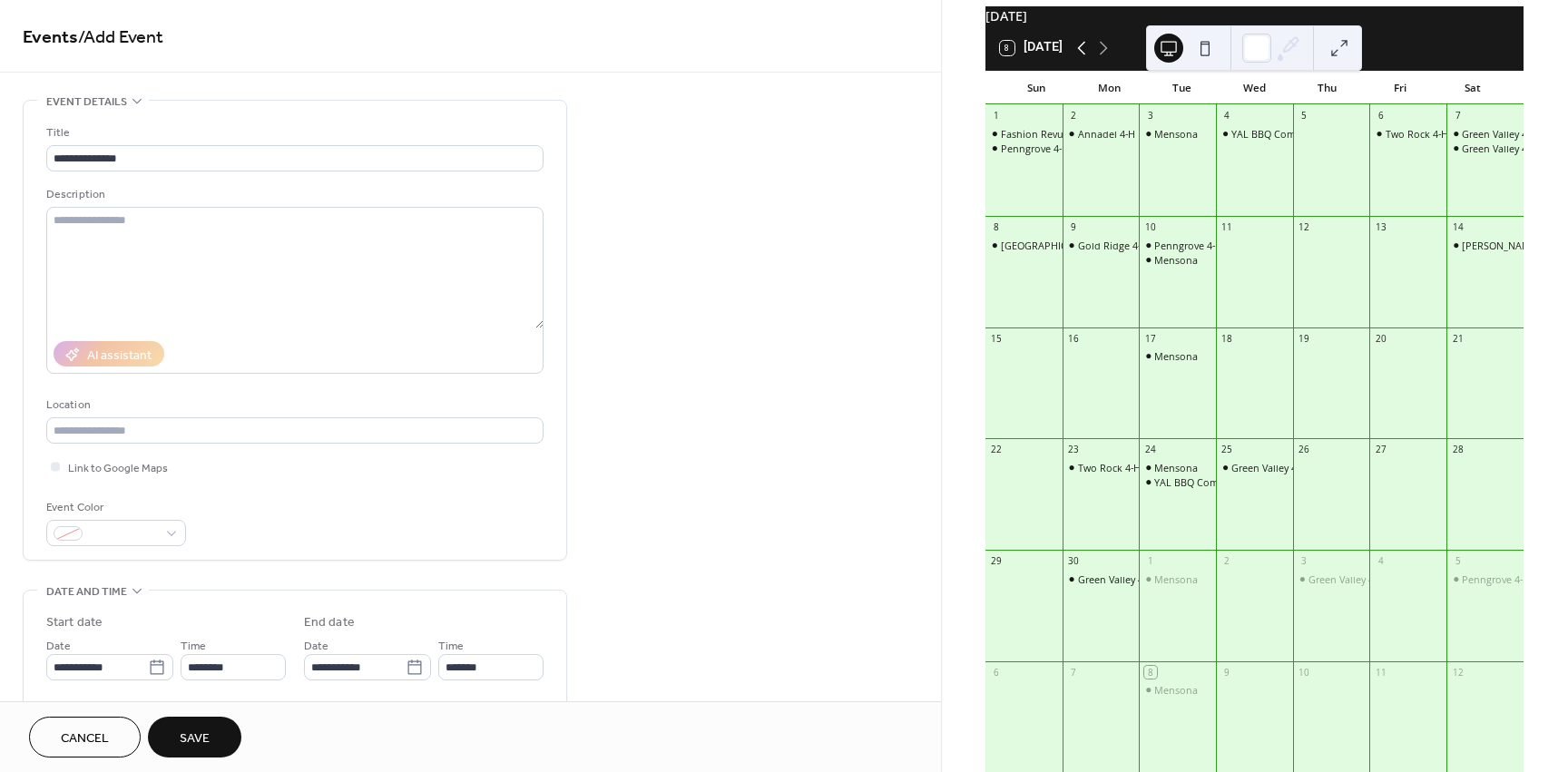 click 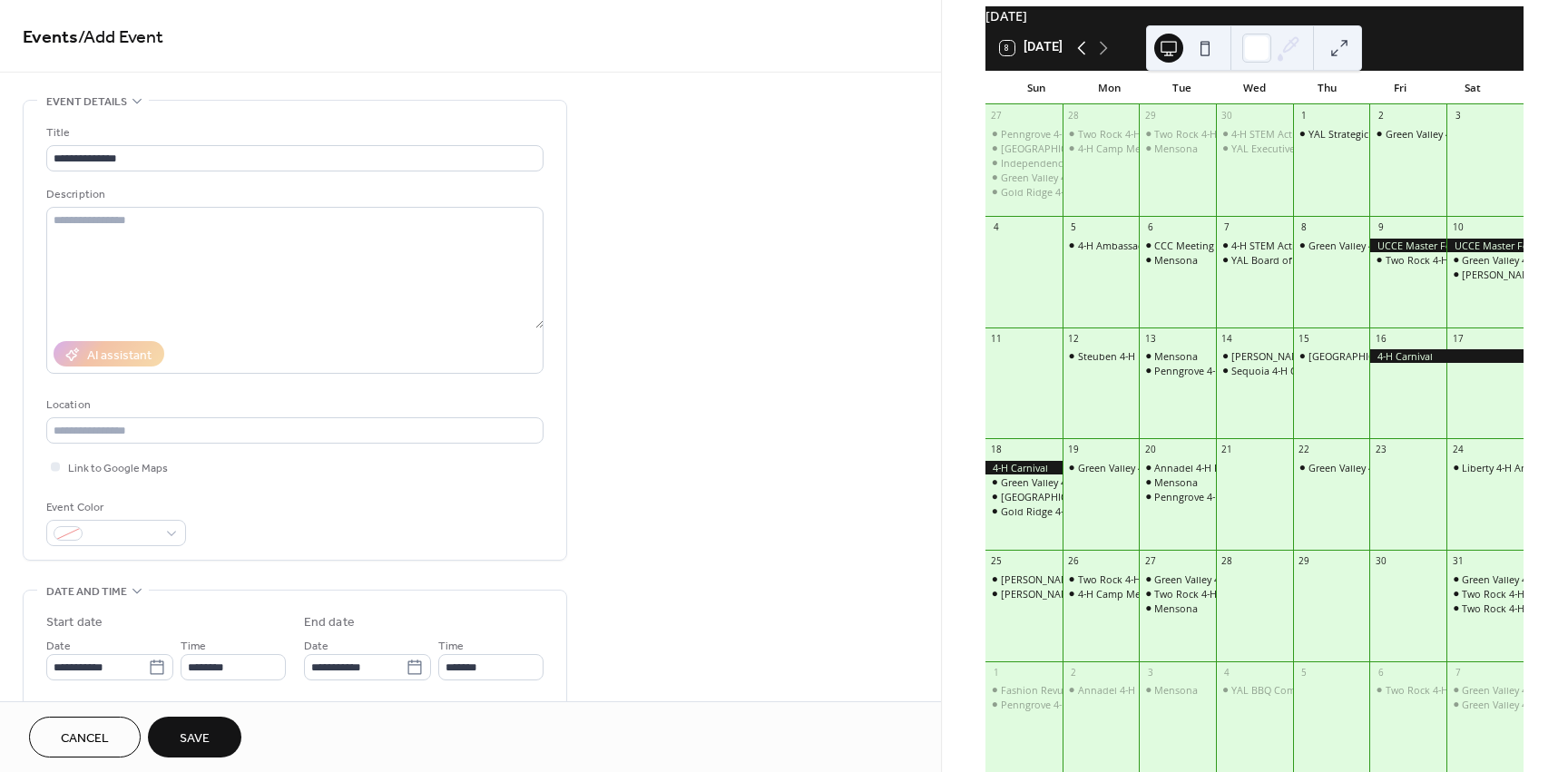 click 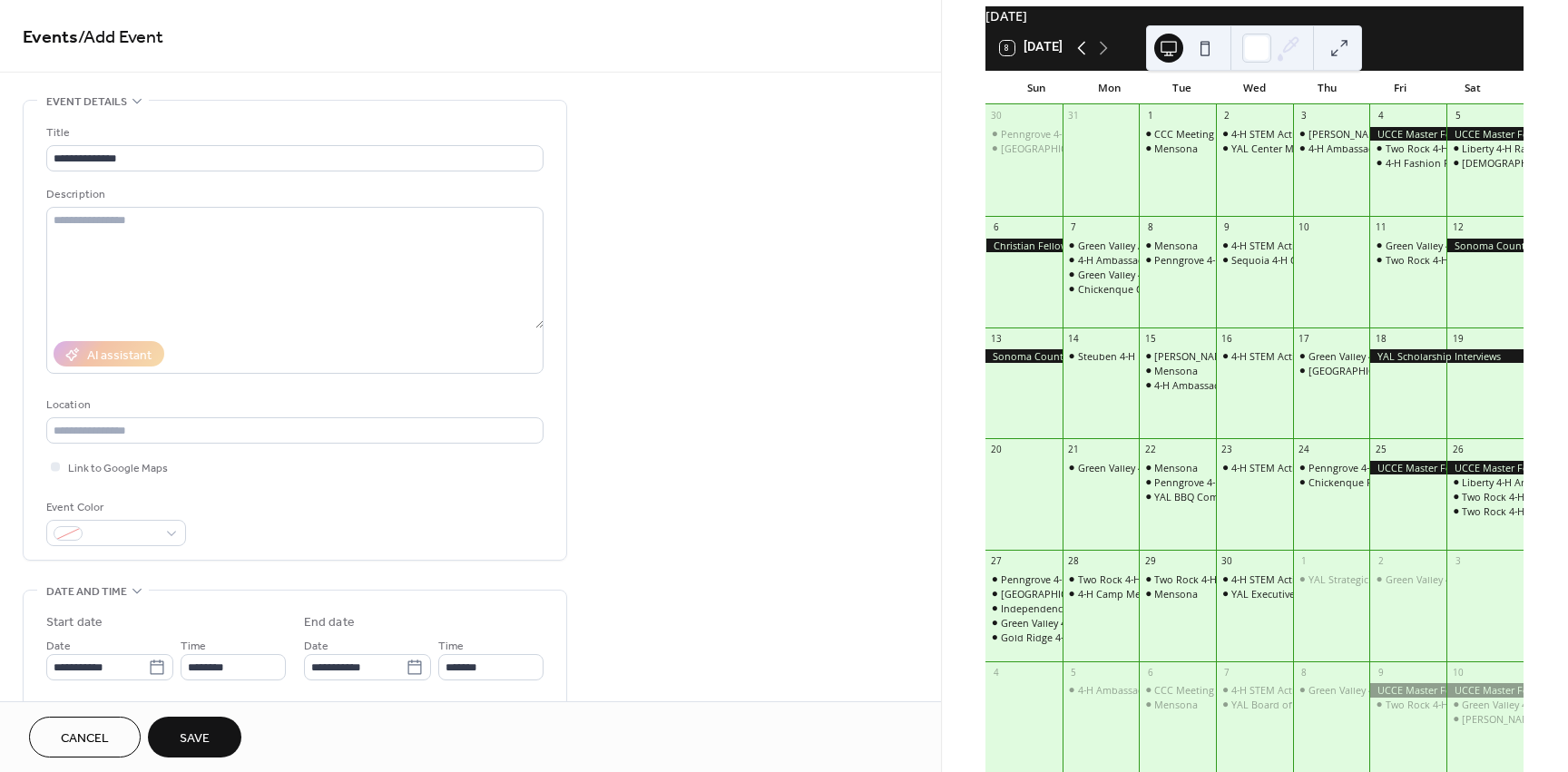 click 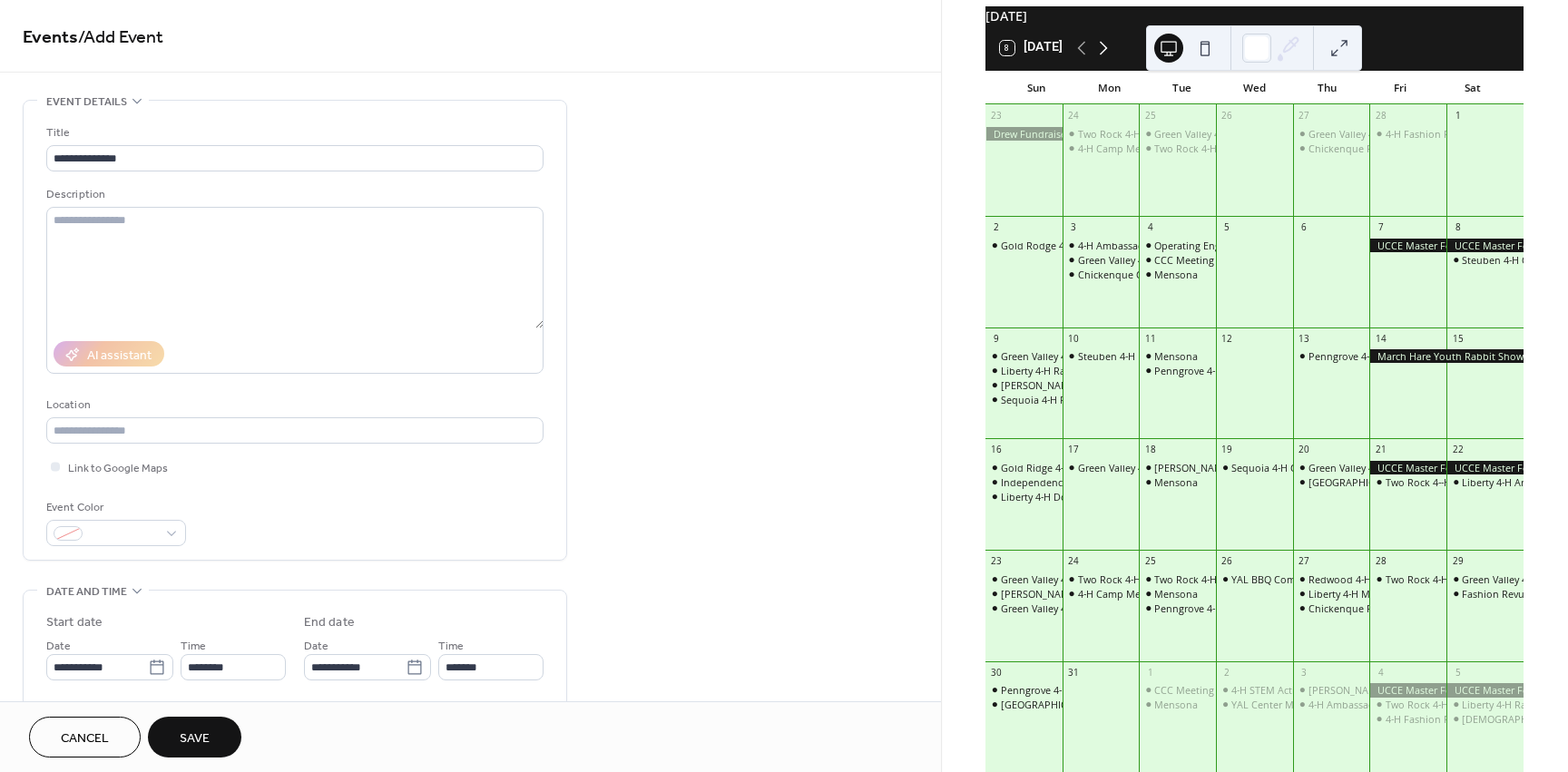click 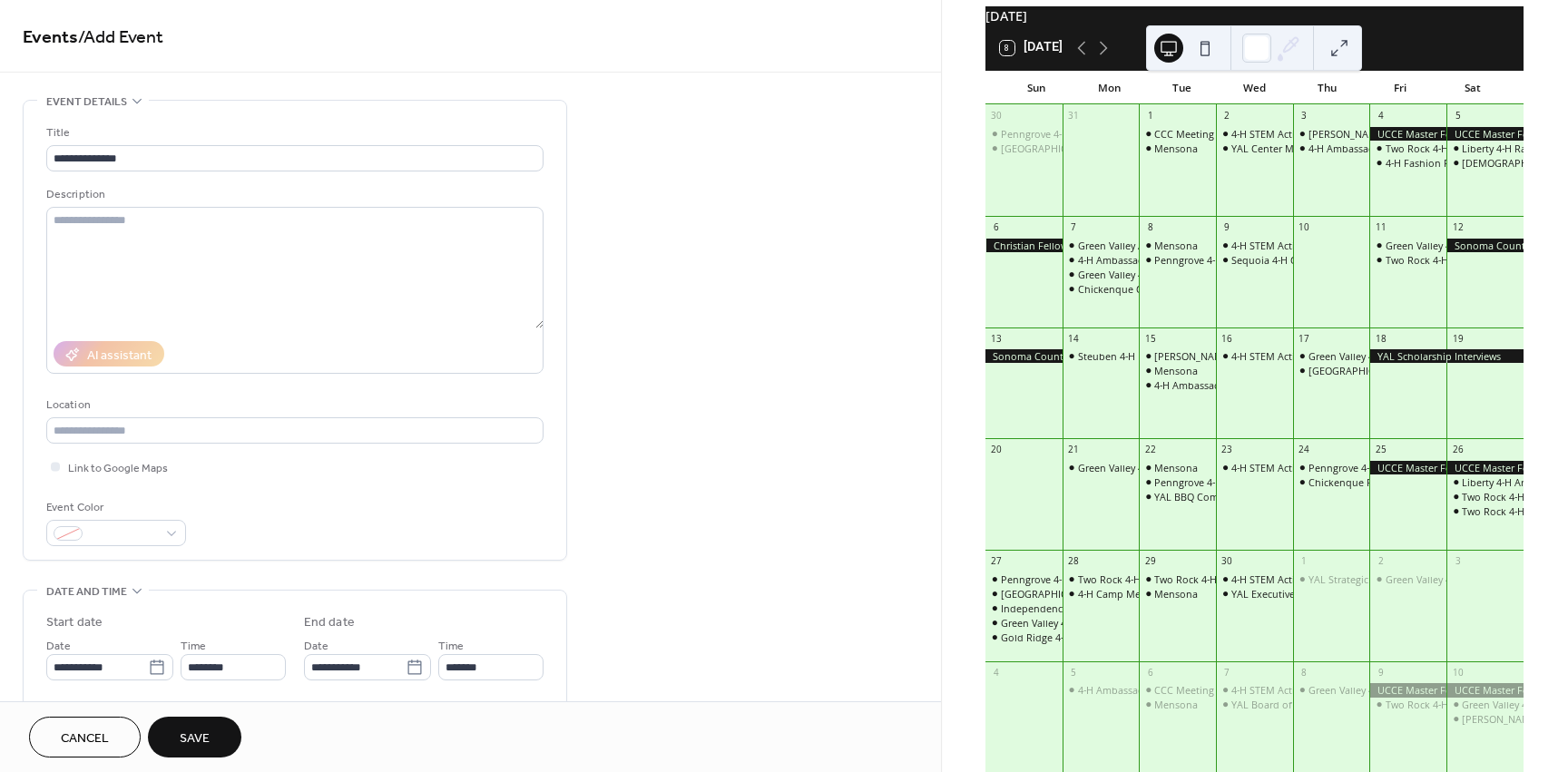 click at bounding box center (1485, 245) 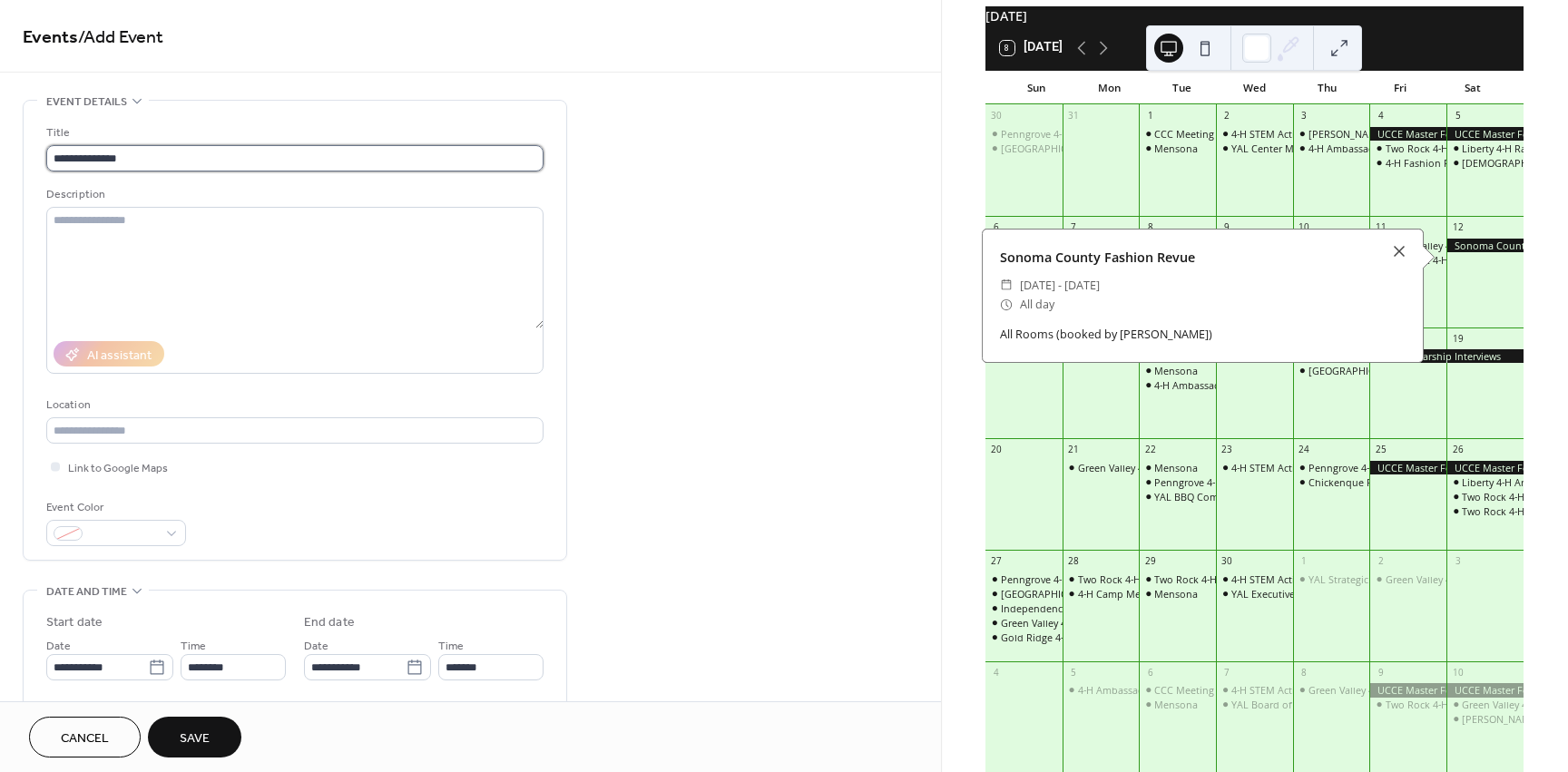 click on "**********" at bounding box center [295, 158] 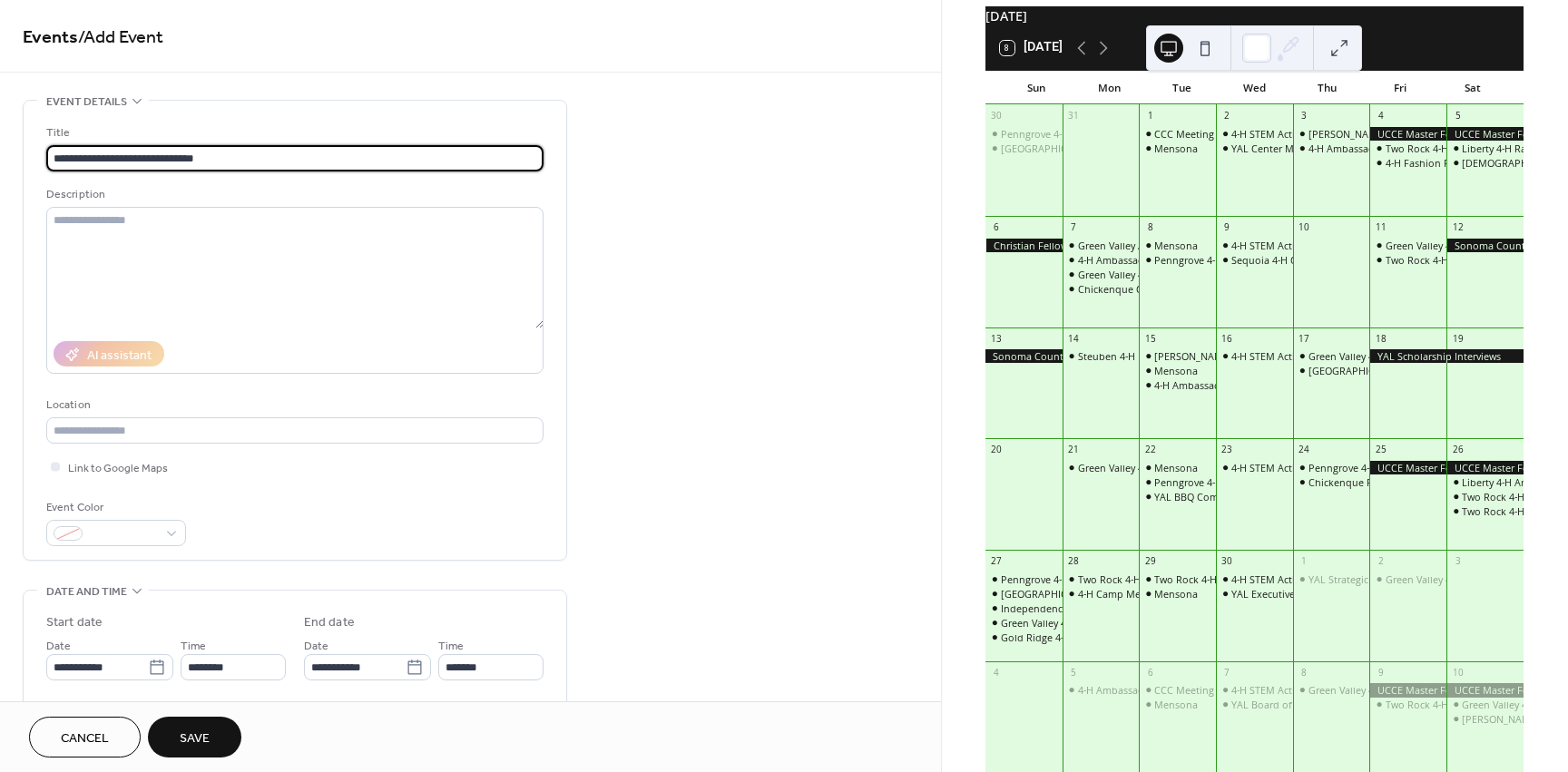 type on "**********" 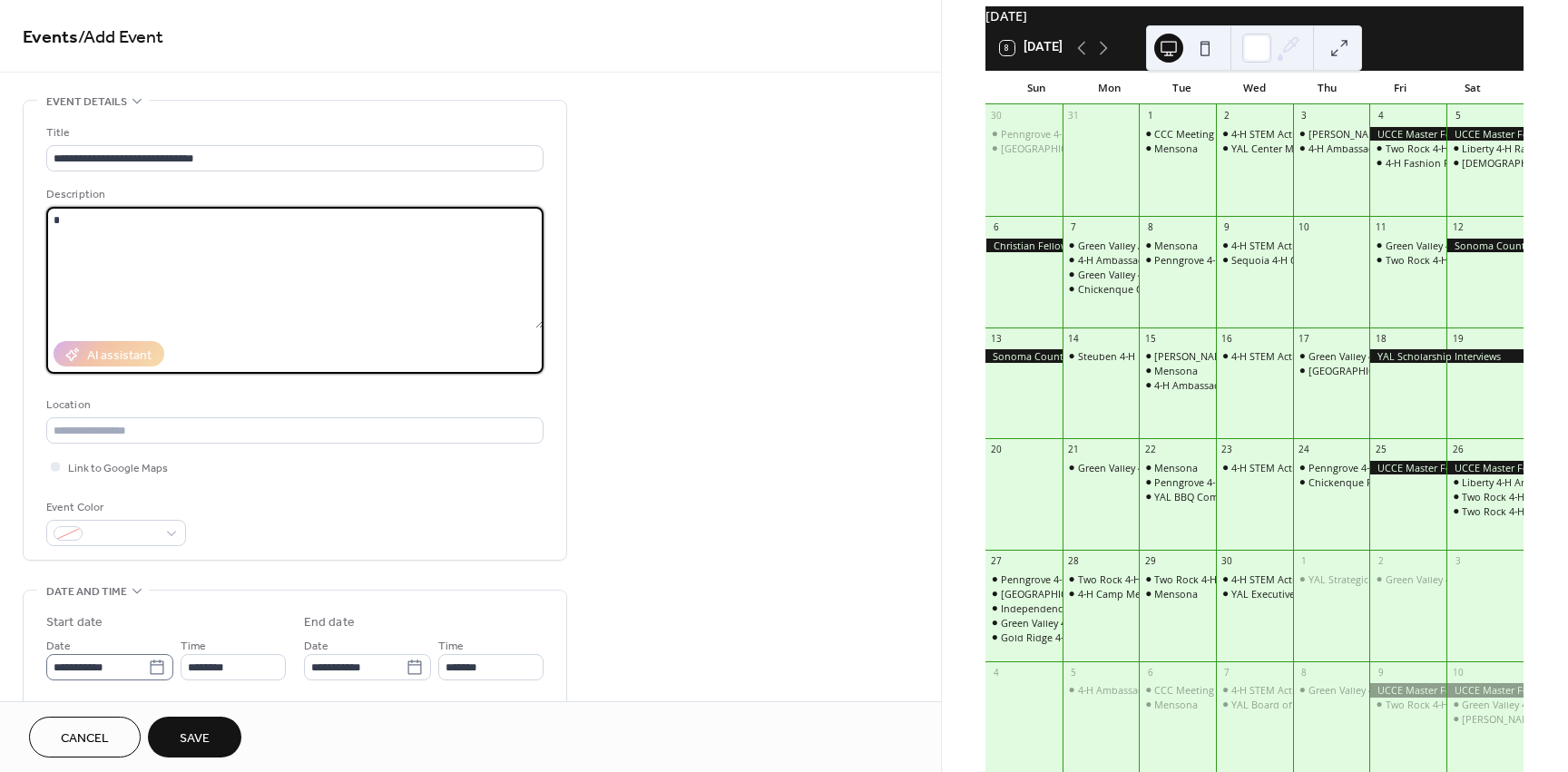 type on "*" 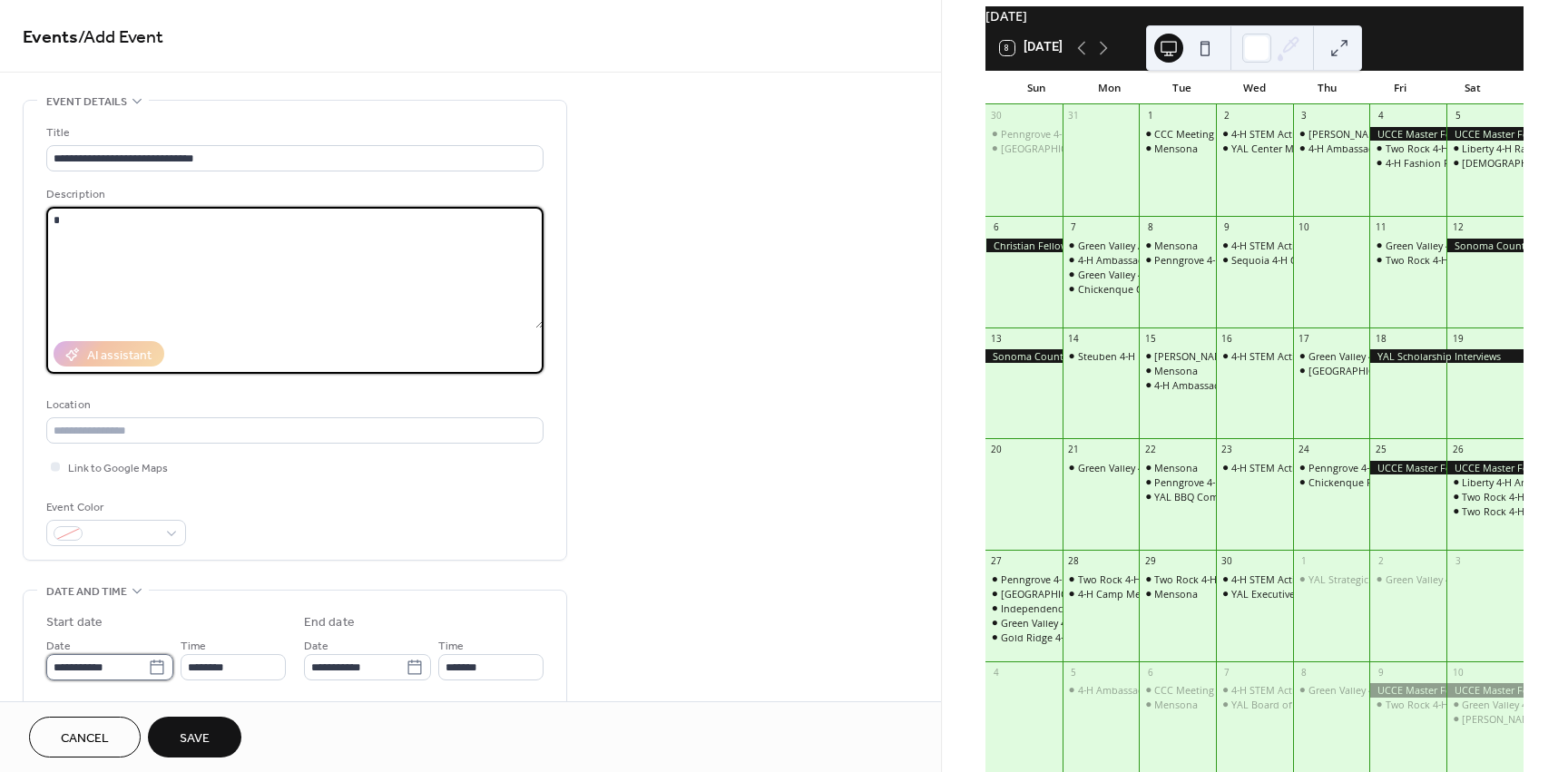 click on "**********" at bounding box center (97, 667) 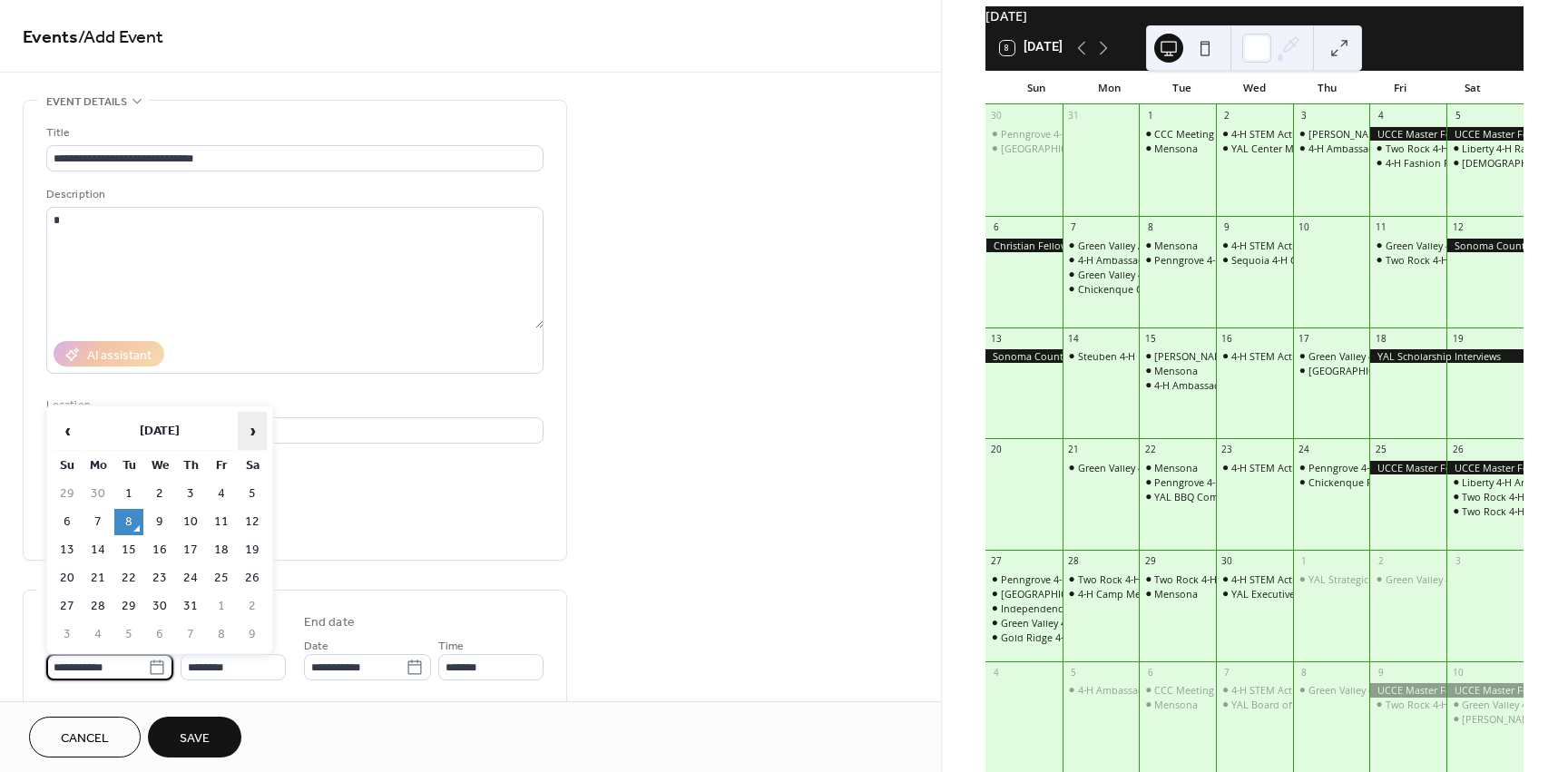 click on "›" at bounding box center [252, 431] 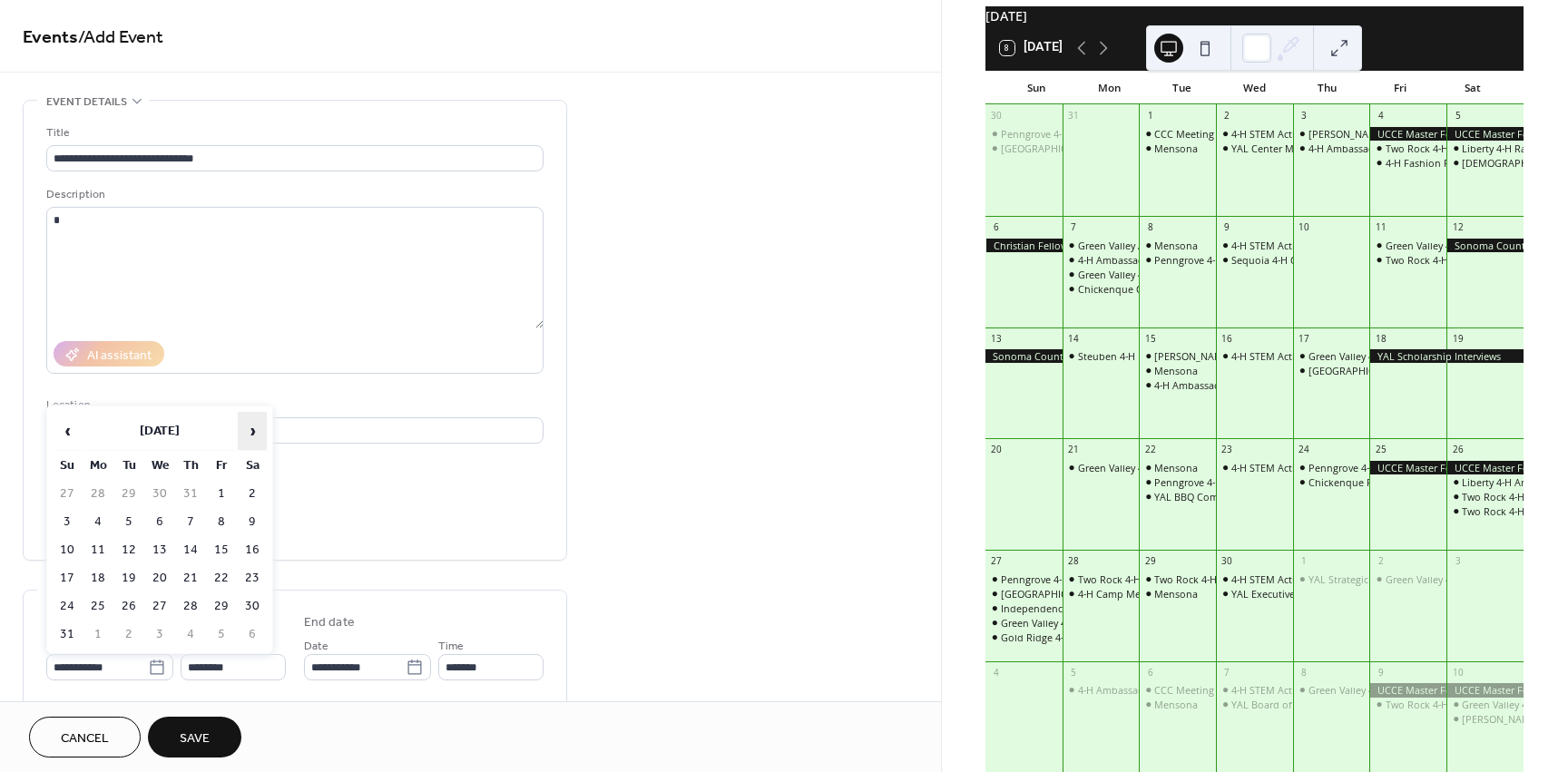 click on "›" at bounding box center (252, 431) 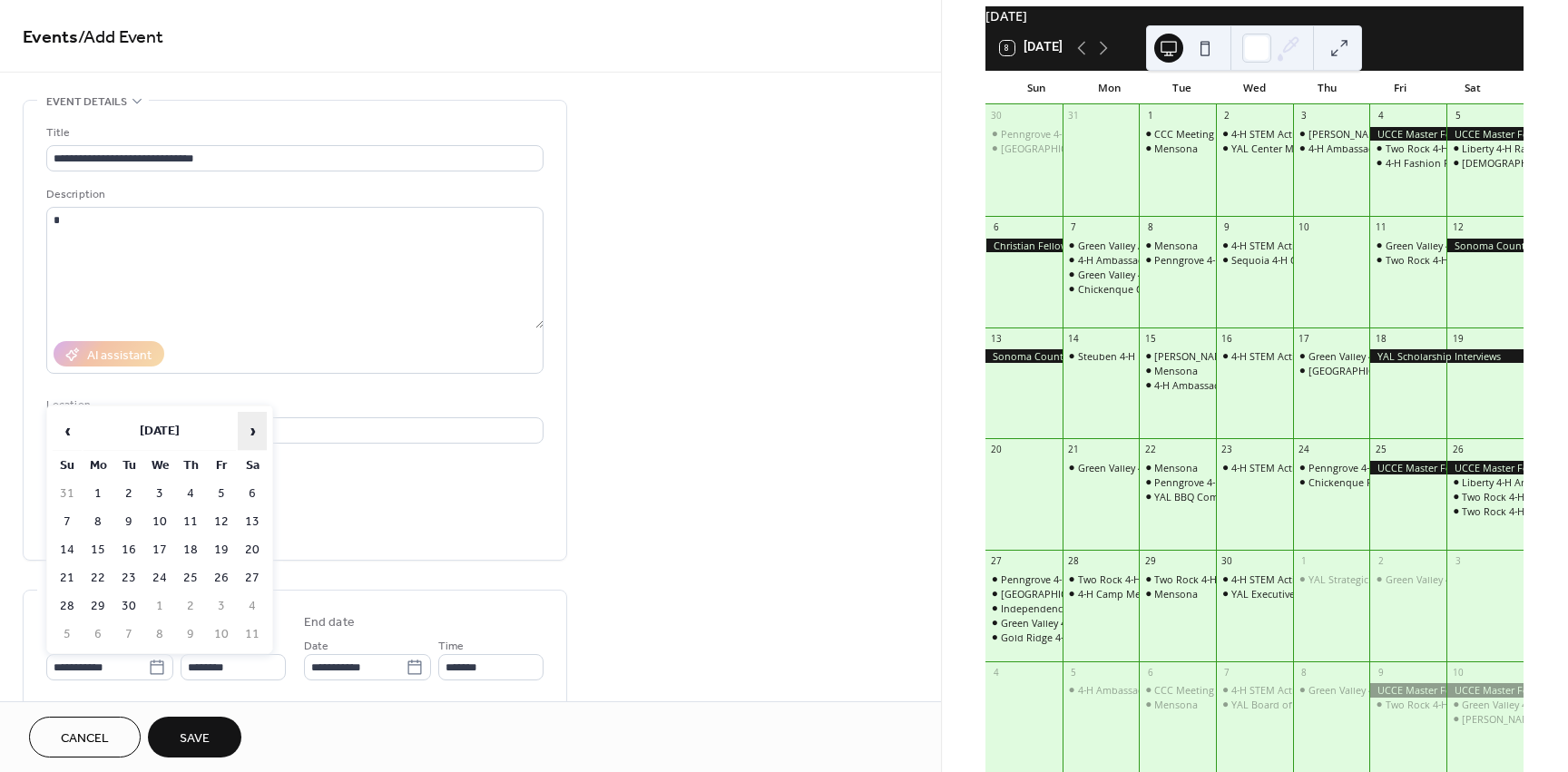 click on "›" at bounding box center [252, 431] 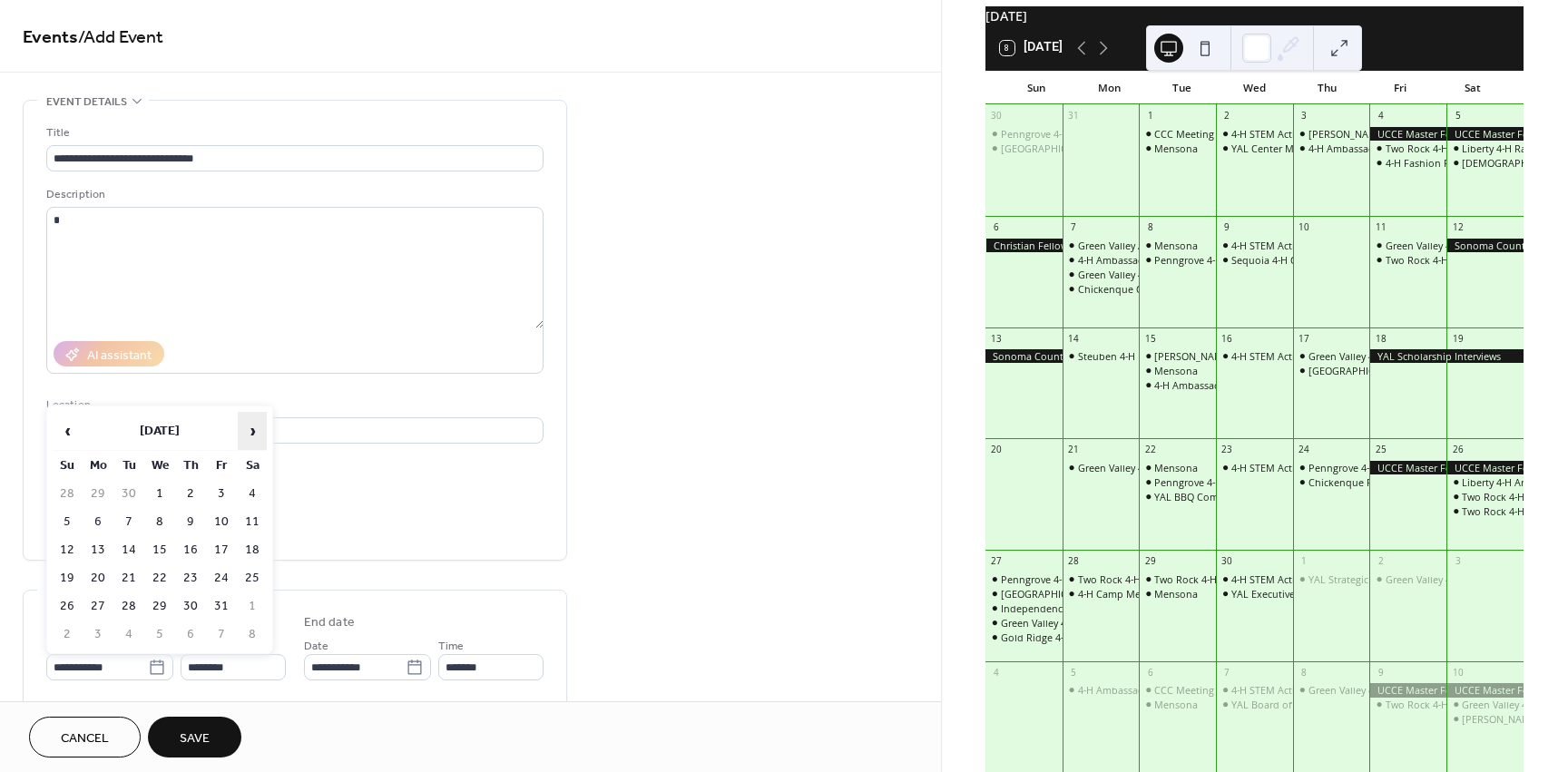 click on "›" at bounding box center (252, 431) 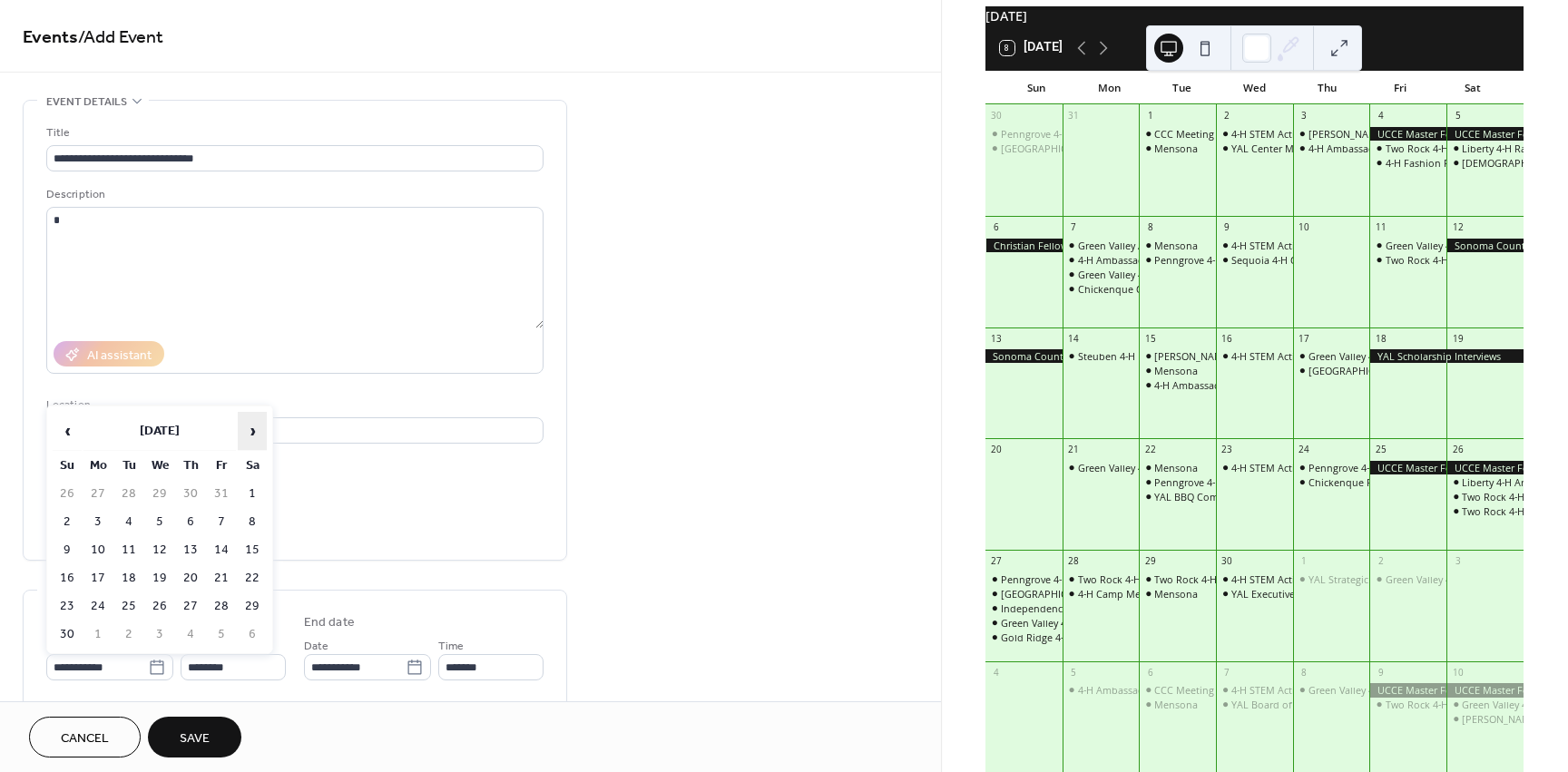 click on "›" at bounding box center [252, 431] 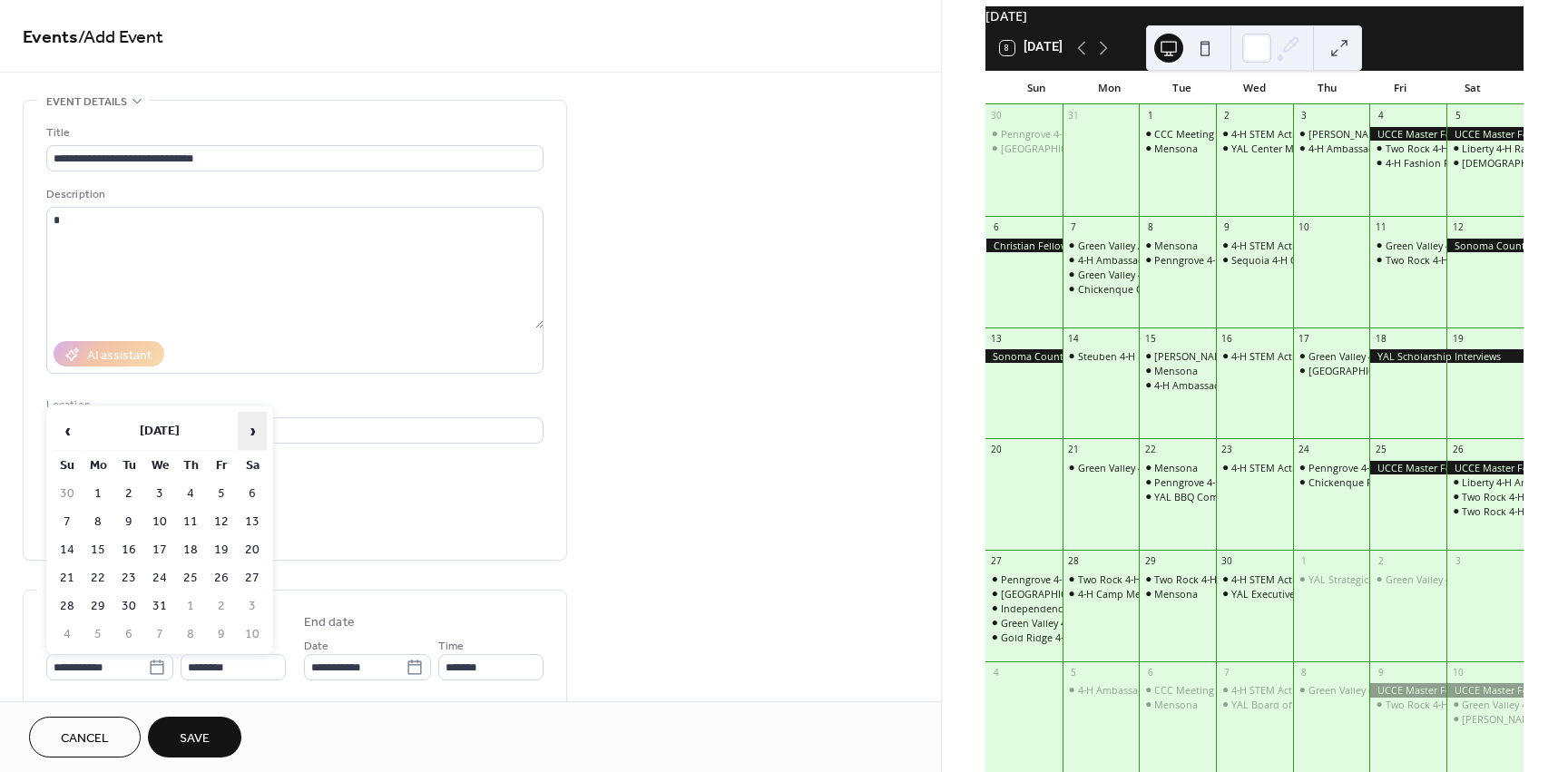 click on "›" at bounding box center (252, 431) 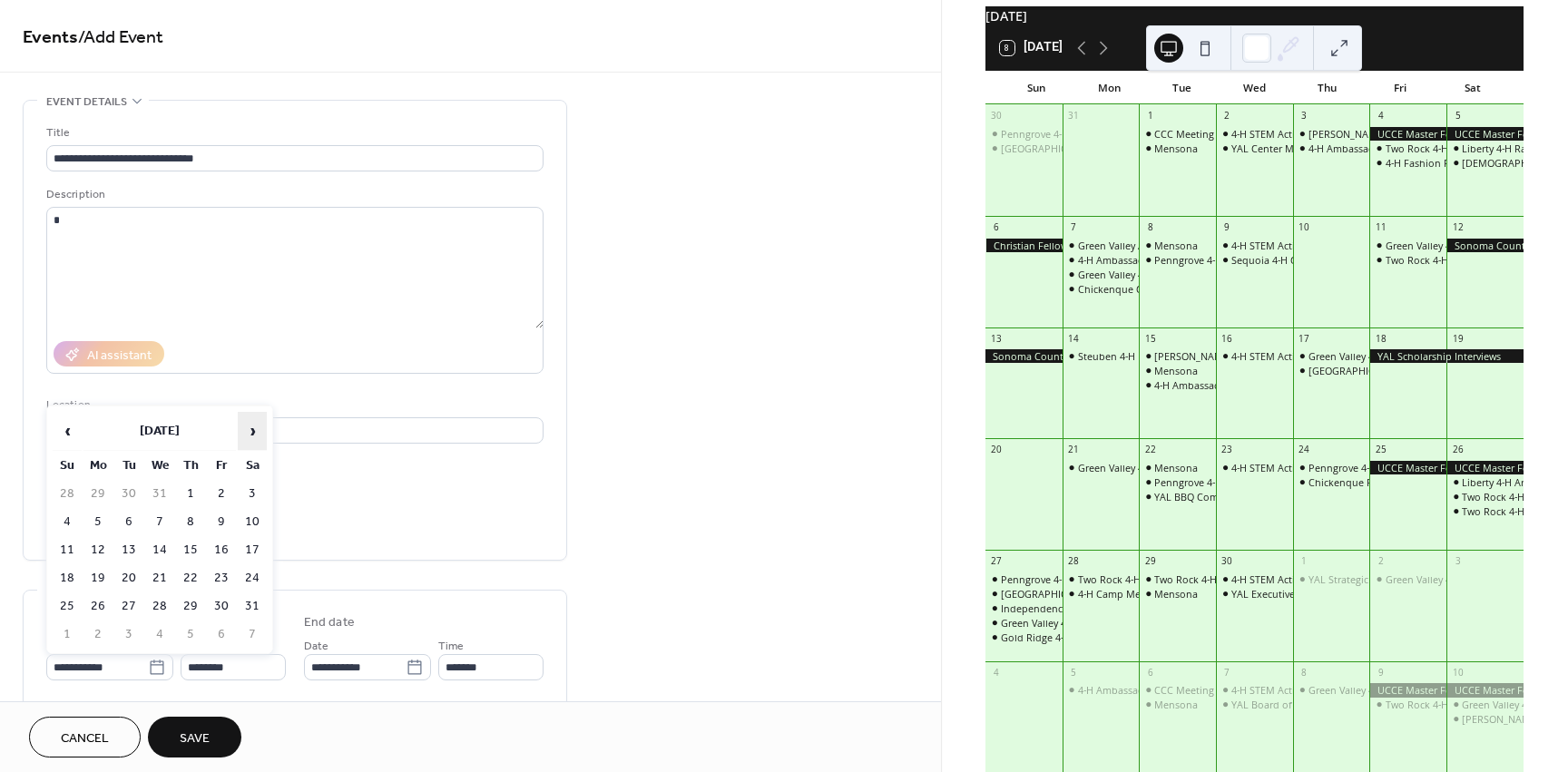 click on "›" at bounding box center [252, 431] 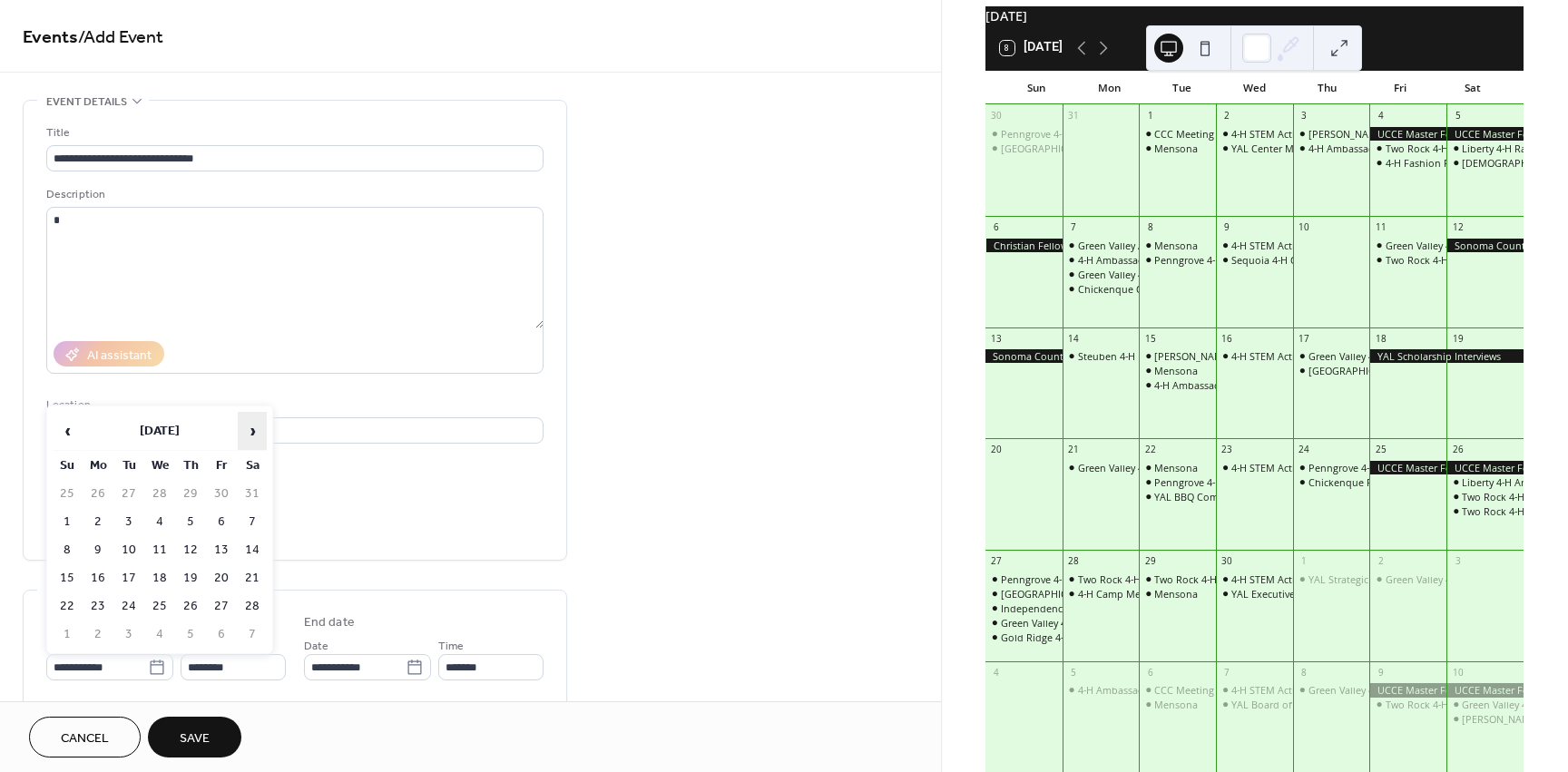 click on "›" at bounding box center [252, 431] 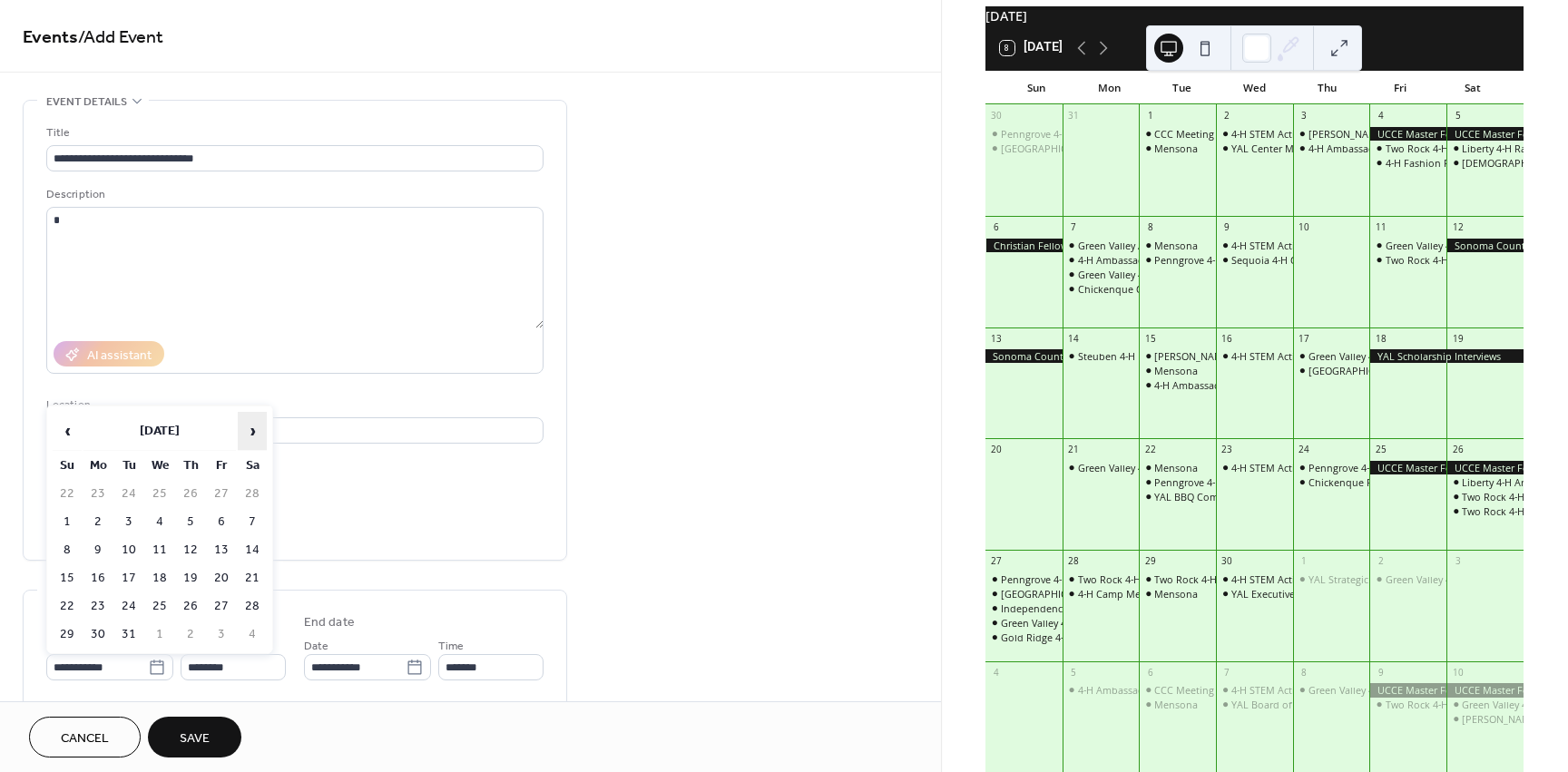 click on "›" at bounding box center [252, 431] 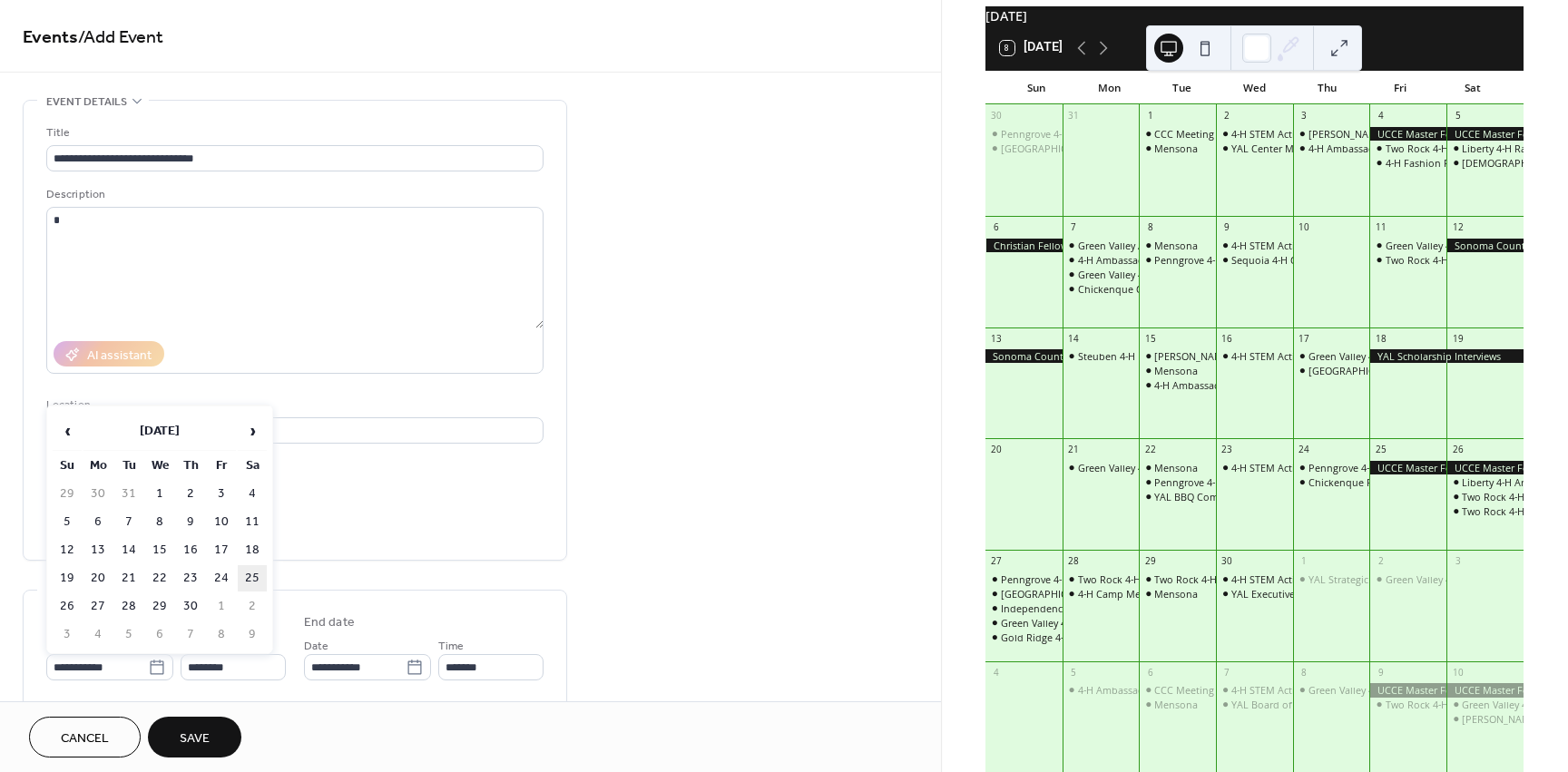 click on "25" at bounding box center [252, 578] 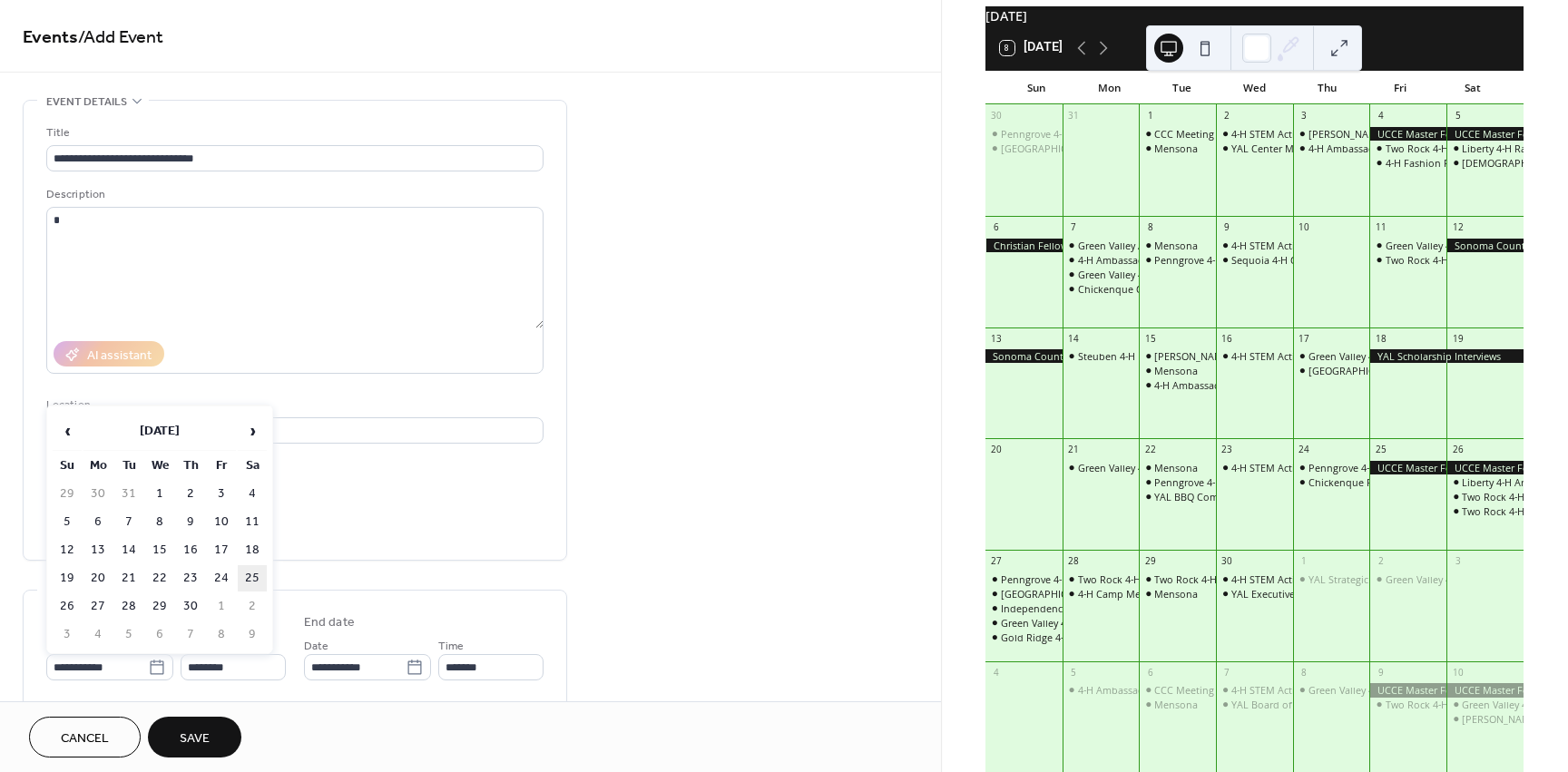 type on "**********" 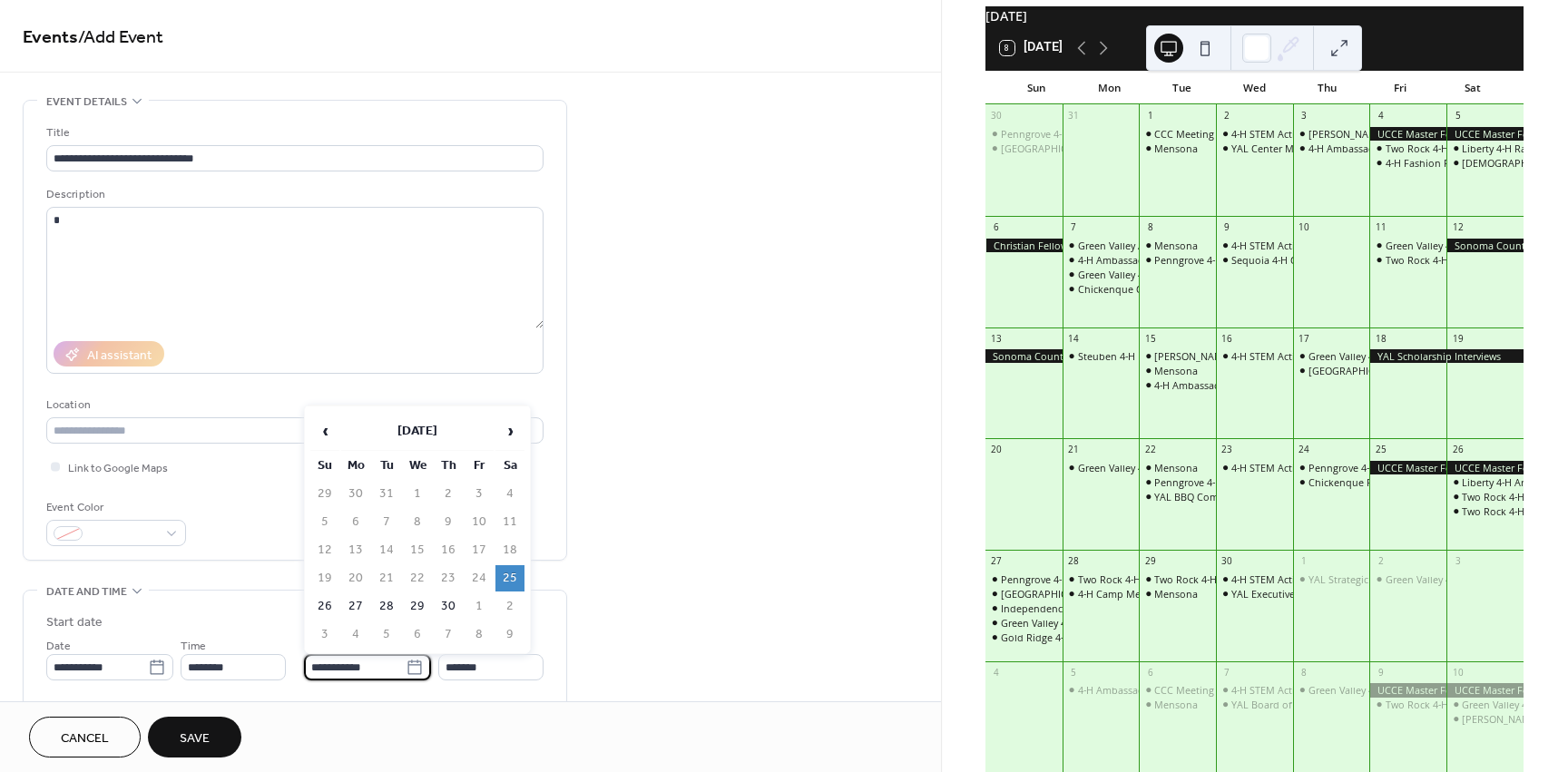 click on "**********" at bounding box center [355, 667] 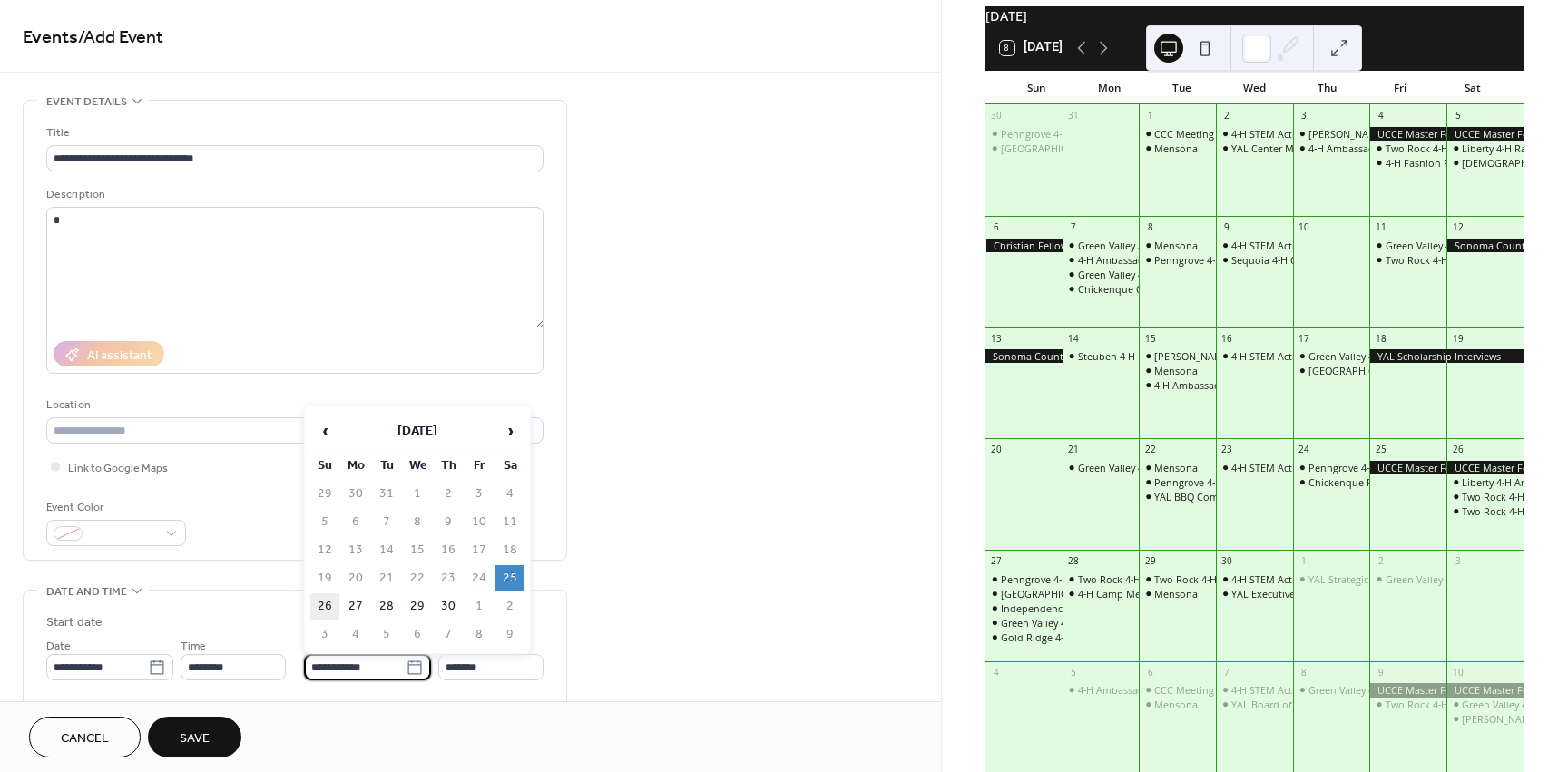click on "26" at bounding box center (325, 606) 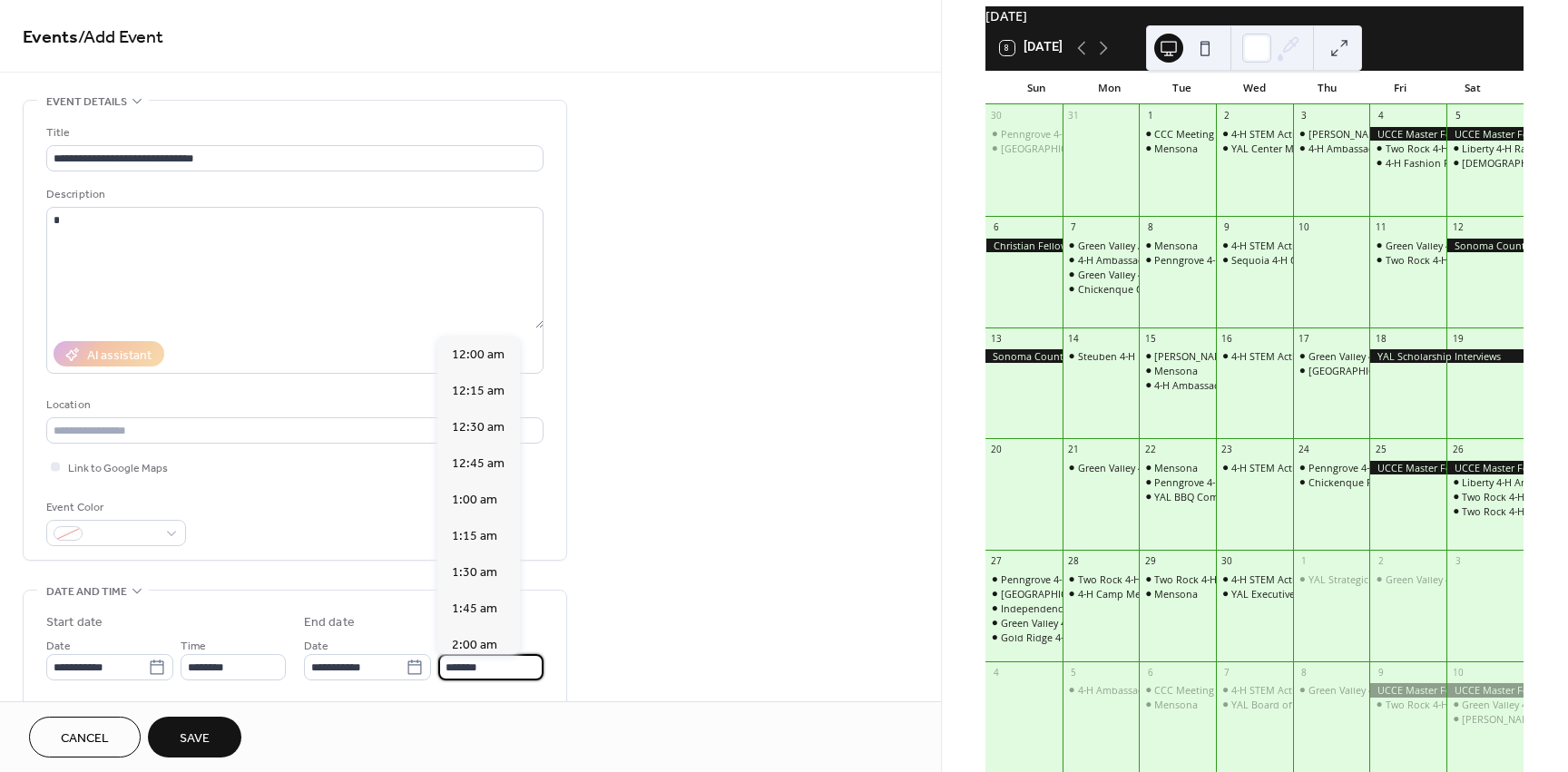 click on "*******" at bounding box center [491, 667] 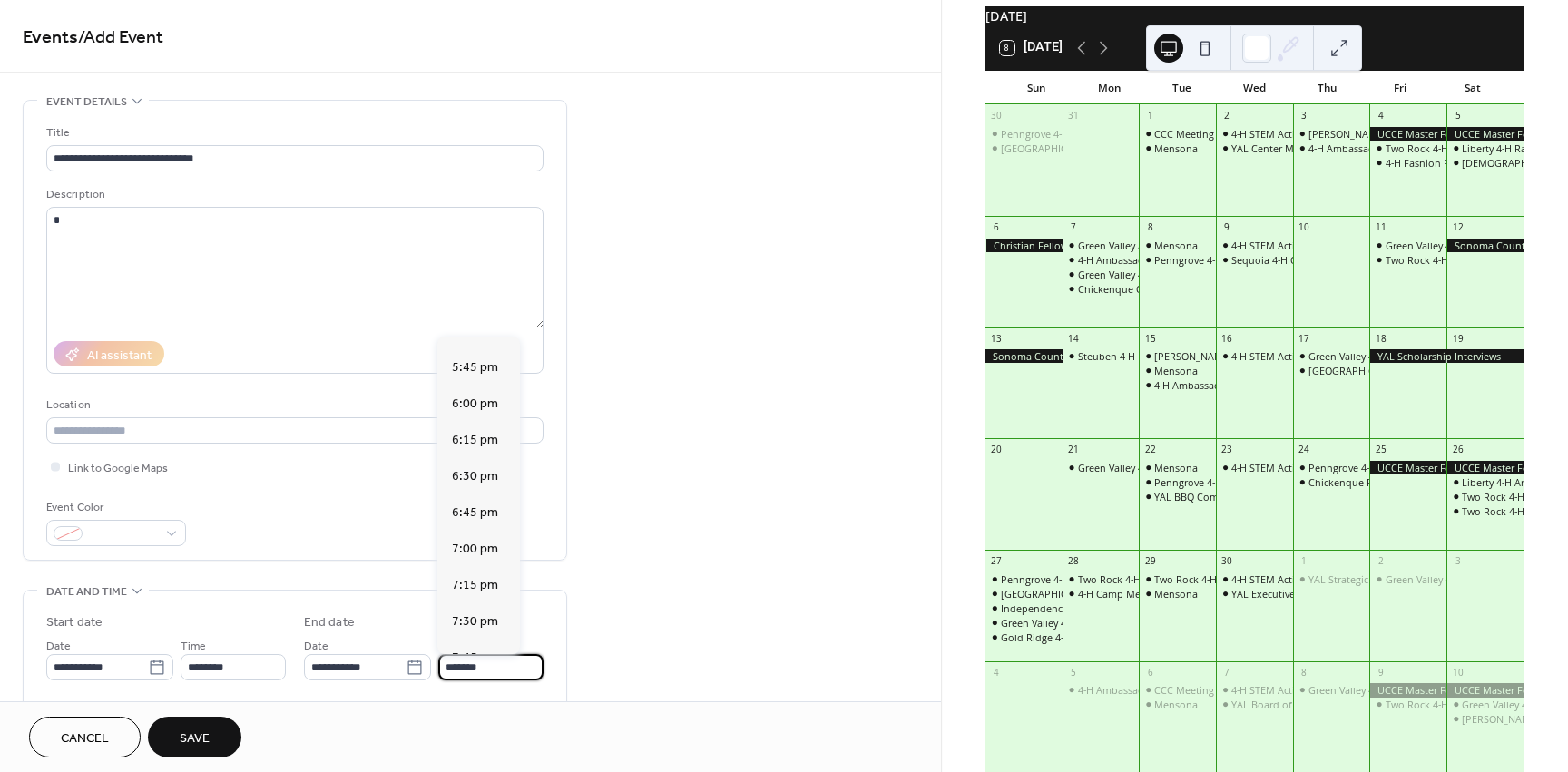 scroll, scrollTop: 2569, scrollLeft: 0, axis: vertical 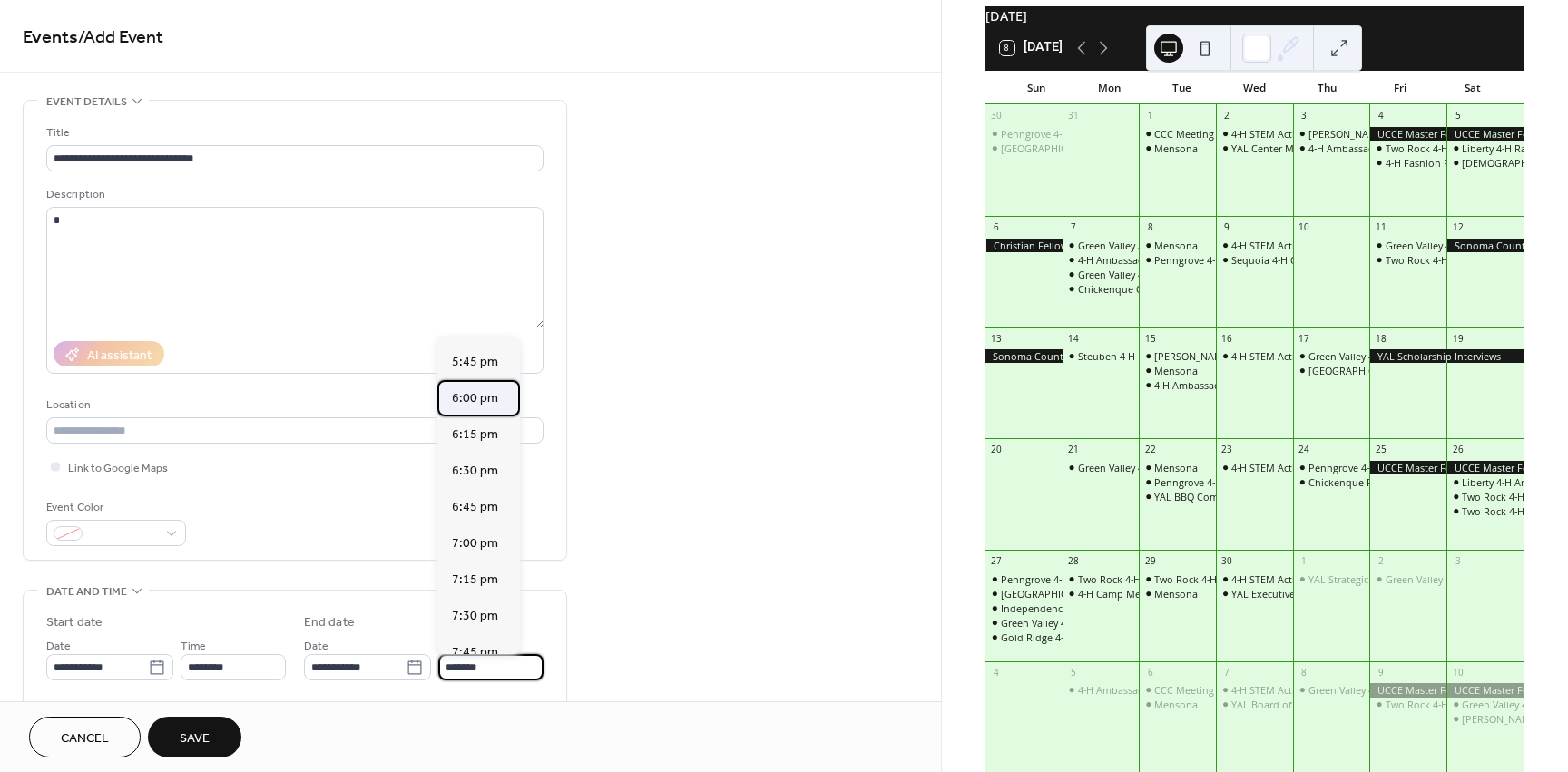click on "6:00 pm" at bounding box center (475, 398) 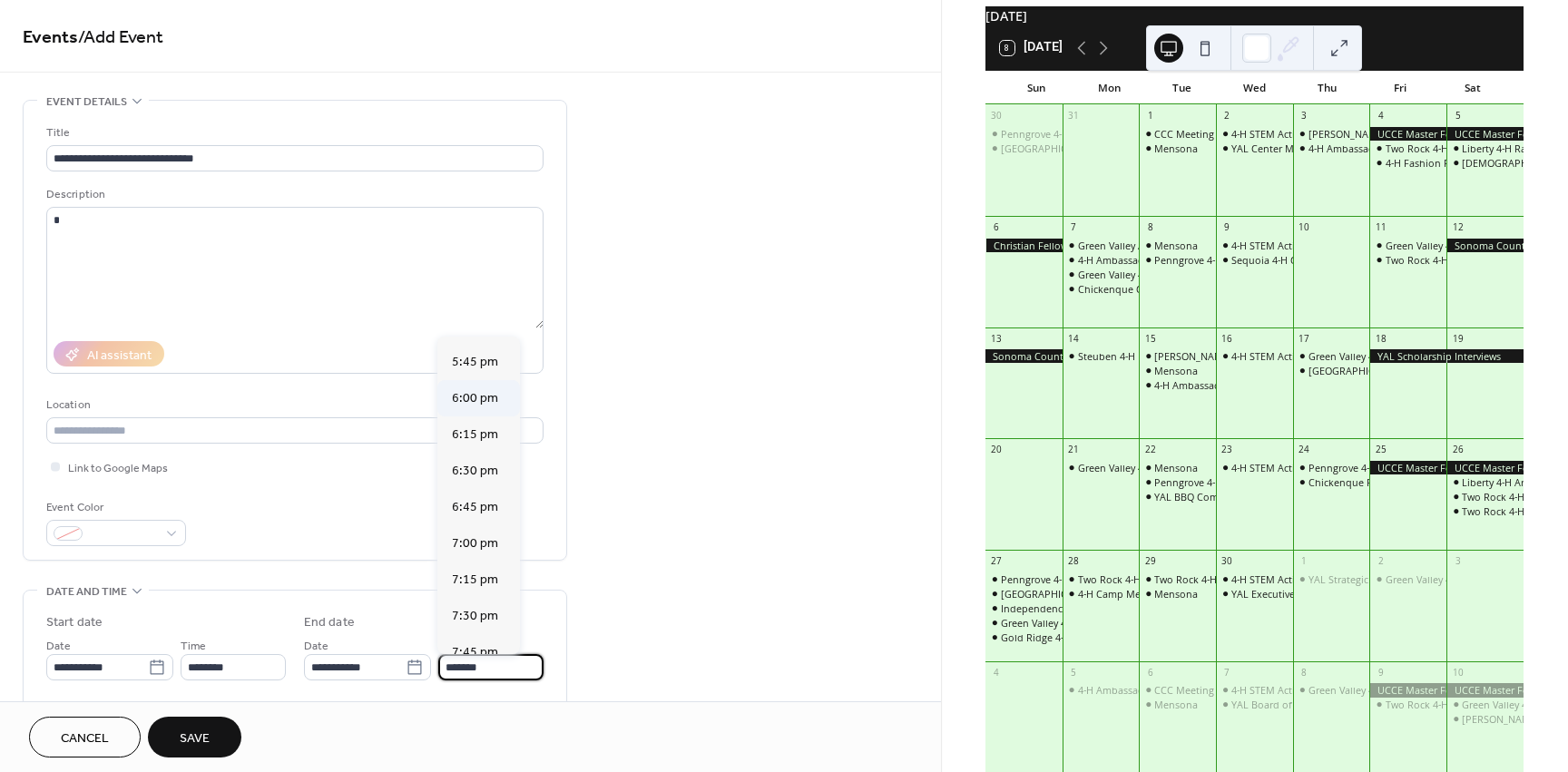 type on "*******" 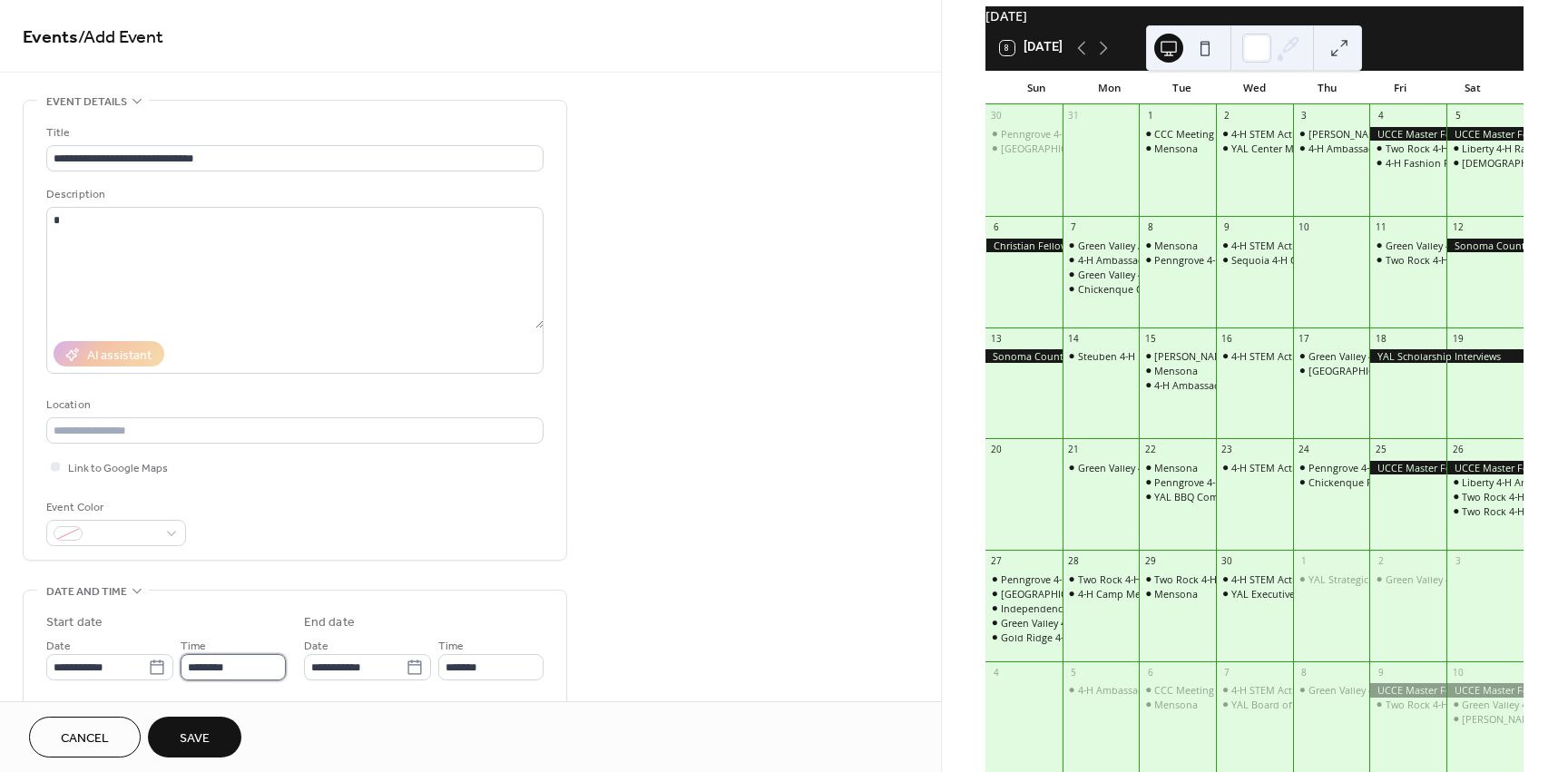 click on "********" at bounding box center (233, 667) 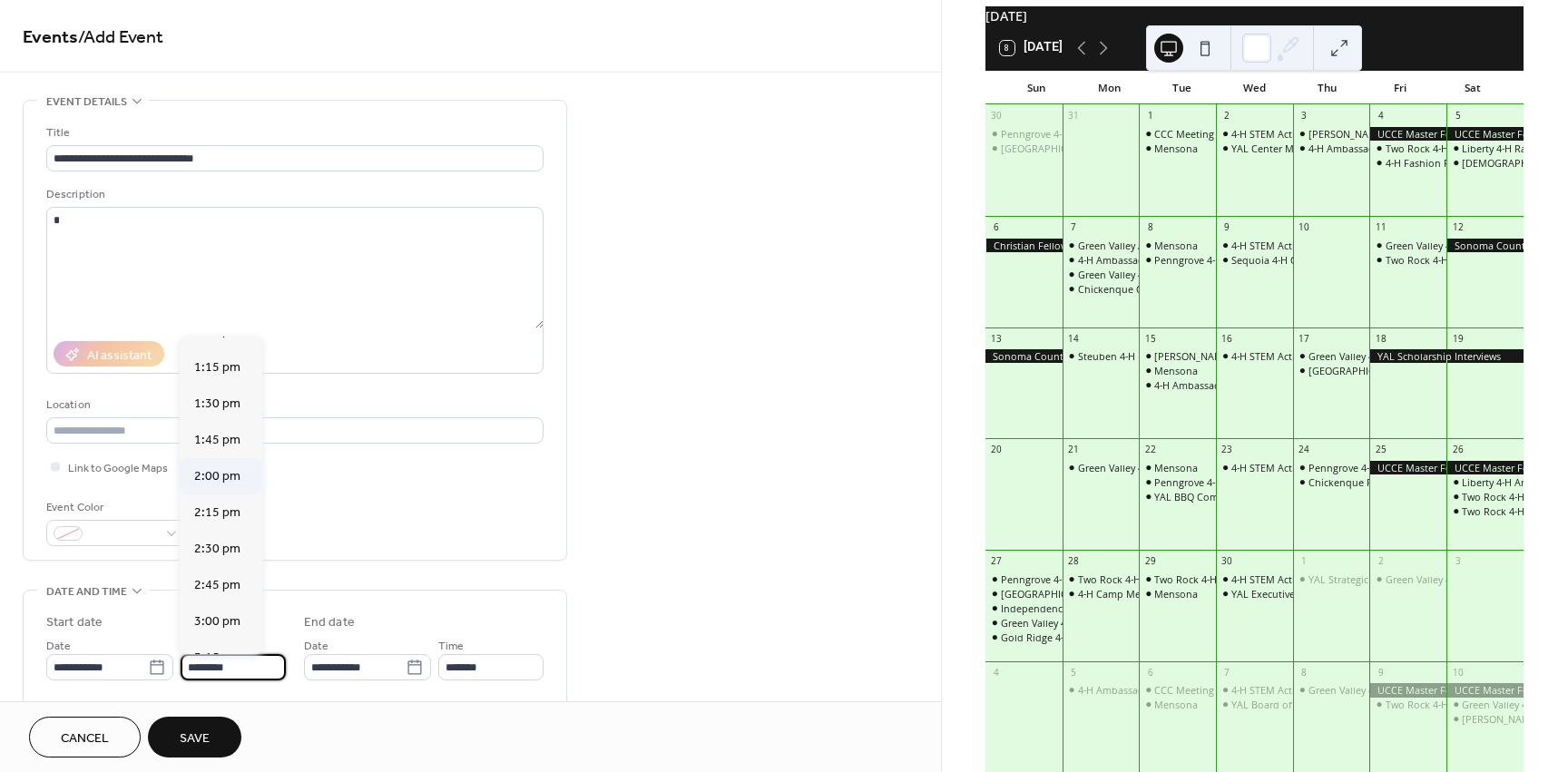 scroll, scrollTop: 1967, scrollLeft: 0, axis: vertical 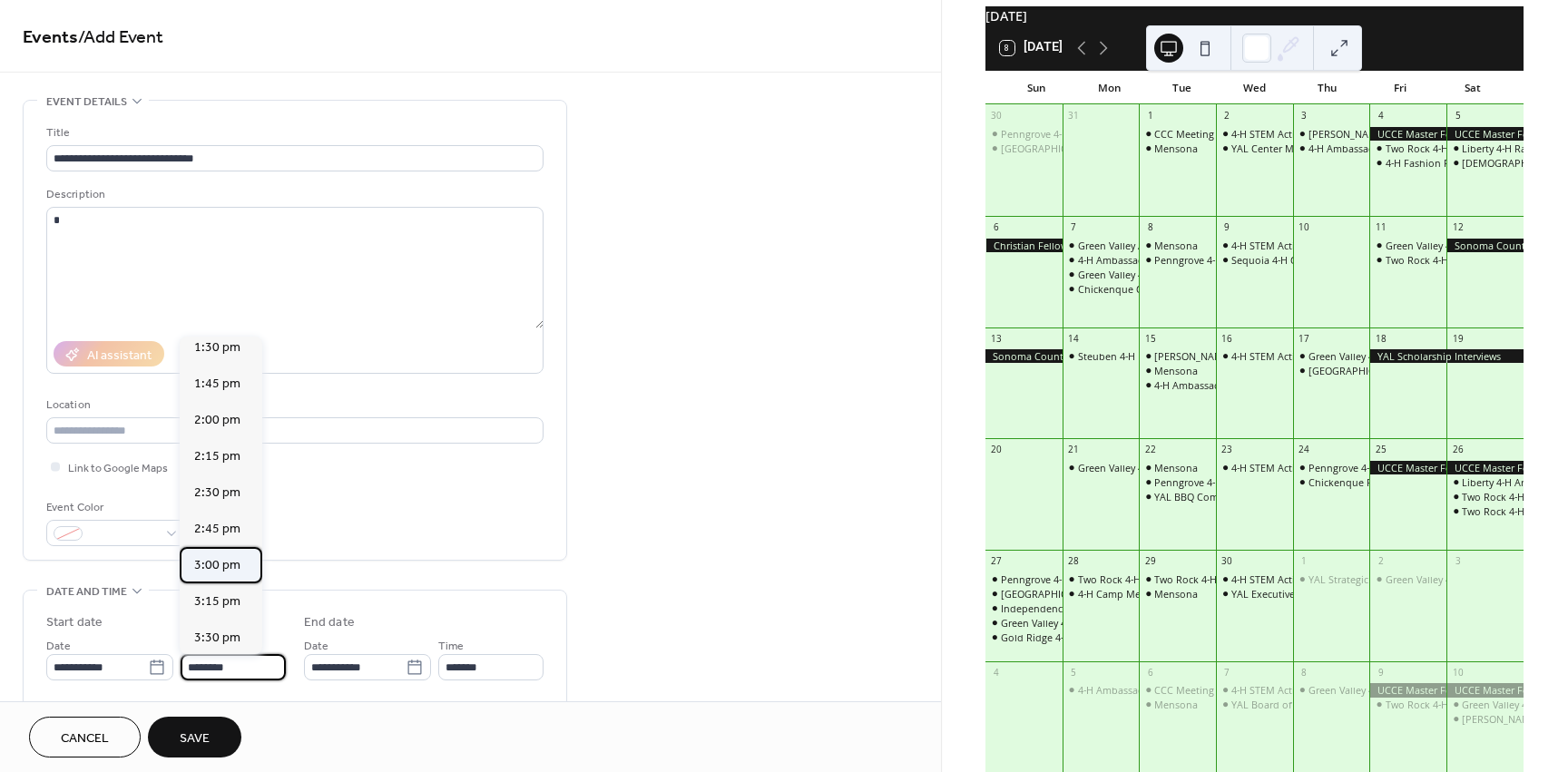 click on "3:00 pm" at bounding box center (217, 565) 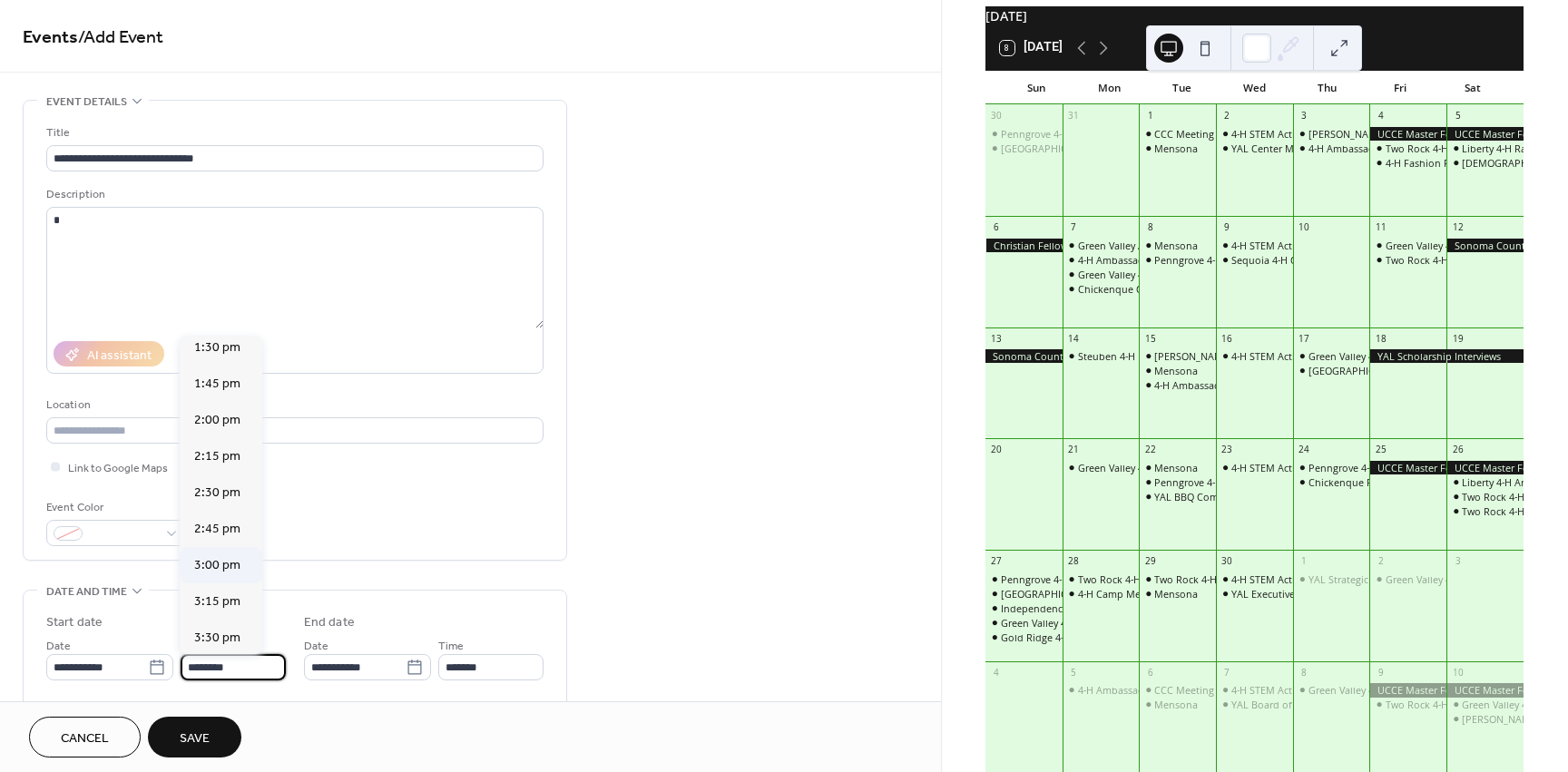 type on "*******" 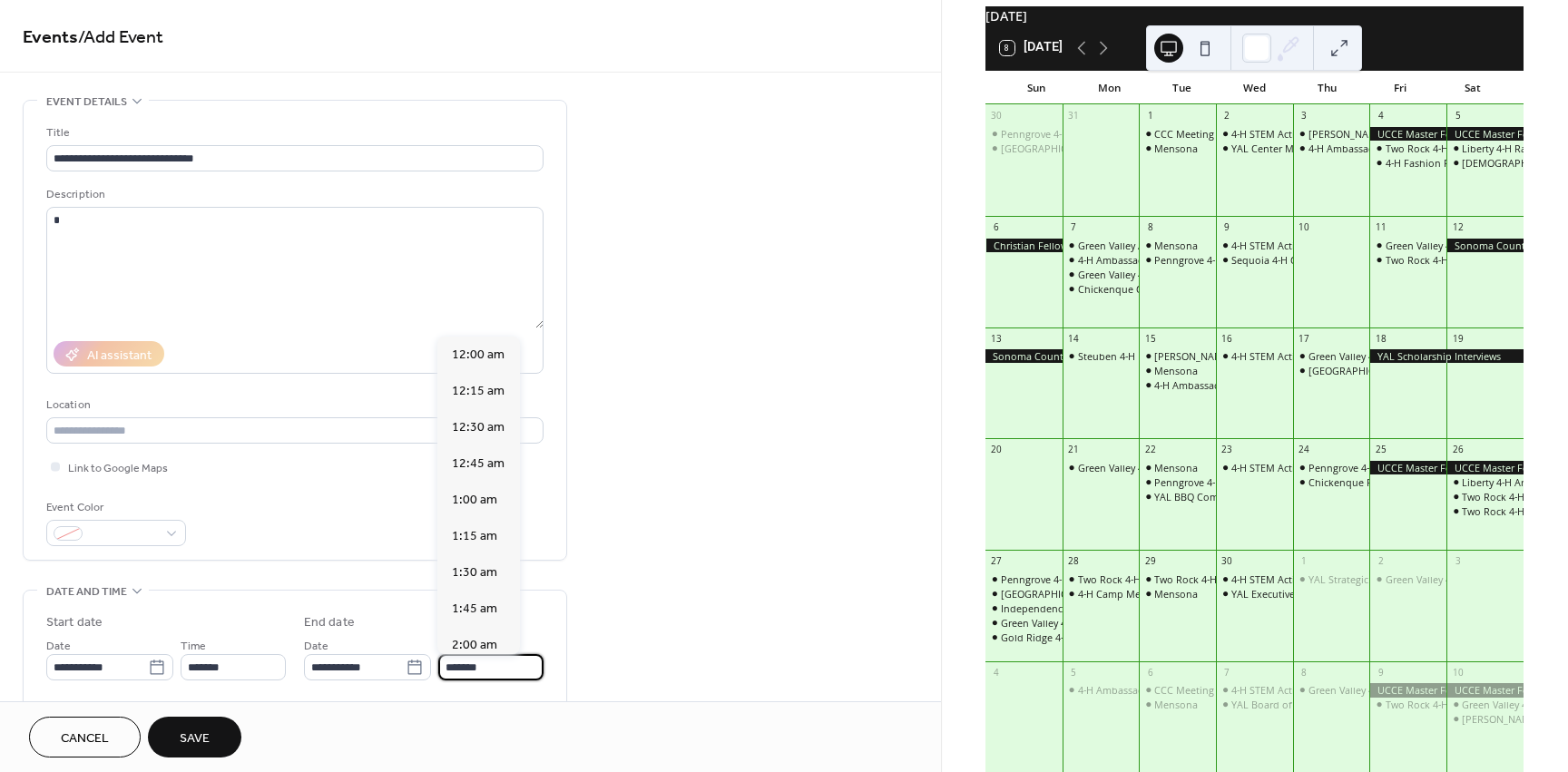click on "*******" at bounding box center (491, 667) 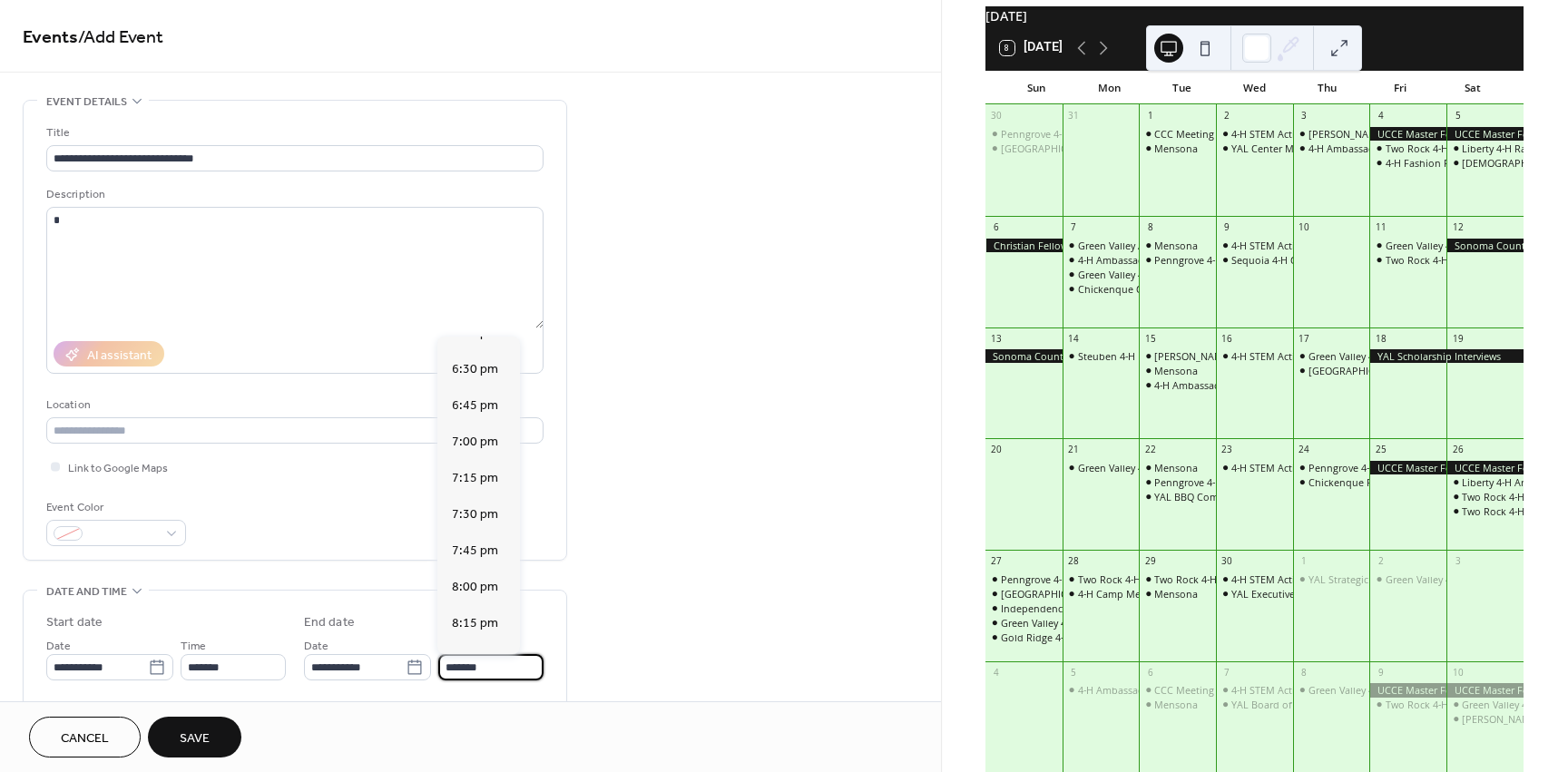 scroll, scrollTop: 2580, scrollLeft: 0, axis: vertical 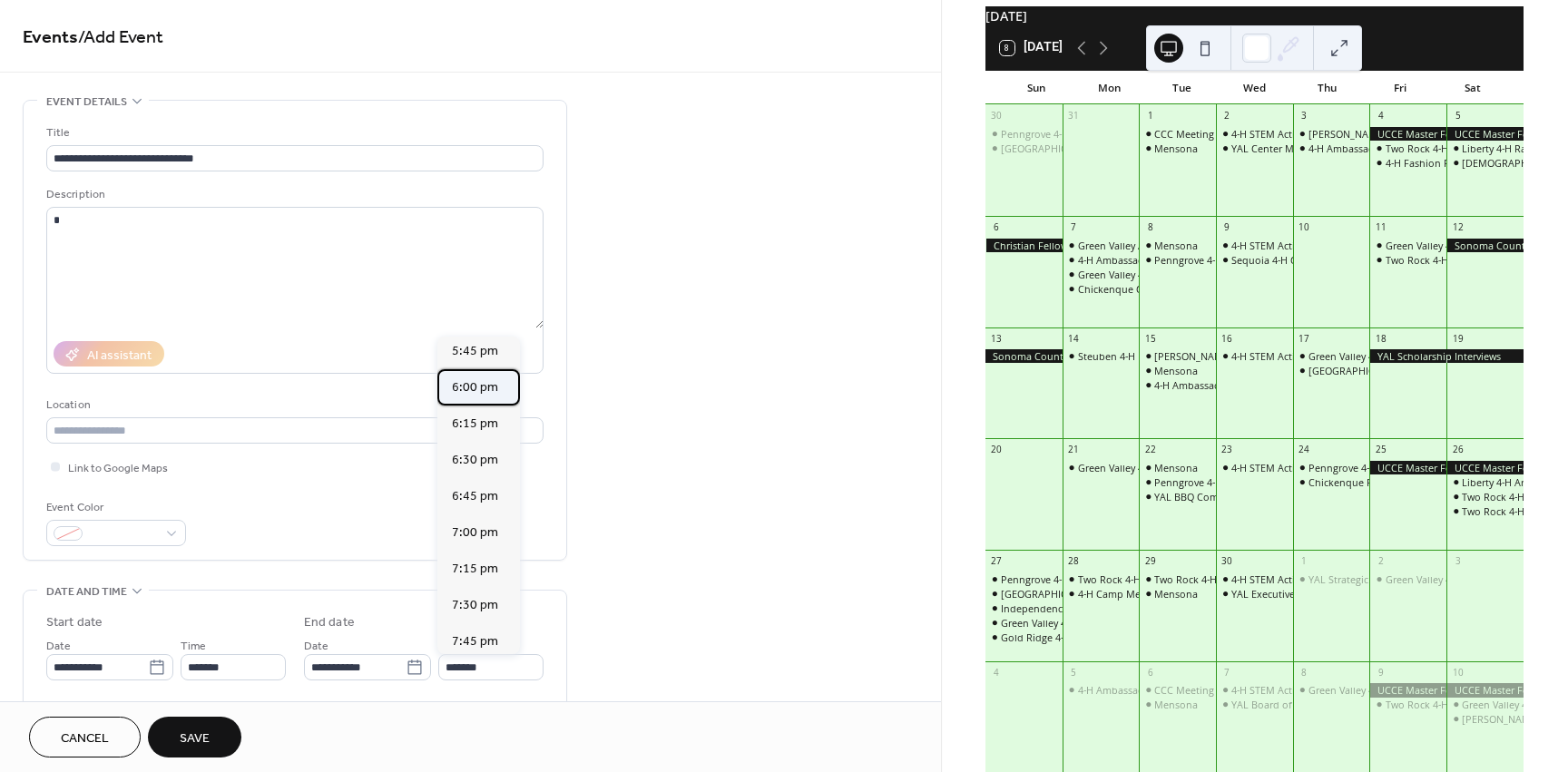 click on "6:00 pm" at bounding box center (475, 387) 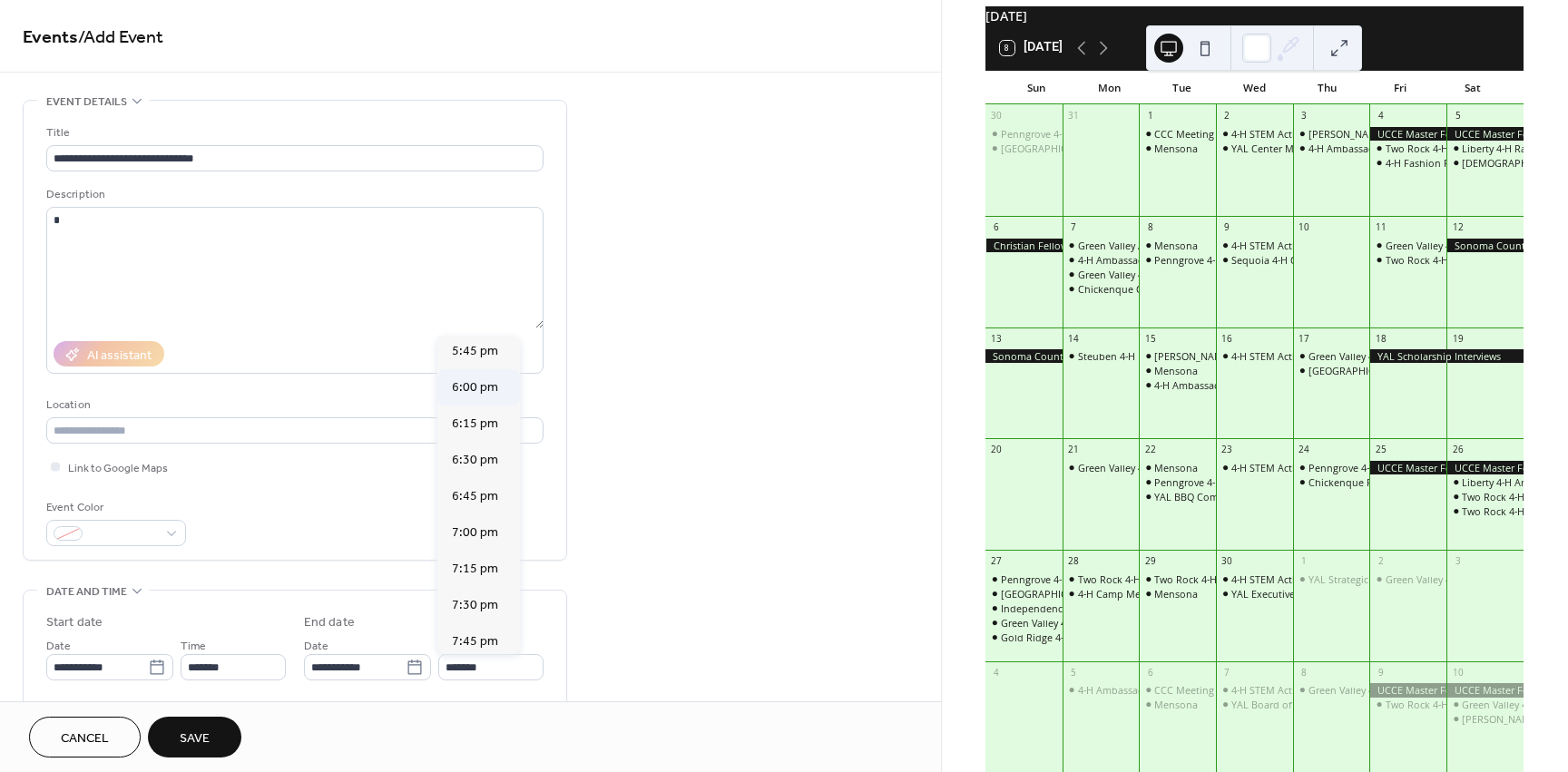 type on "*******" 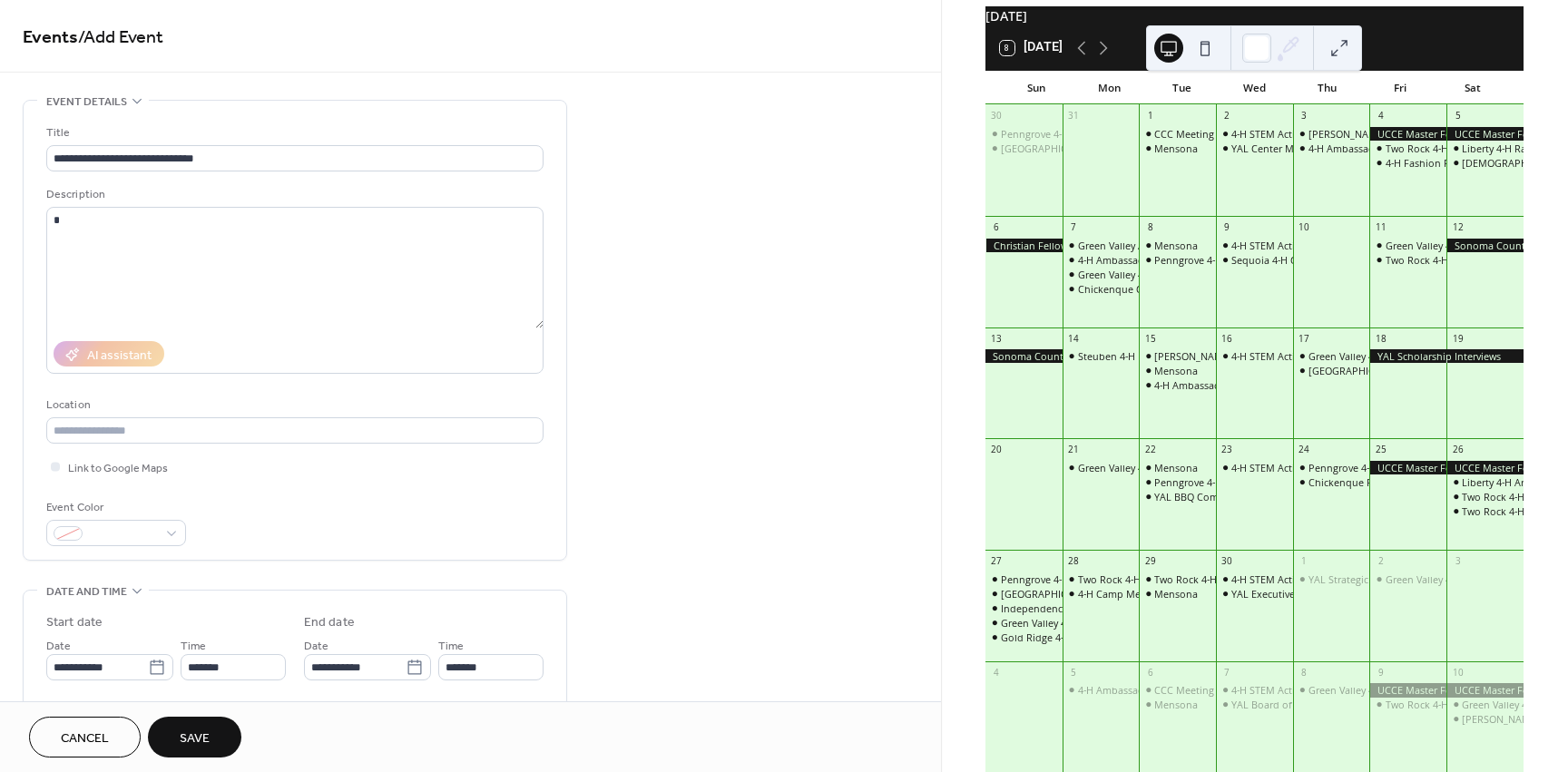 click at bounding box center (1485, 245) 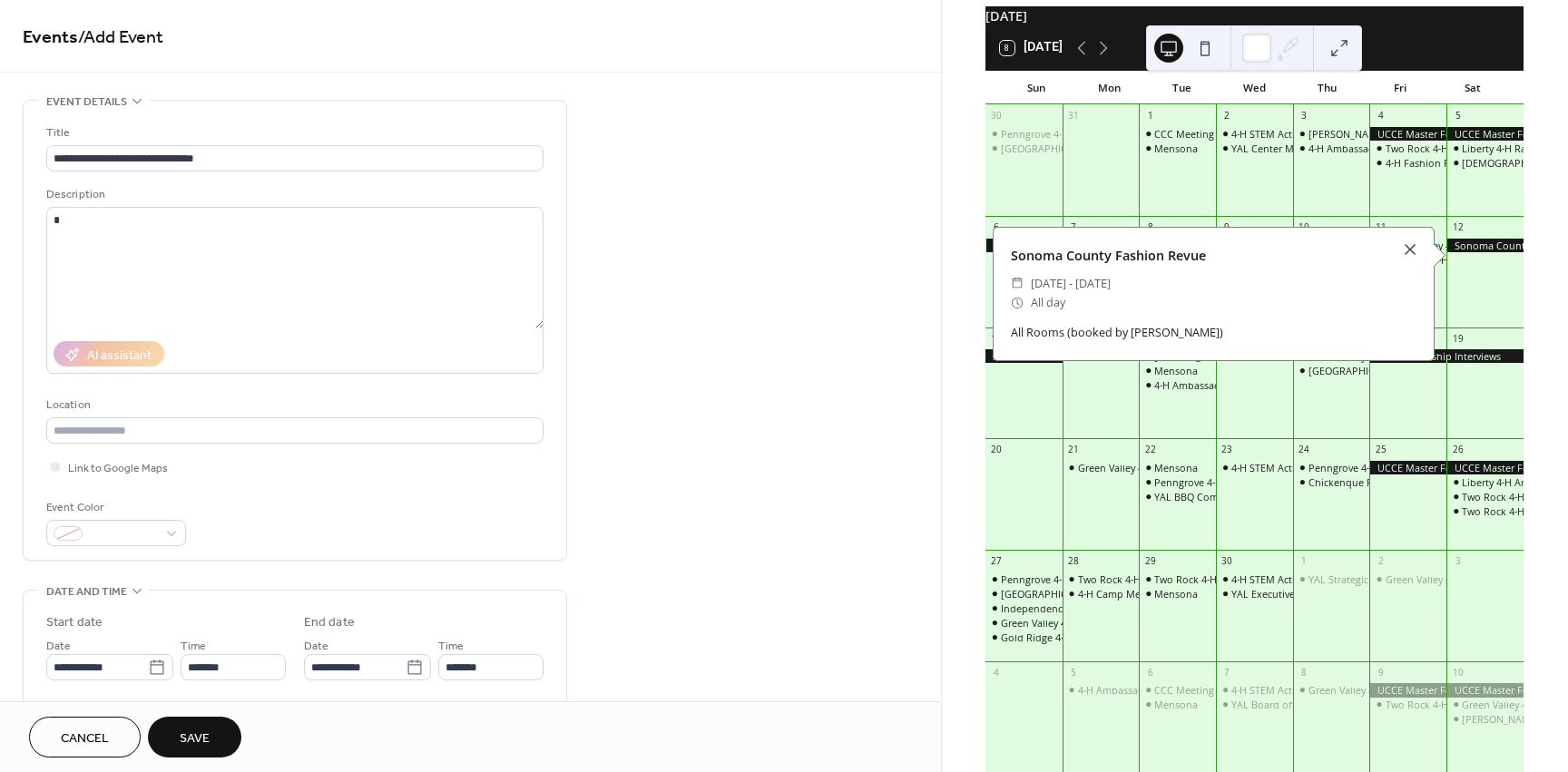click on "Event Color" at bounding box center (295, 522) 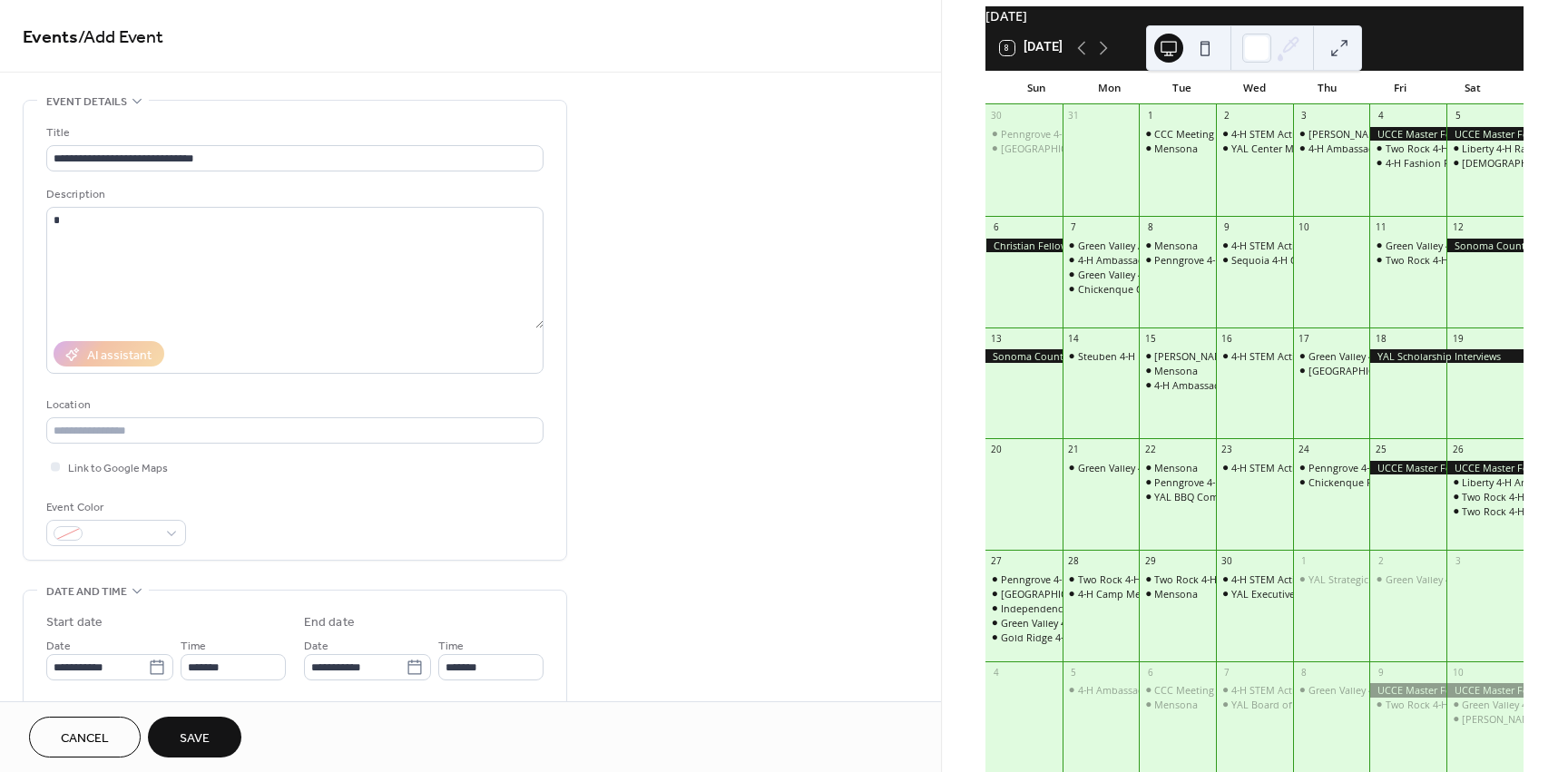 scroll, scrollTop: 181, scrollLeft: 0, axis: vertical 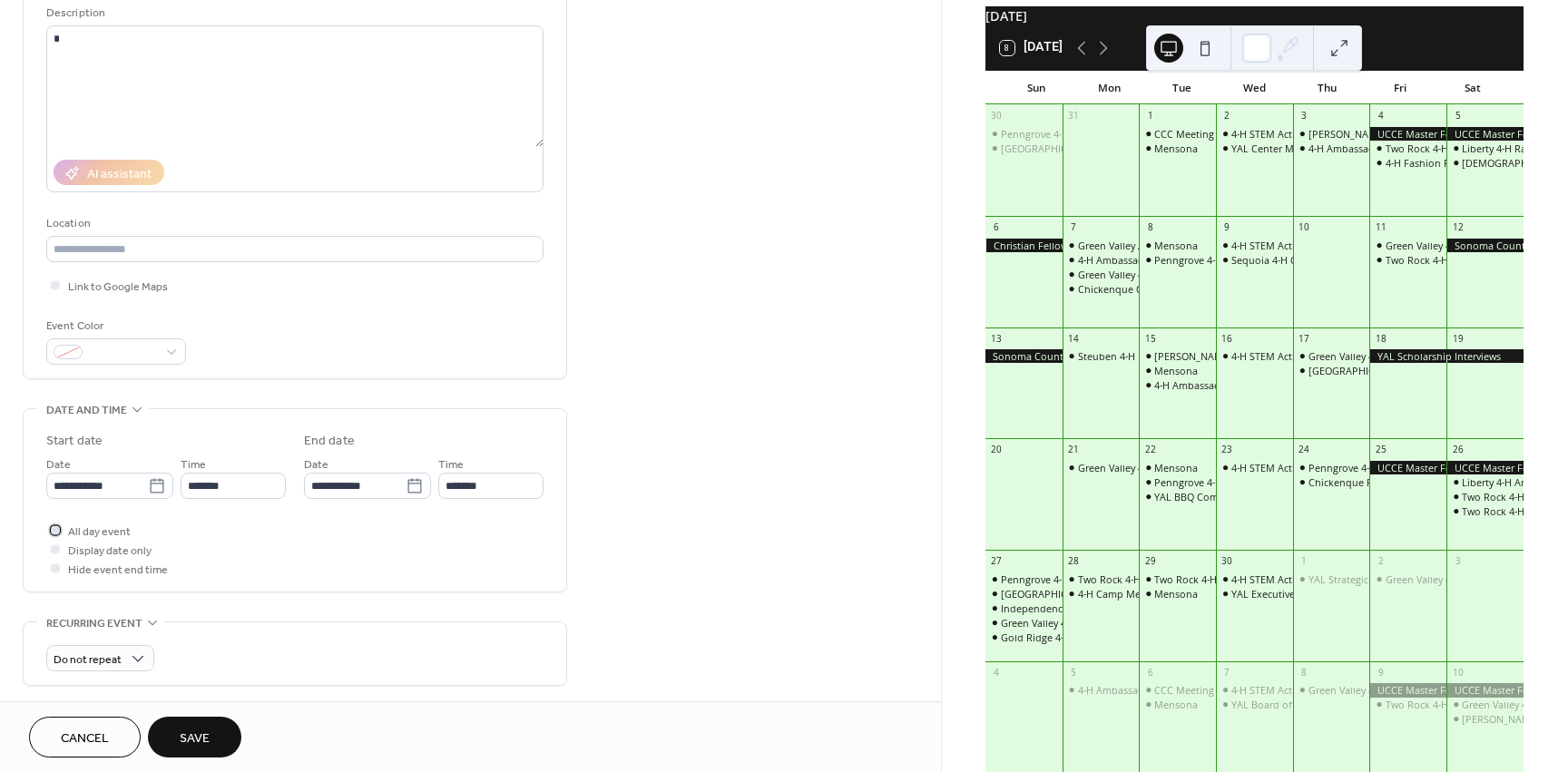 click at bounding box center (55, 530) 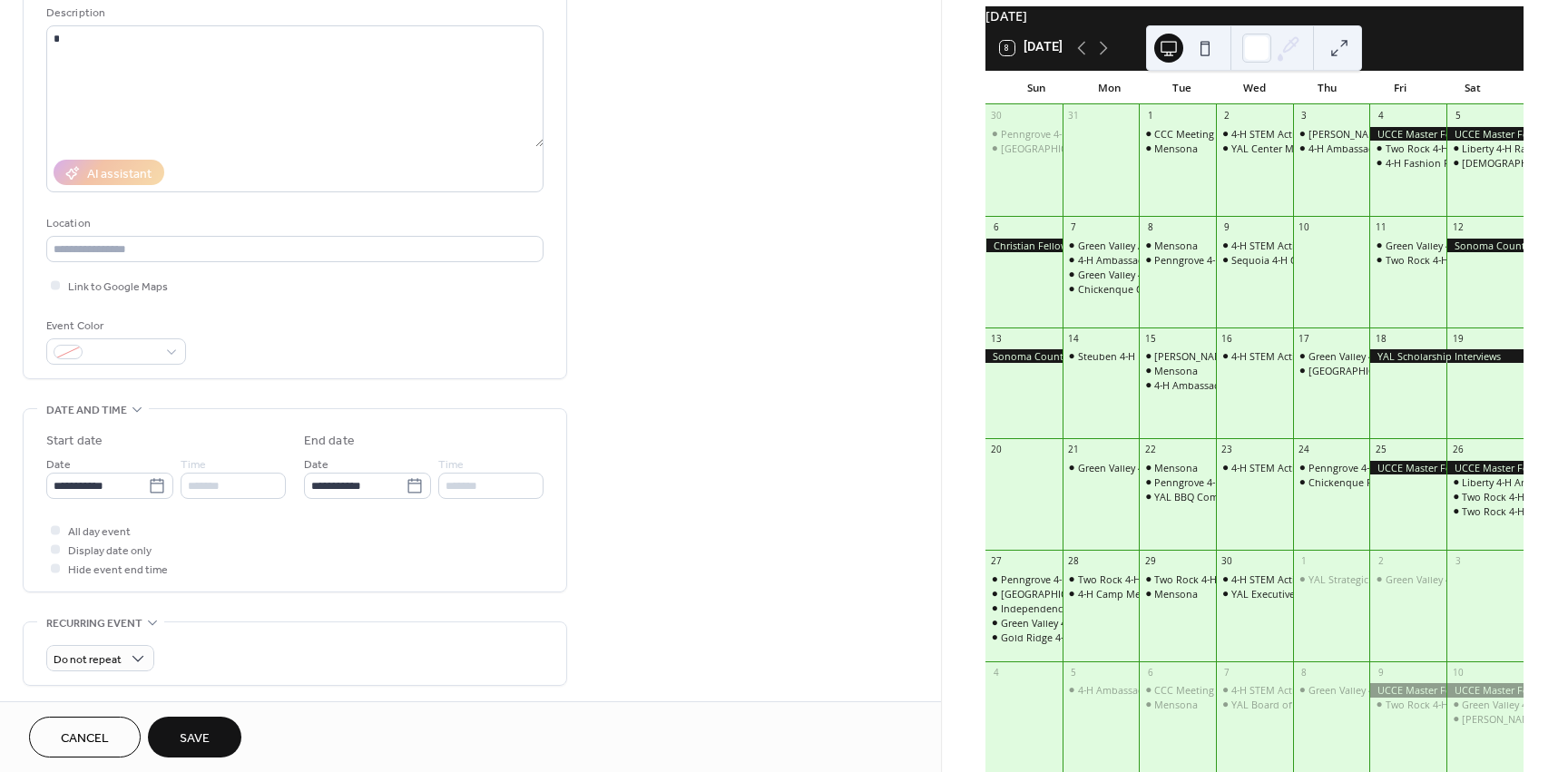click at bounding box center (1485, 245) 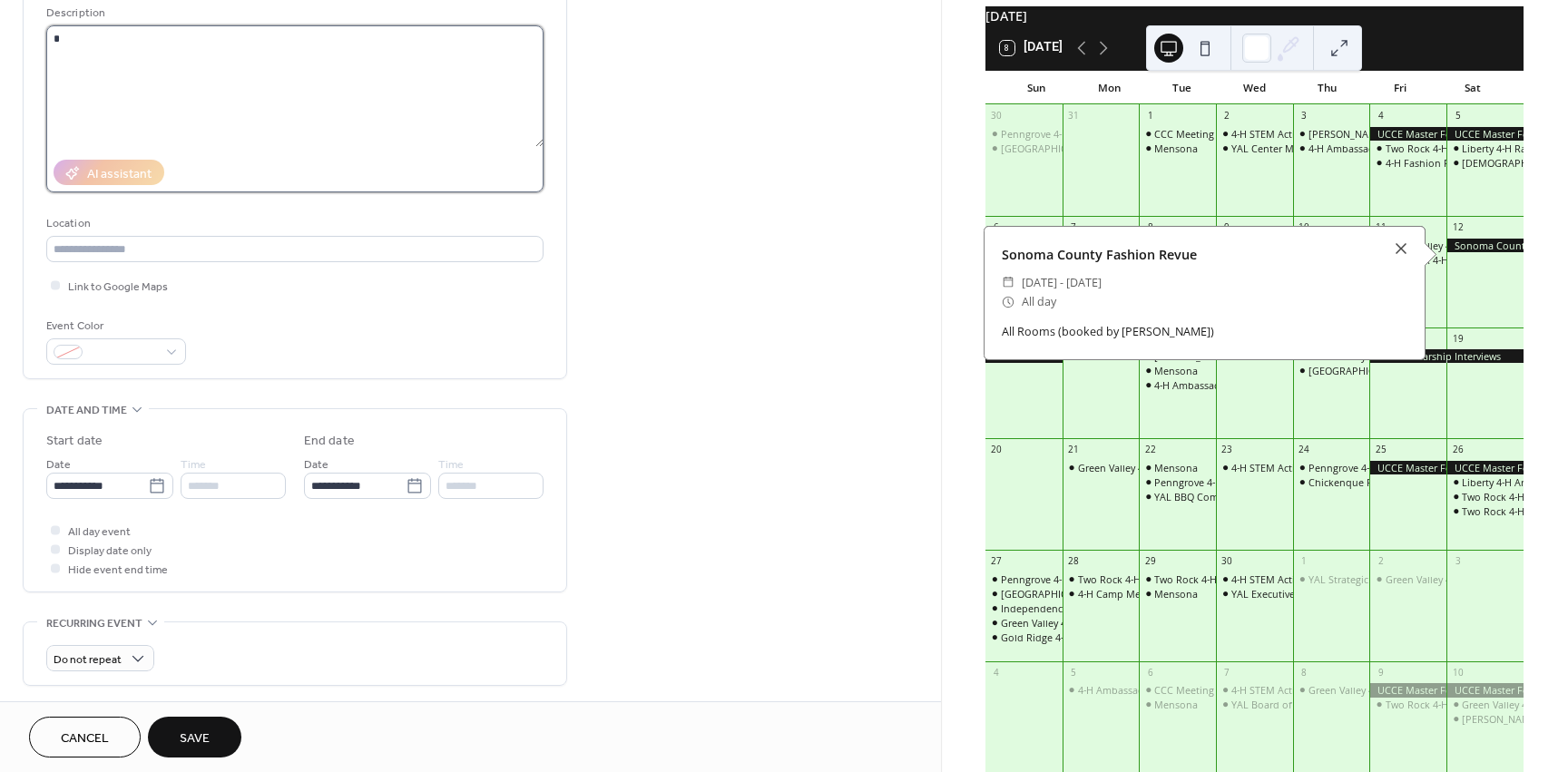 click on "*" at bounding box center (295, 86) 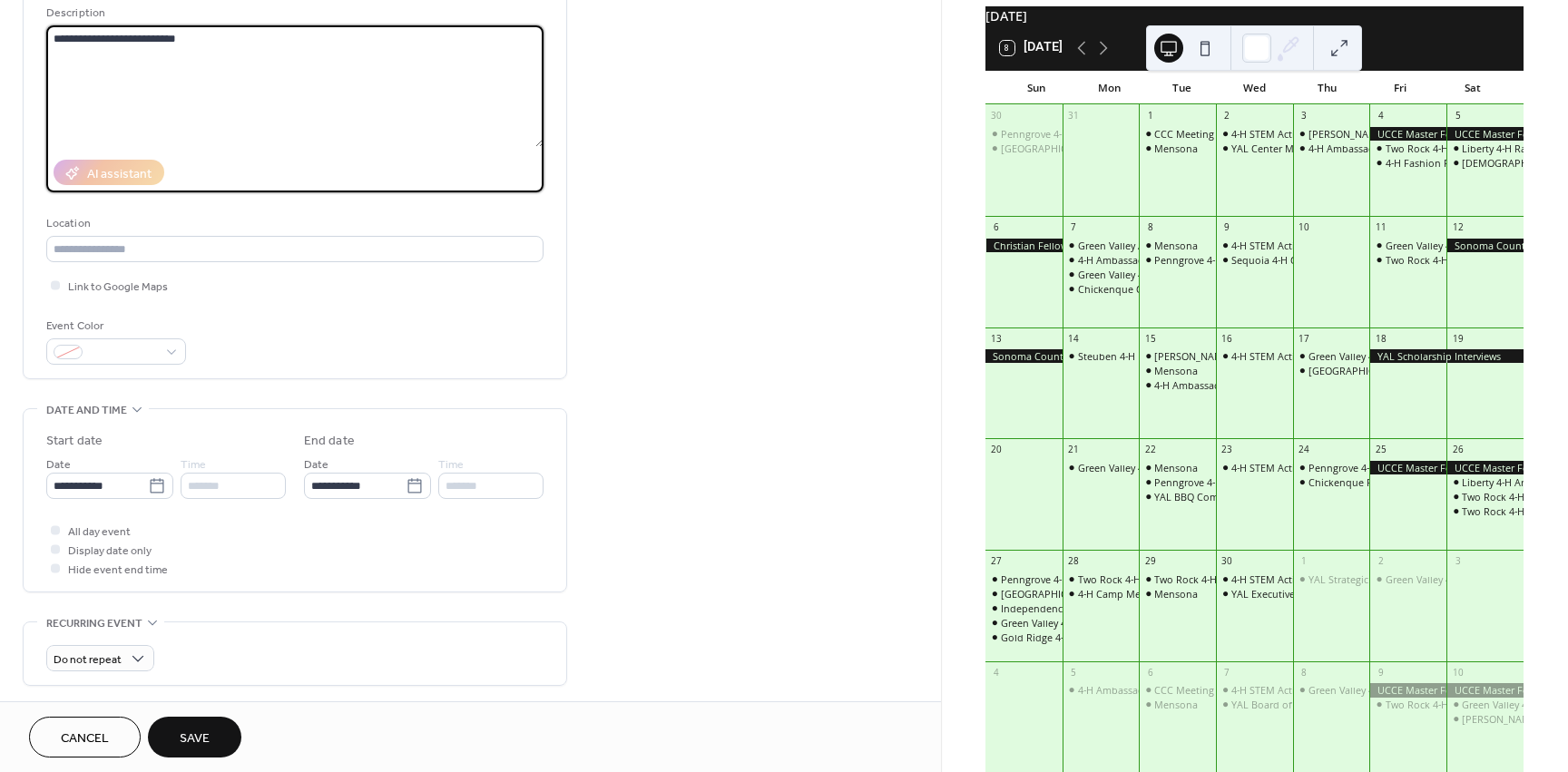 click at bounding box center [1485, 245] 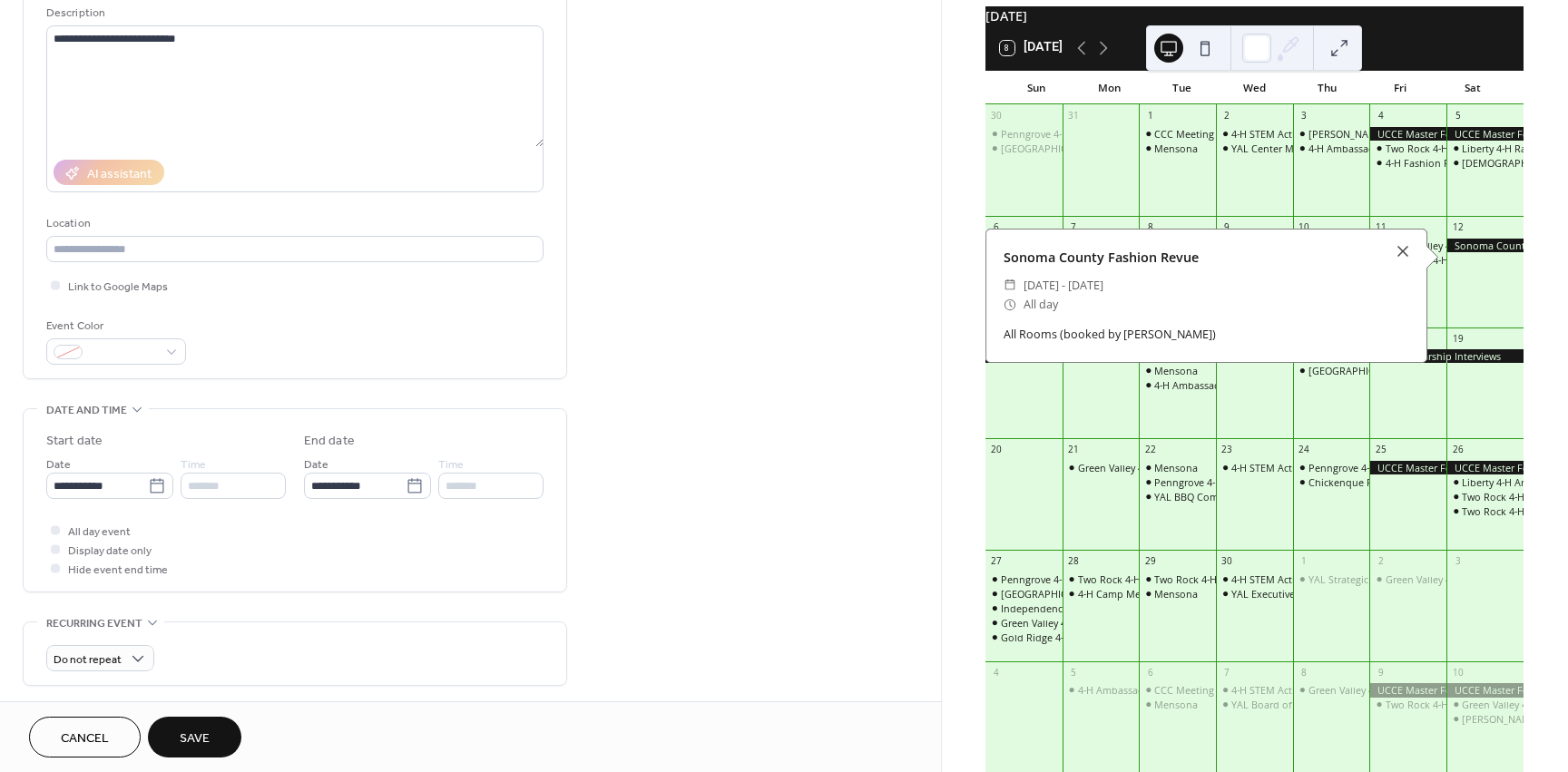 drag, startPoint x: 1209, startPoint y: 339, endPoint x: 1118, endPoint y: 349, distance: 91.5478 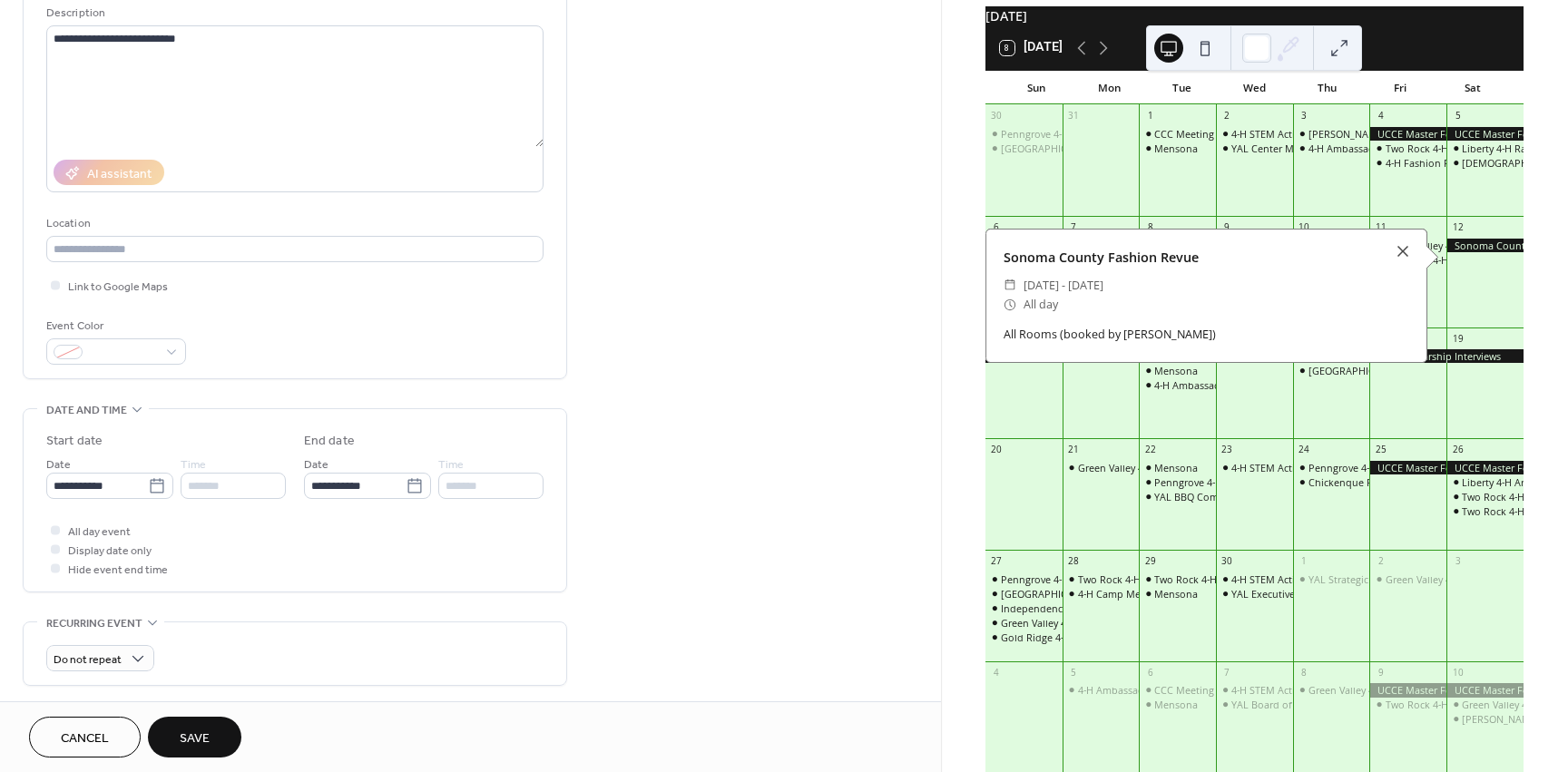 click on "Sonoma County Fashion Revue ​ Sat, Apr 12 - Sun, Apr 13, 2025 ​ All day All Rooms (booked by Kristin Campanile)" at bounding box center [1206, 296] 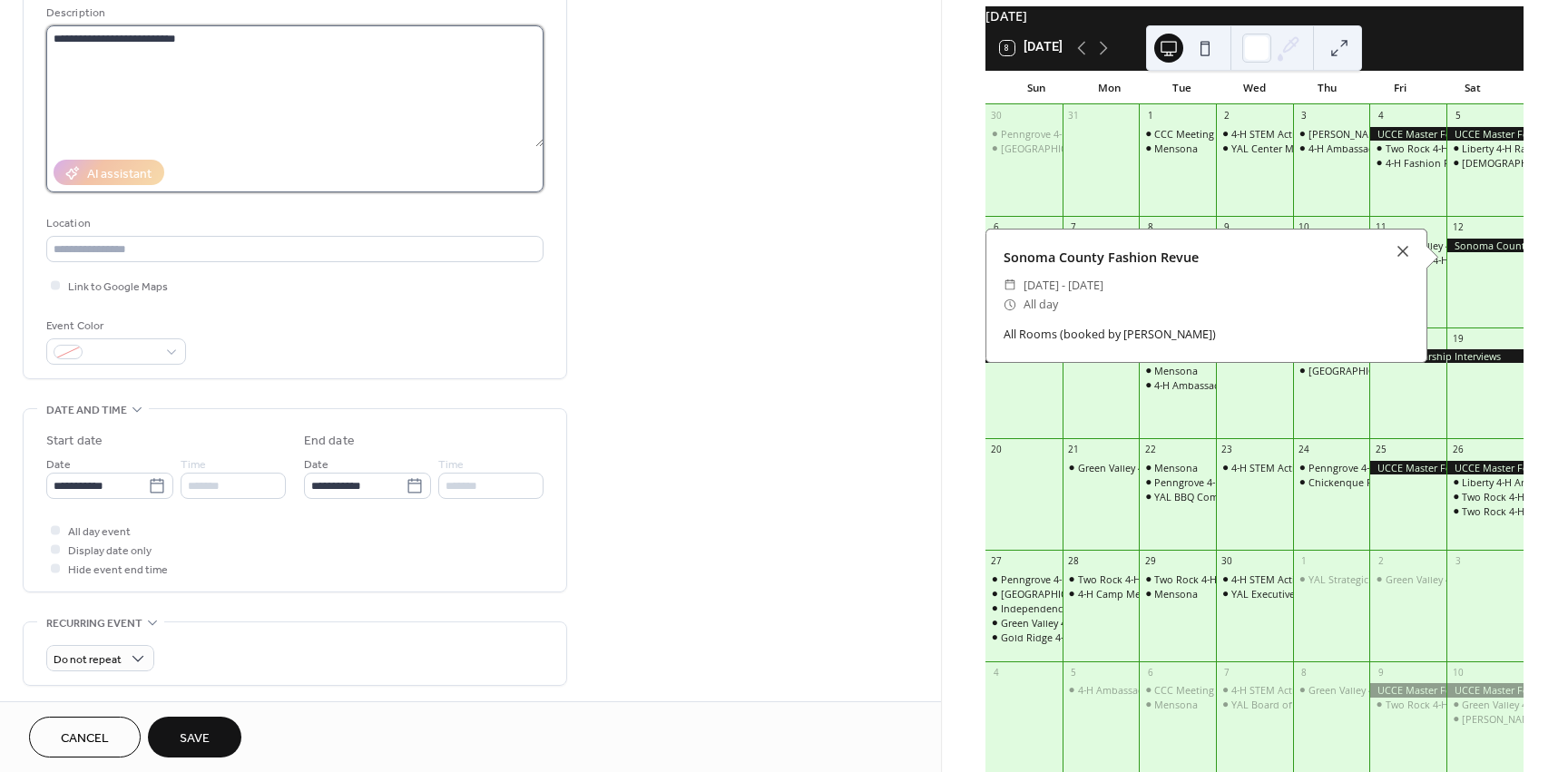 click on "**********" at bounding box center (295, 86) 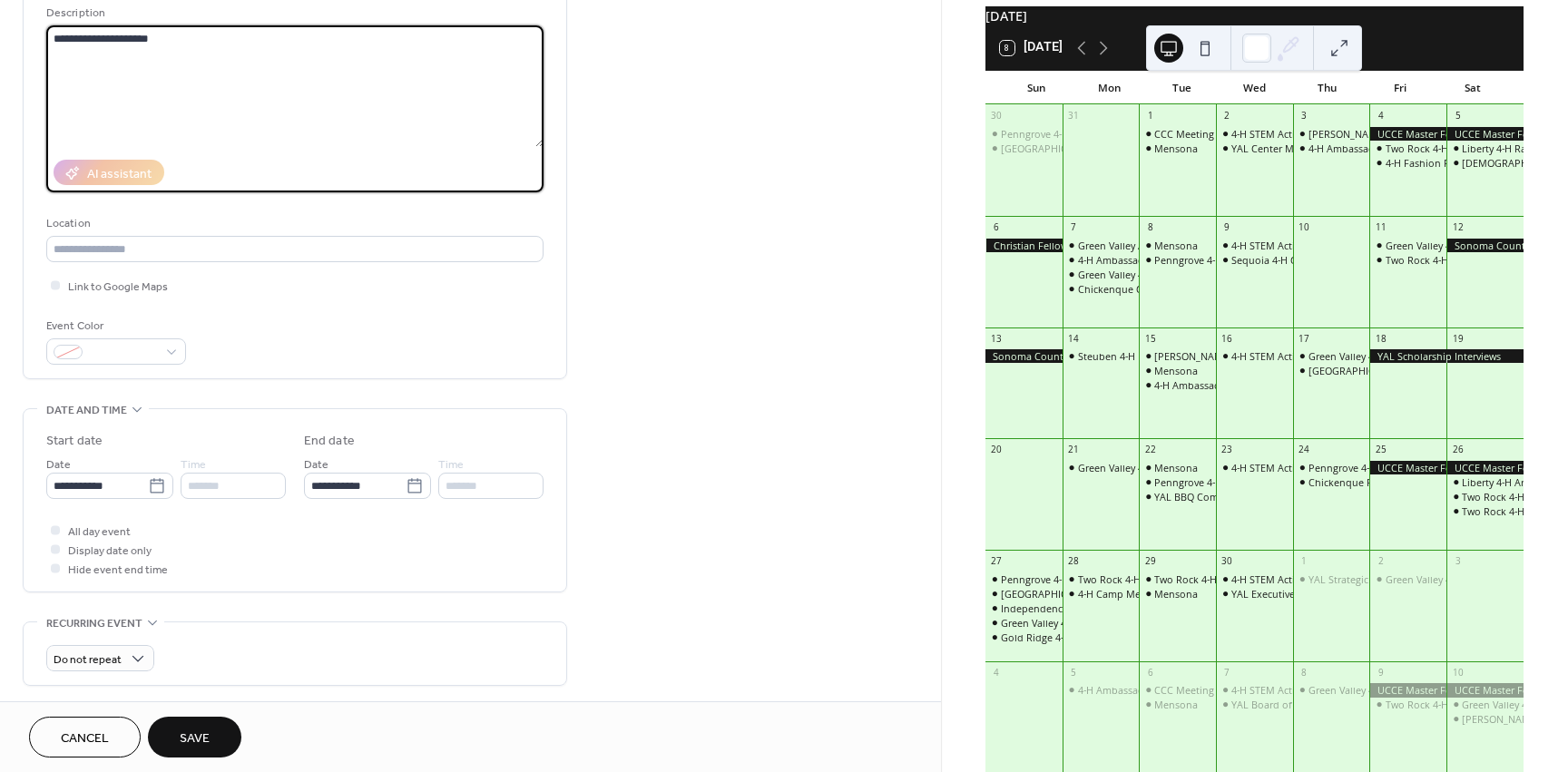 paste on "**********" 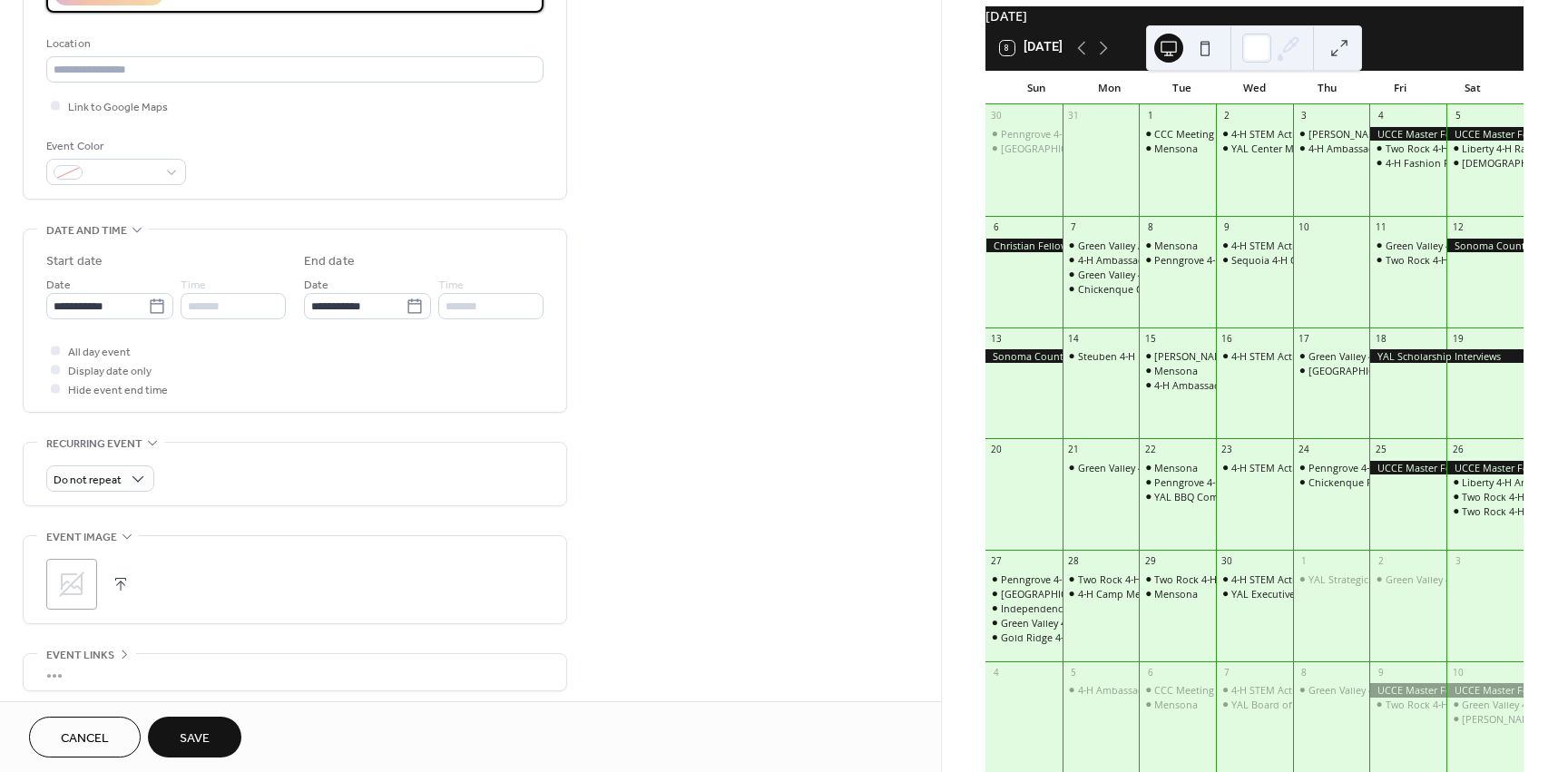 scroll, scrollTop: 363, scrollLeft: 0, axis: vertical 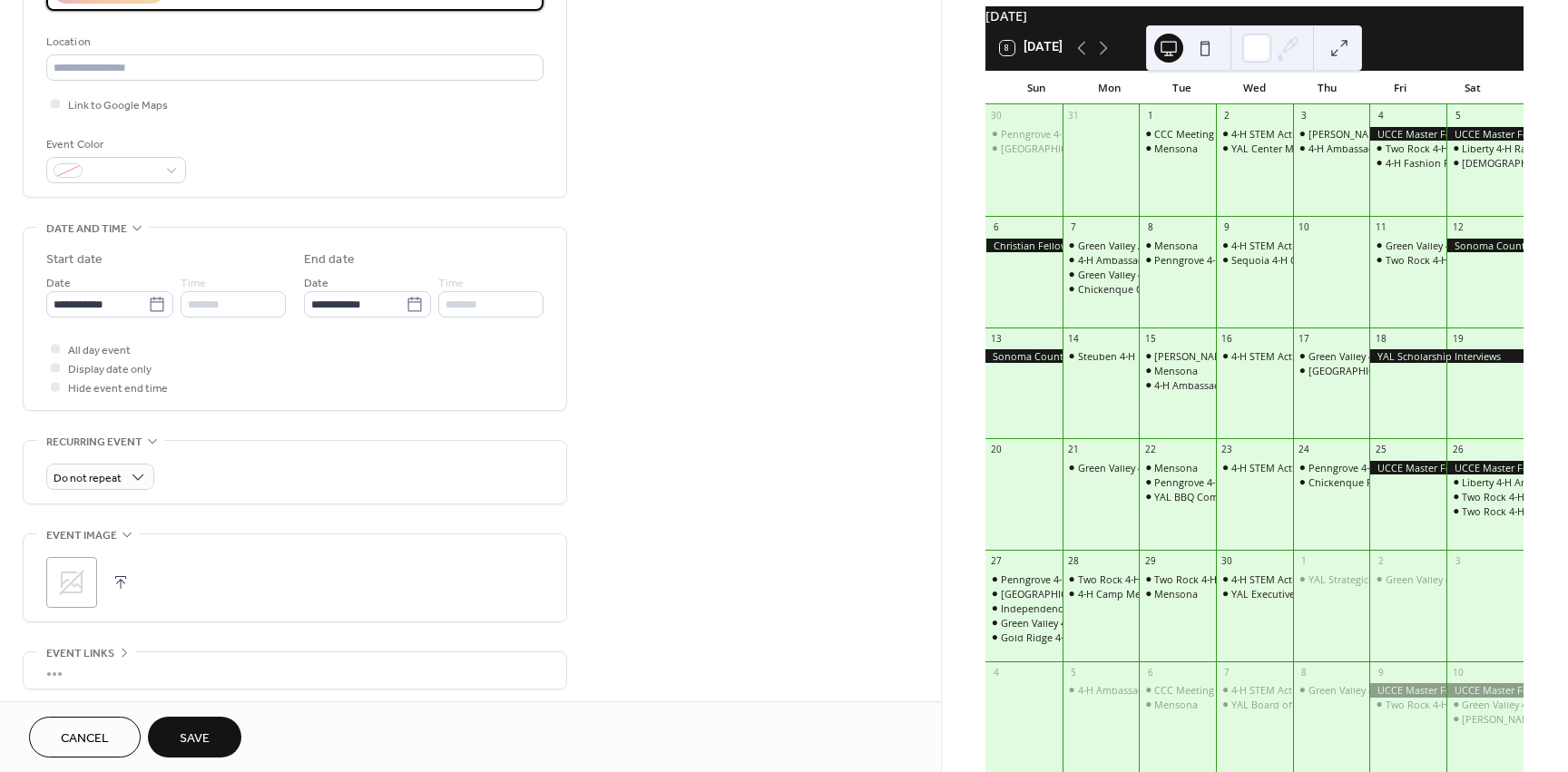 type on "**********" 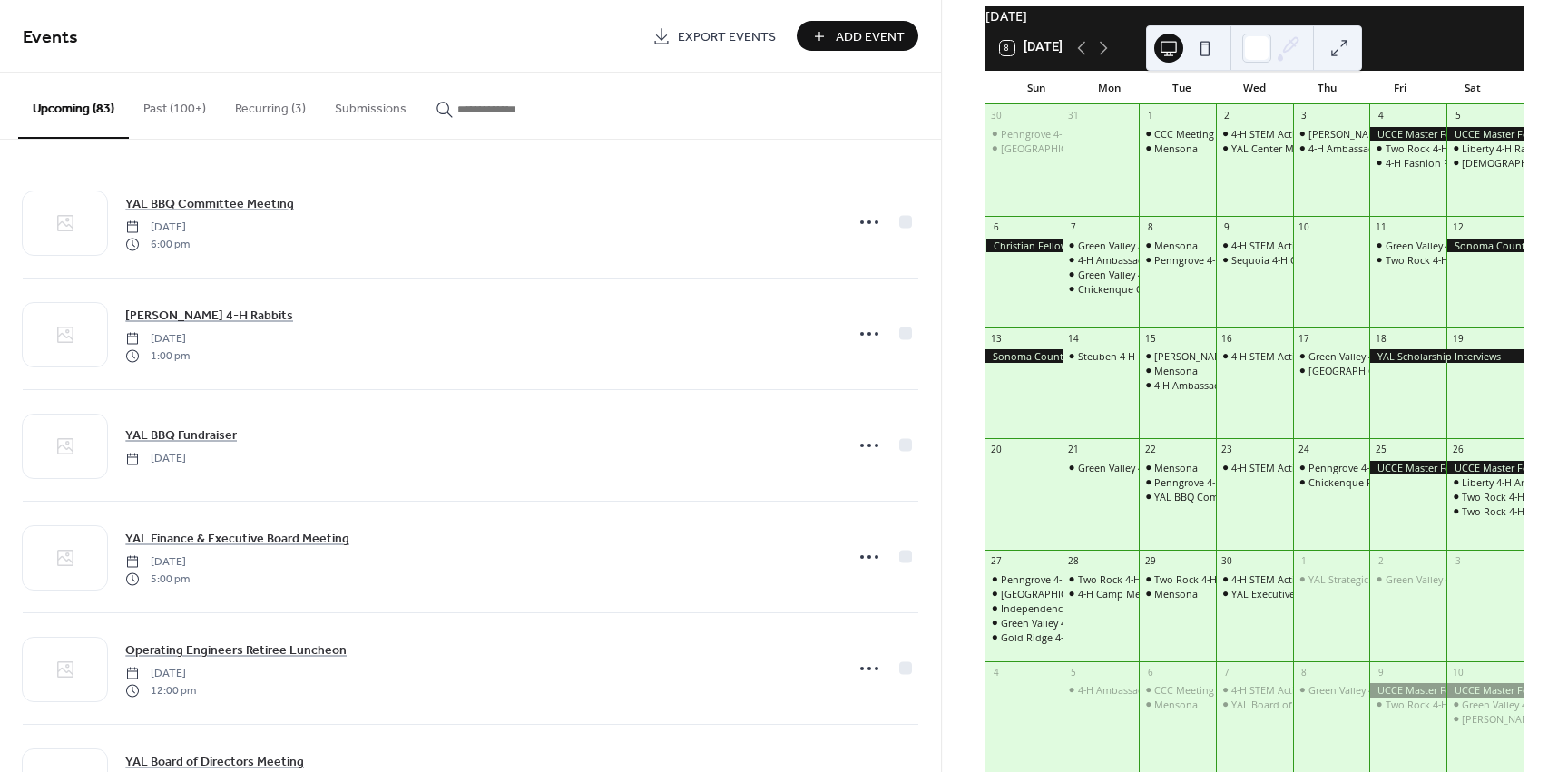 click on "Add Event" at bounding box center (870, 37) 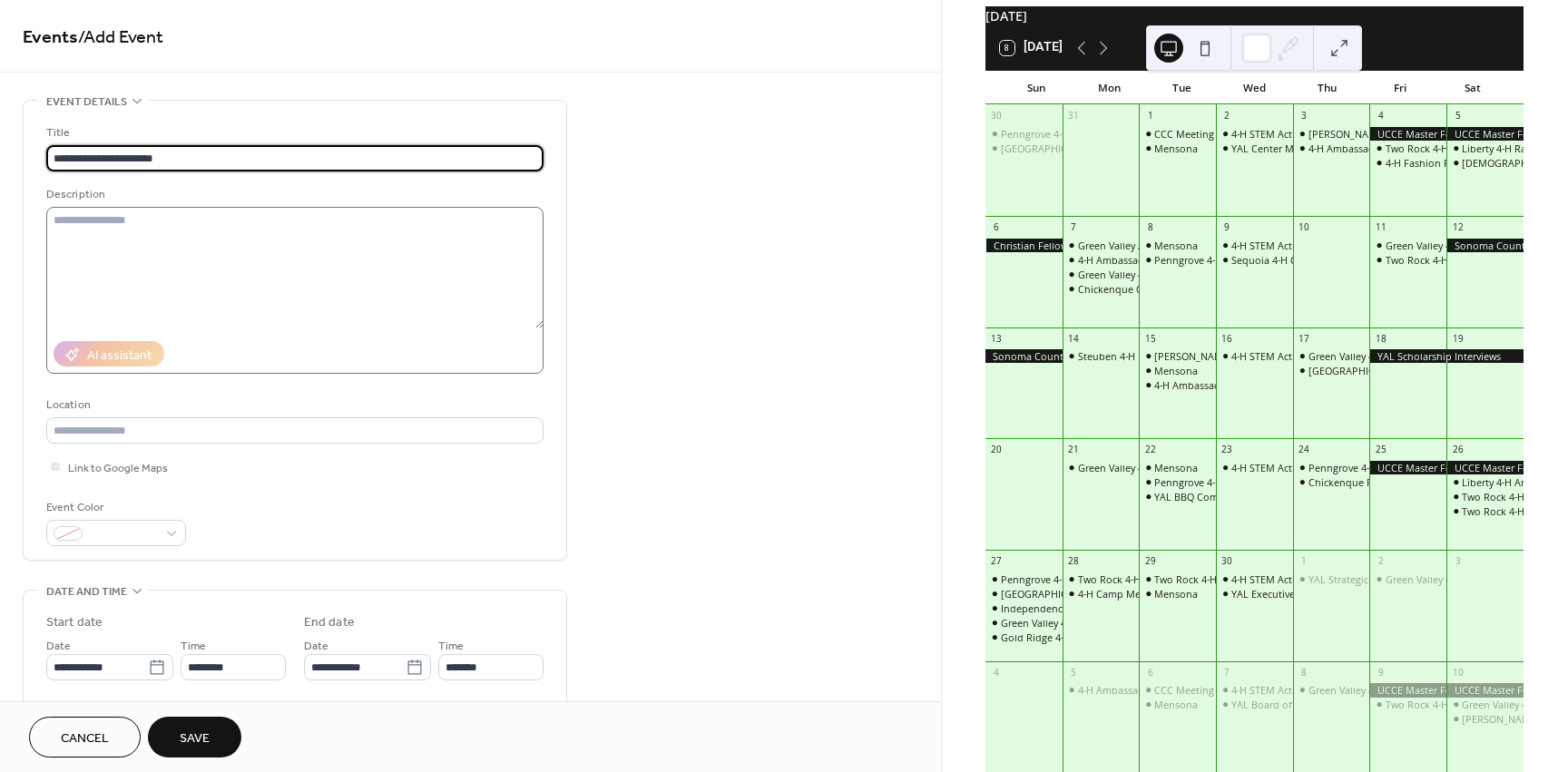 type on "**********" 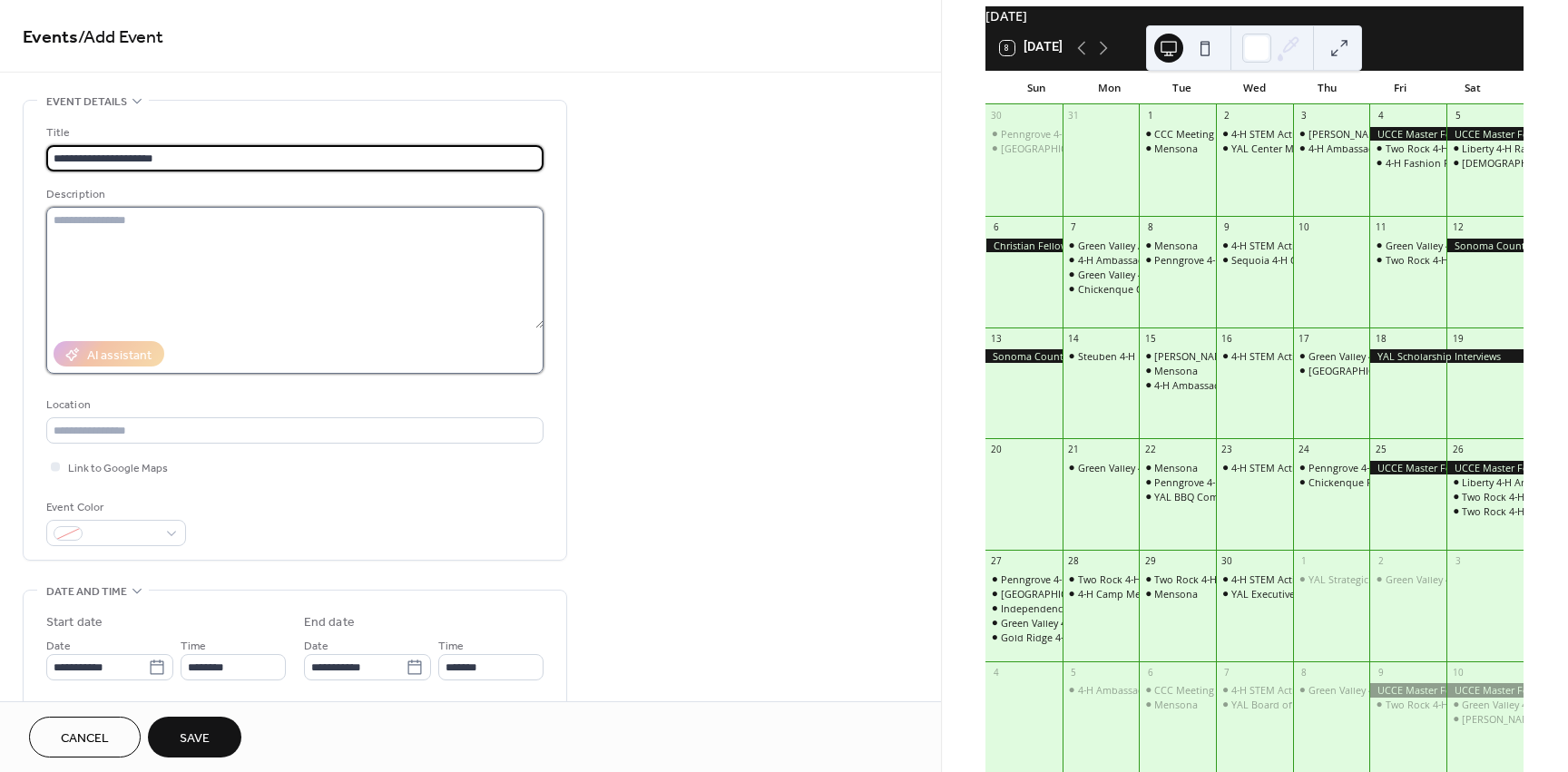 click at bounding box center (295, 268) 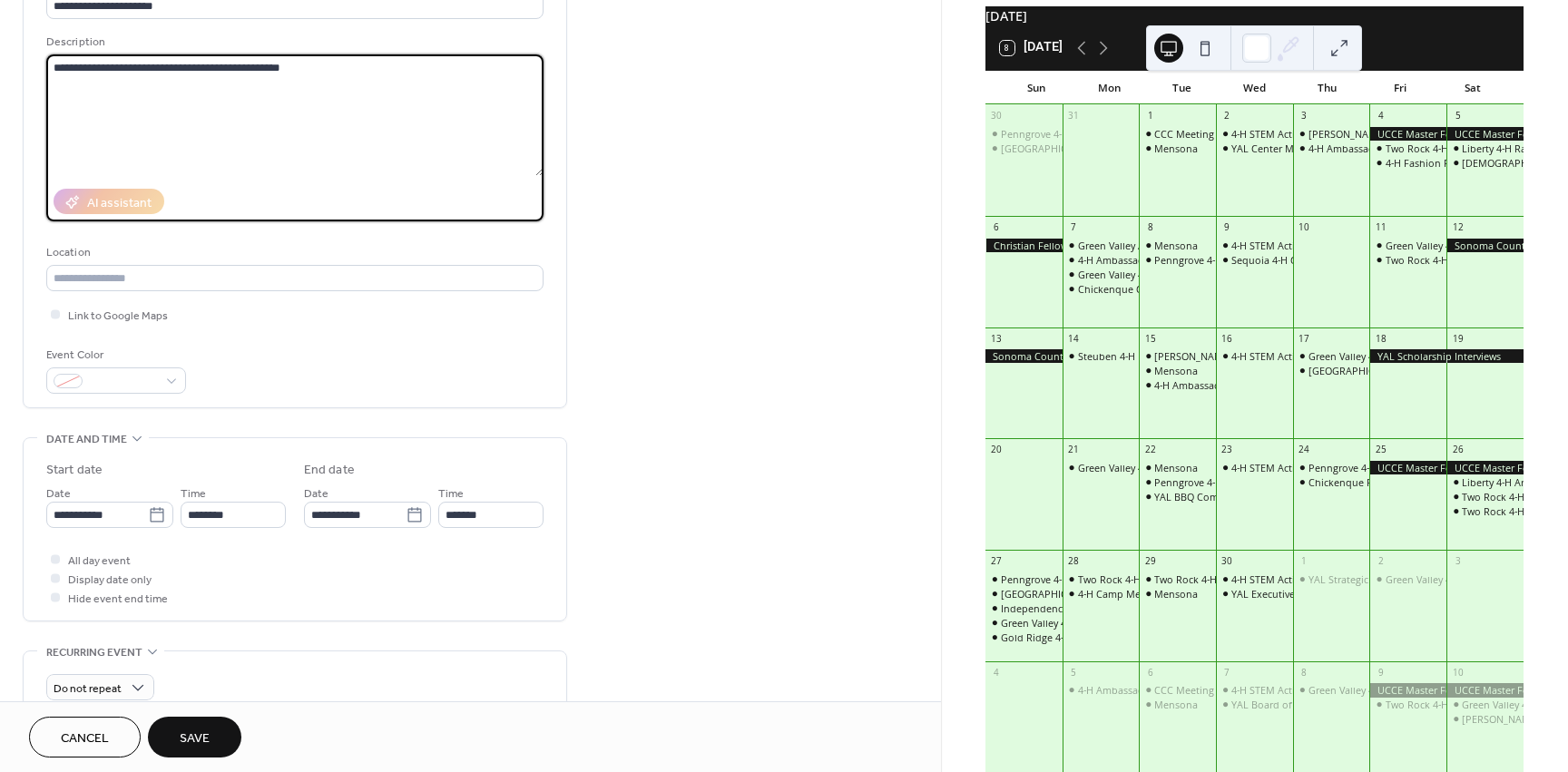 scroll, scrollTop: 181, scrollLeft: 0, axis: vertical 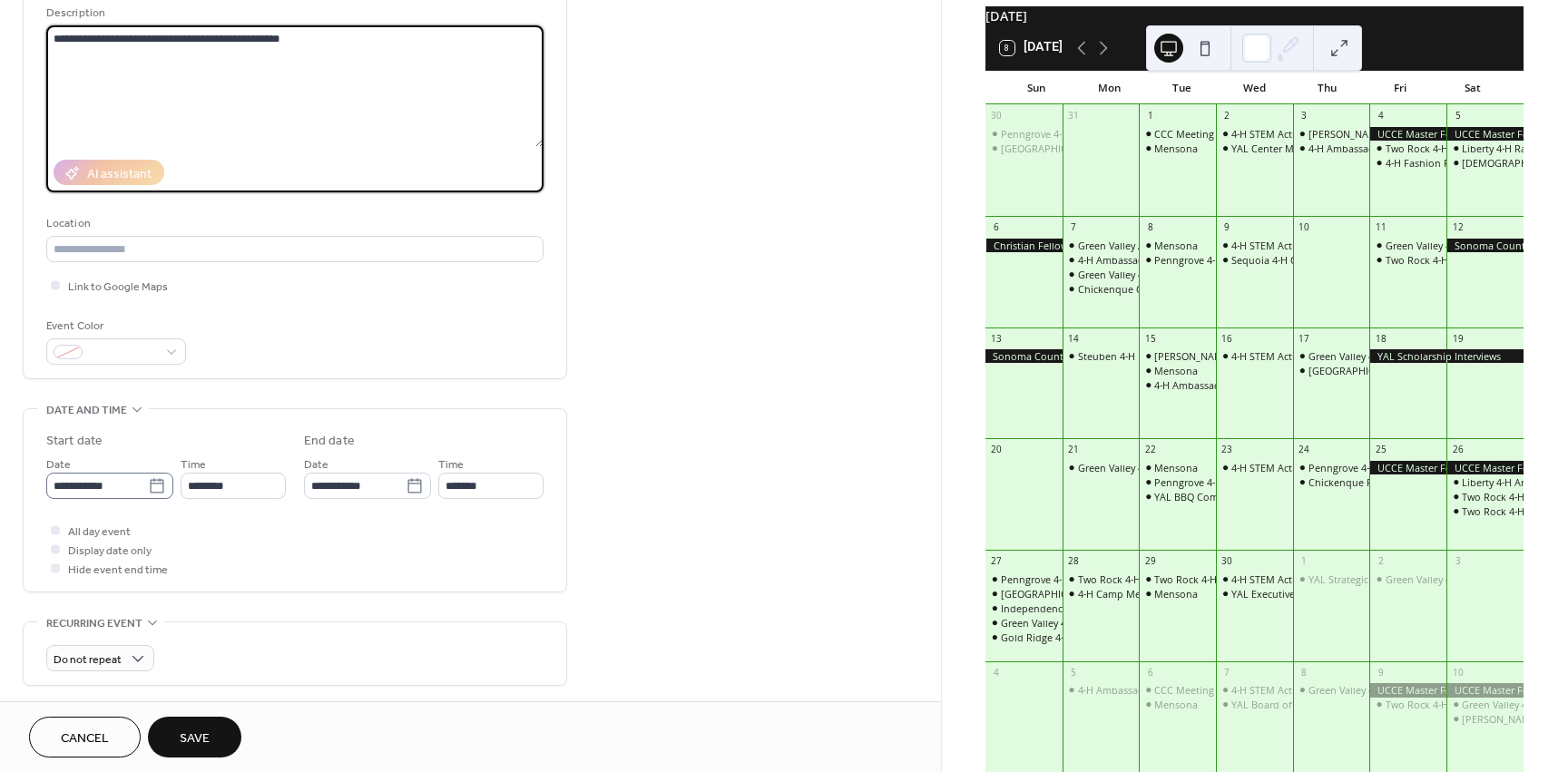 type on "**********" 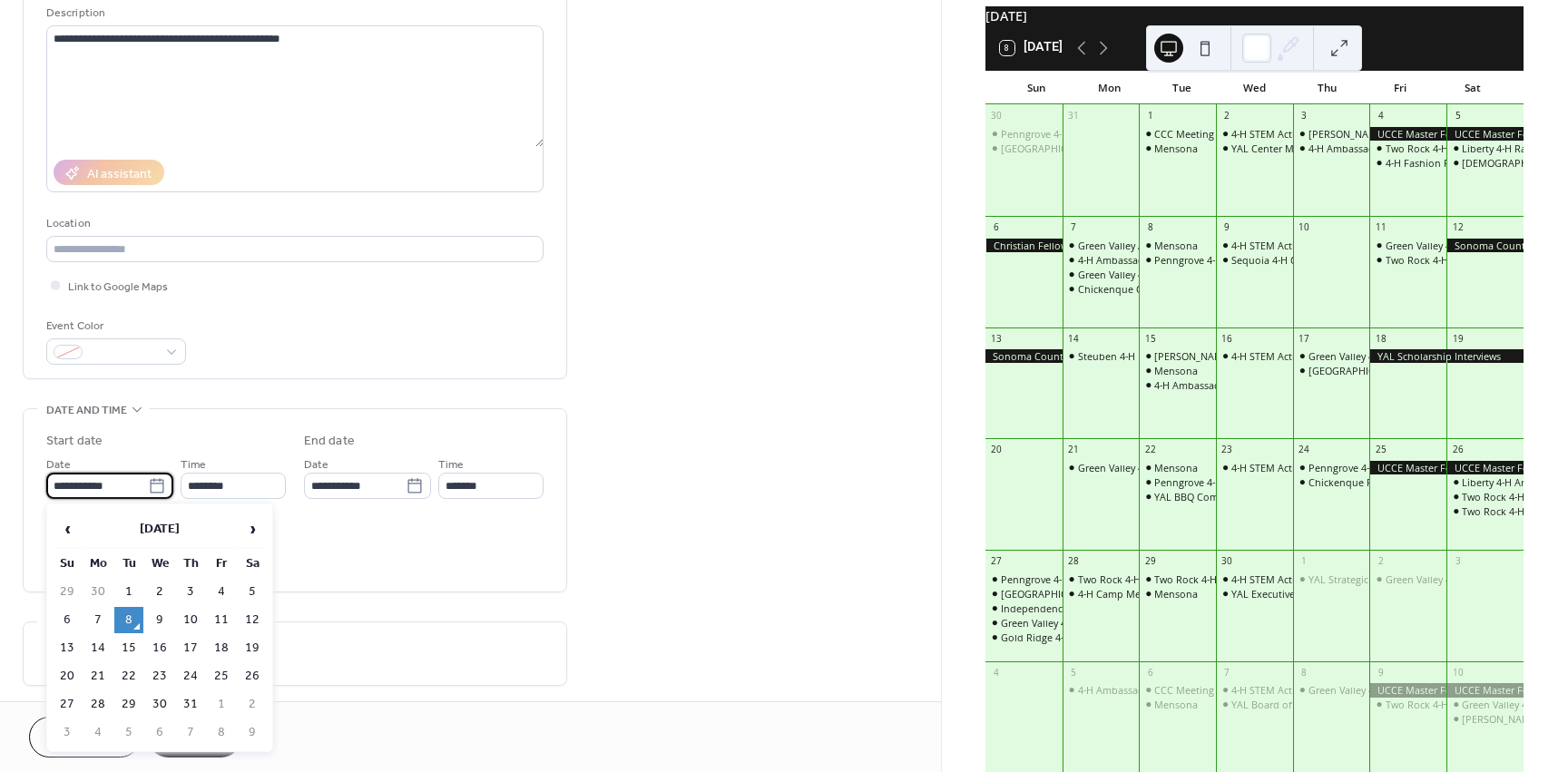 click on "**********" at bounding box center (97, 485) 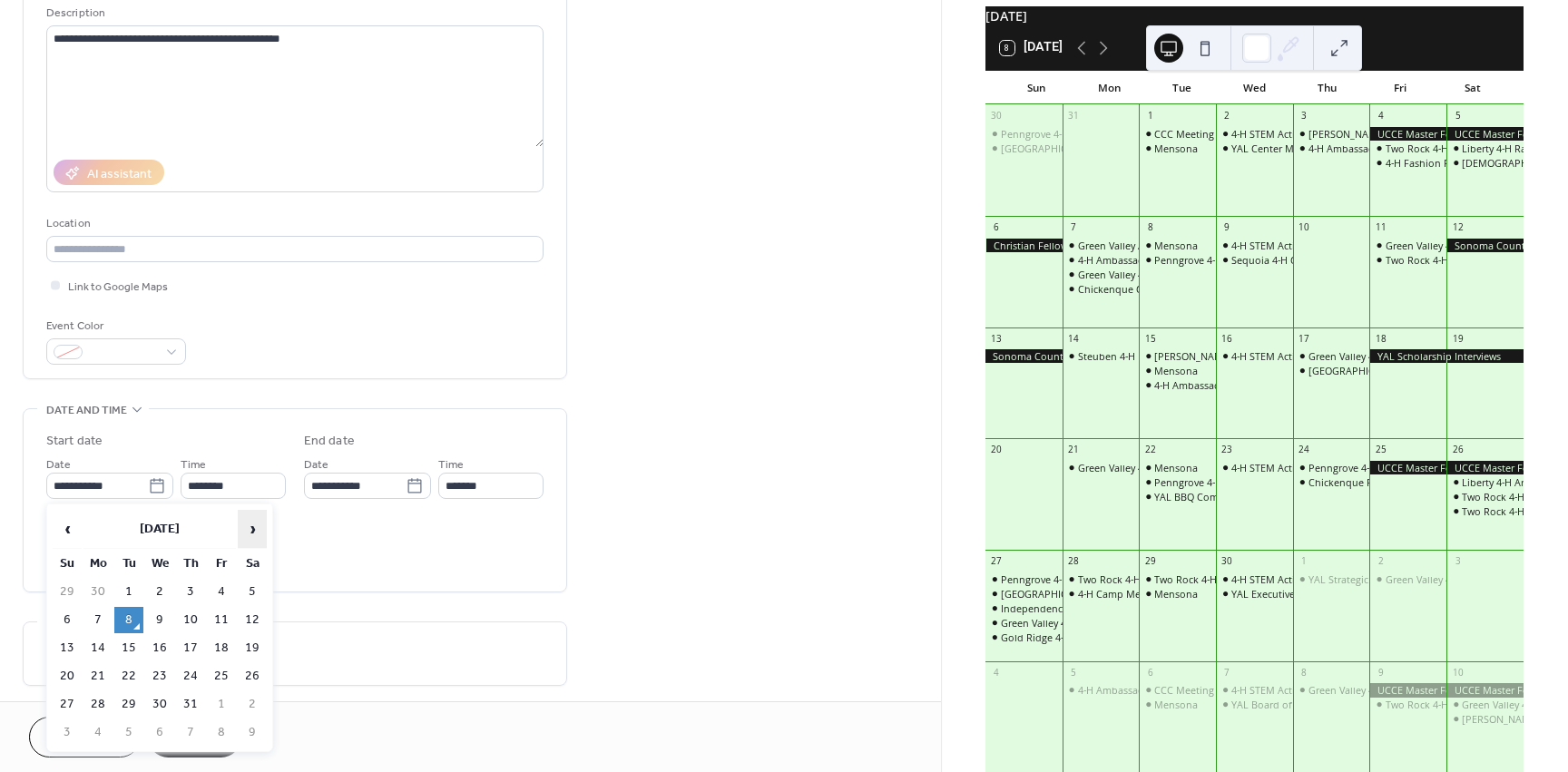 click on "›" at bounding box center [252, 529] 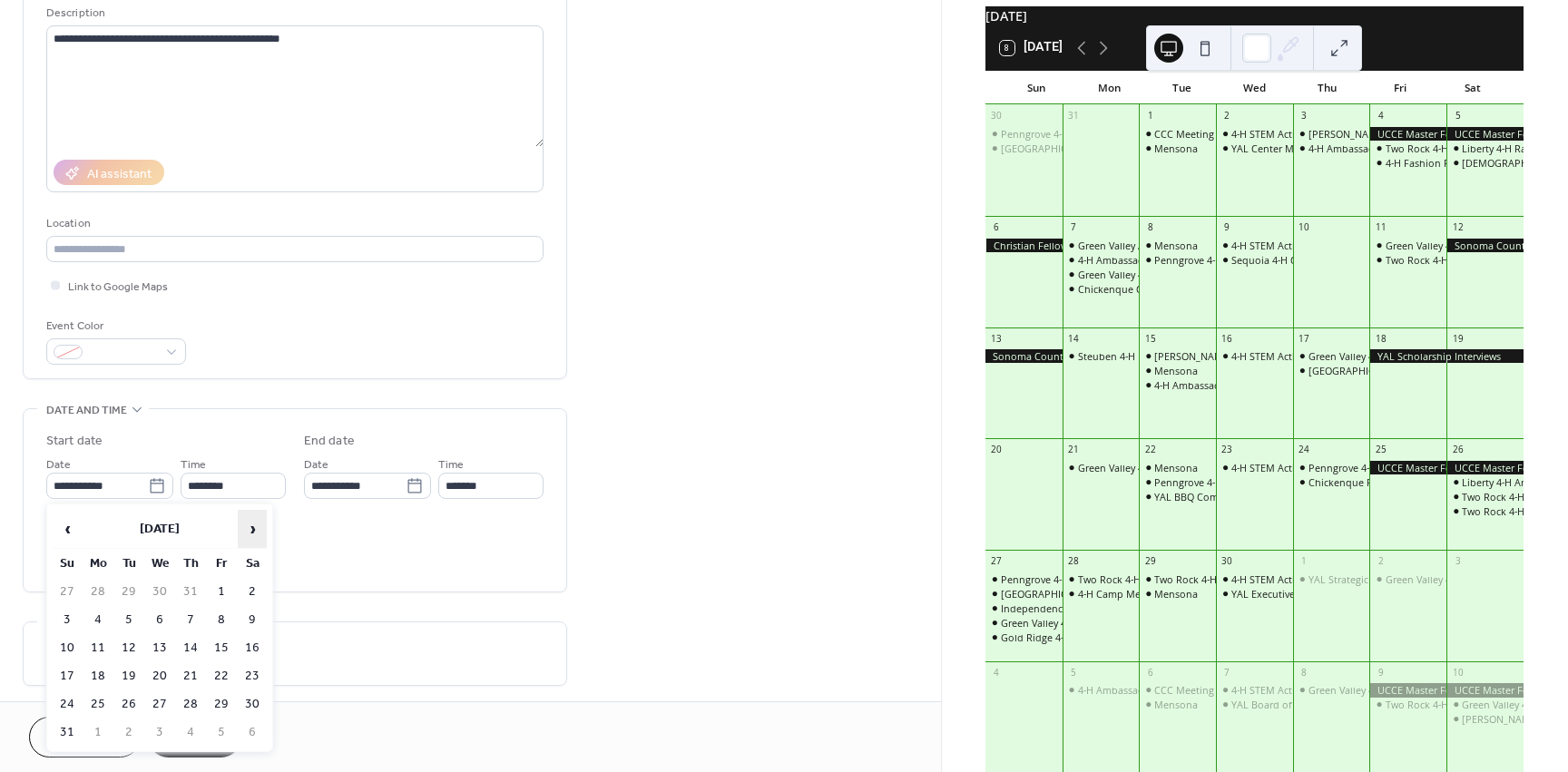 click on "›" at bounding box center [252, 529] 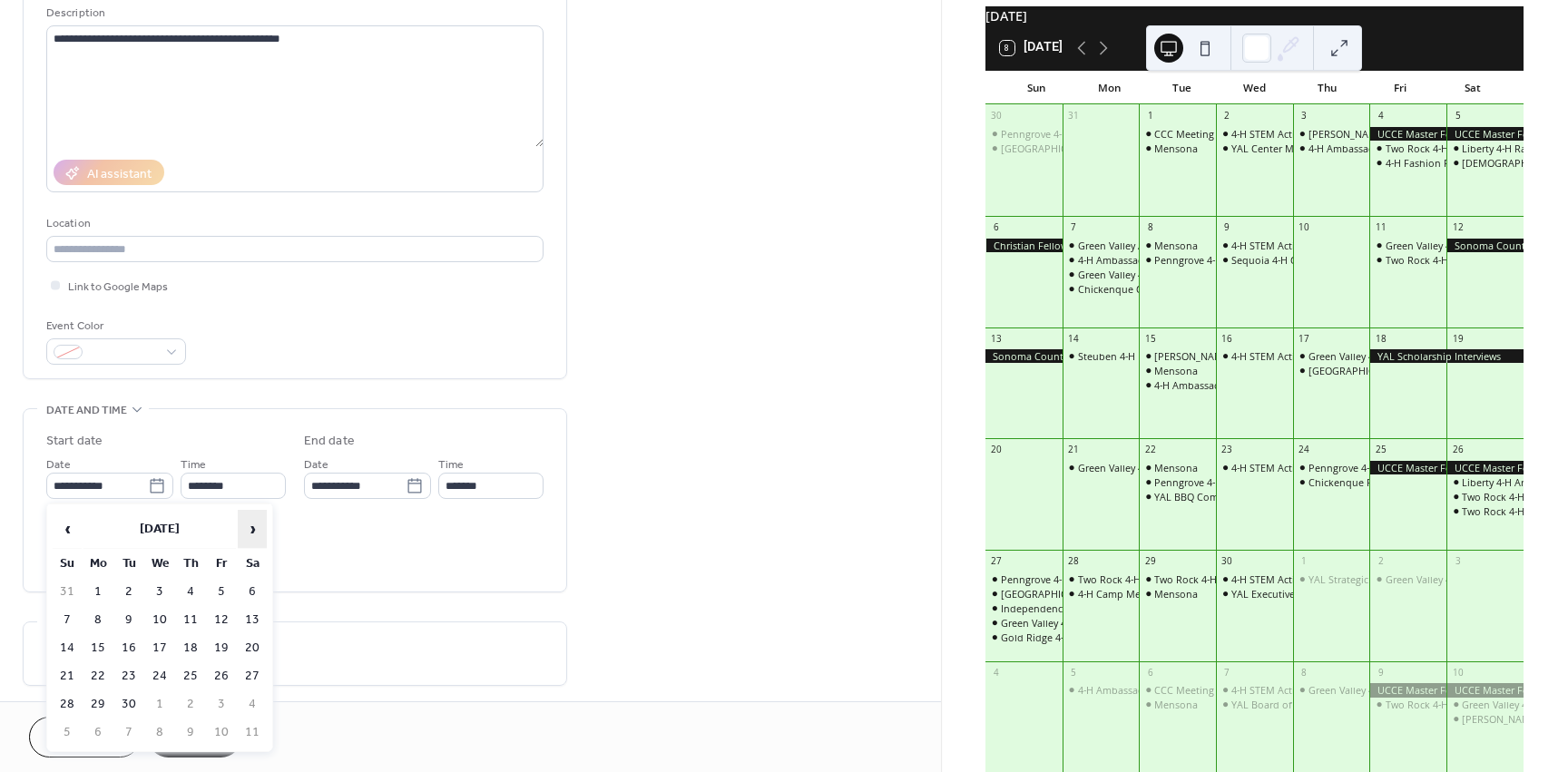 click on "›" at bounding box center [252, 529] 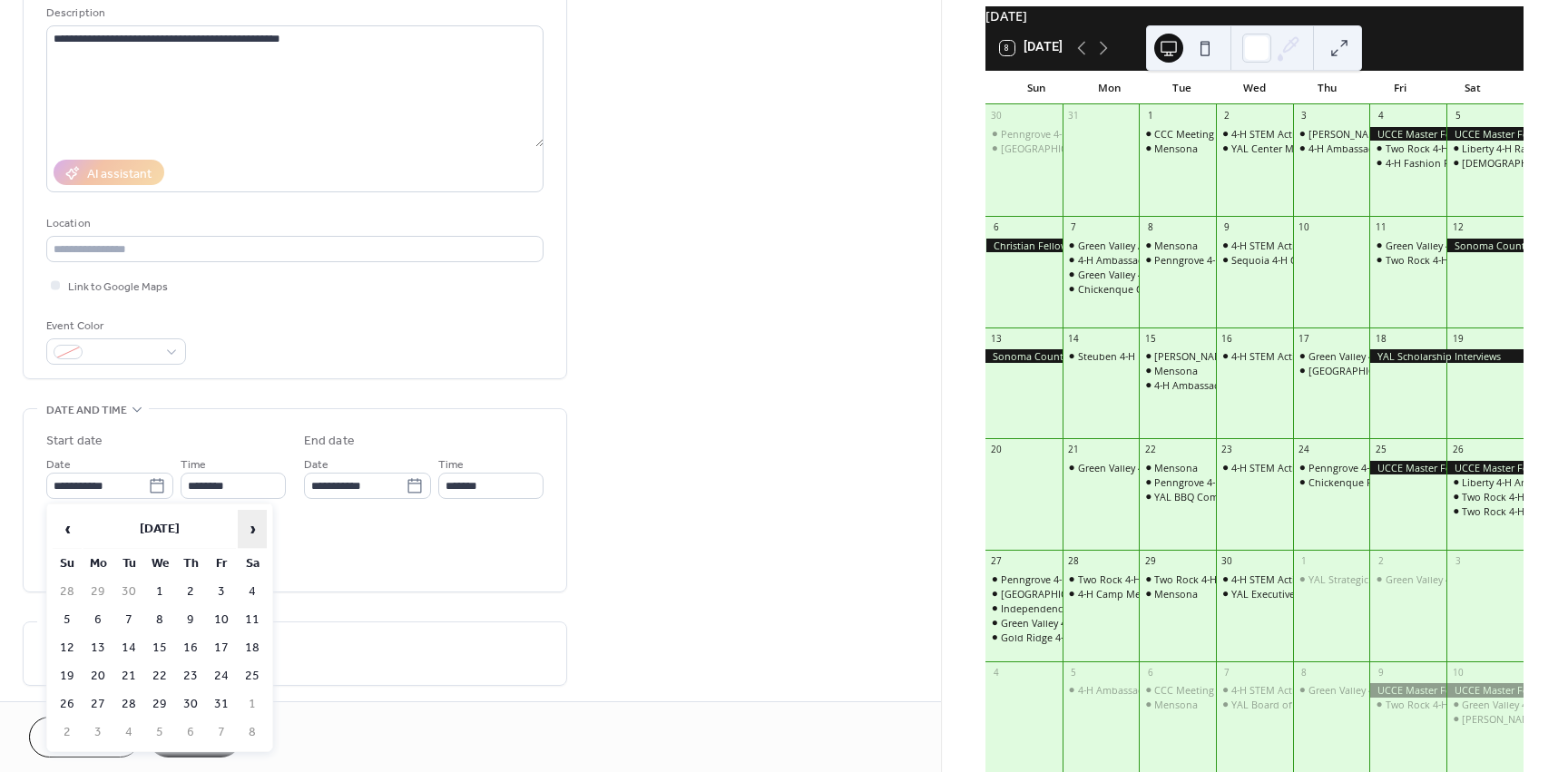 click on "›" at bounding box center [252, 529] 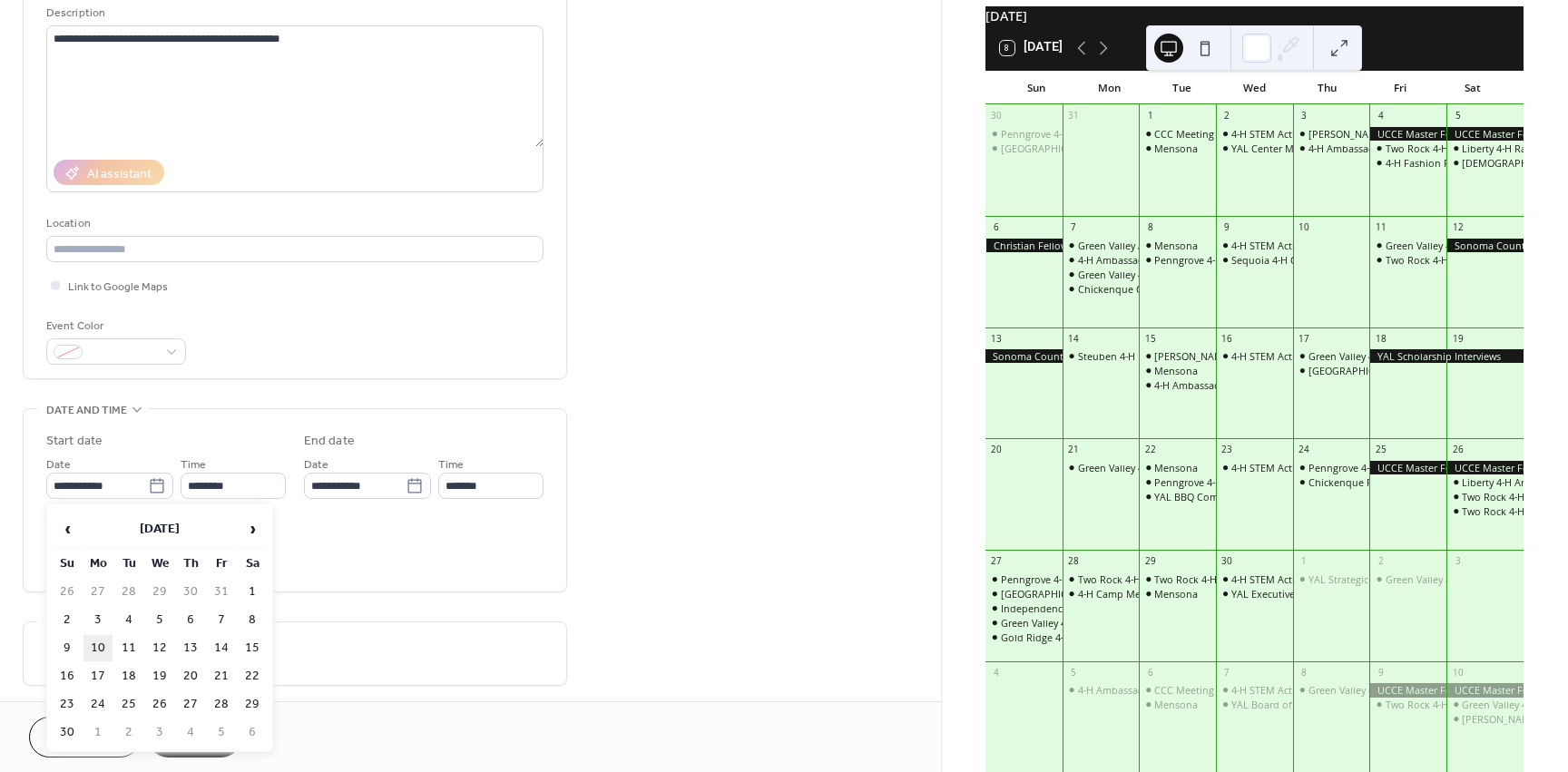 click on "10" at bounding box center [98, 648] 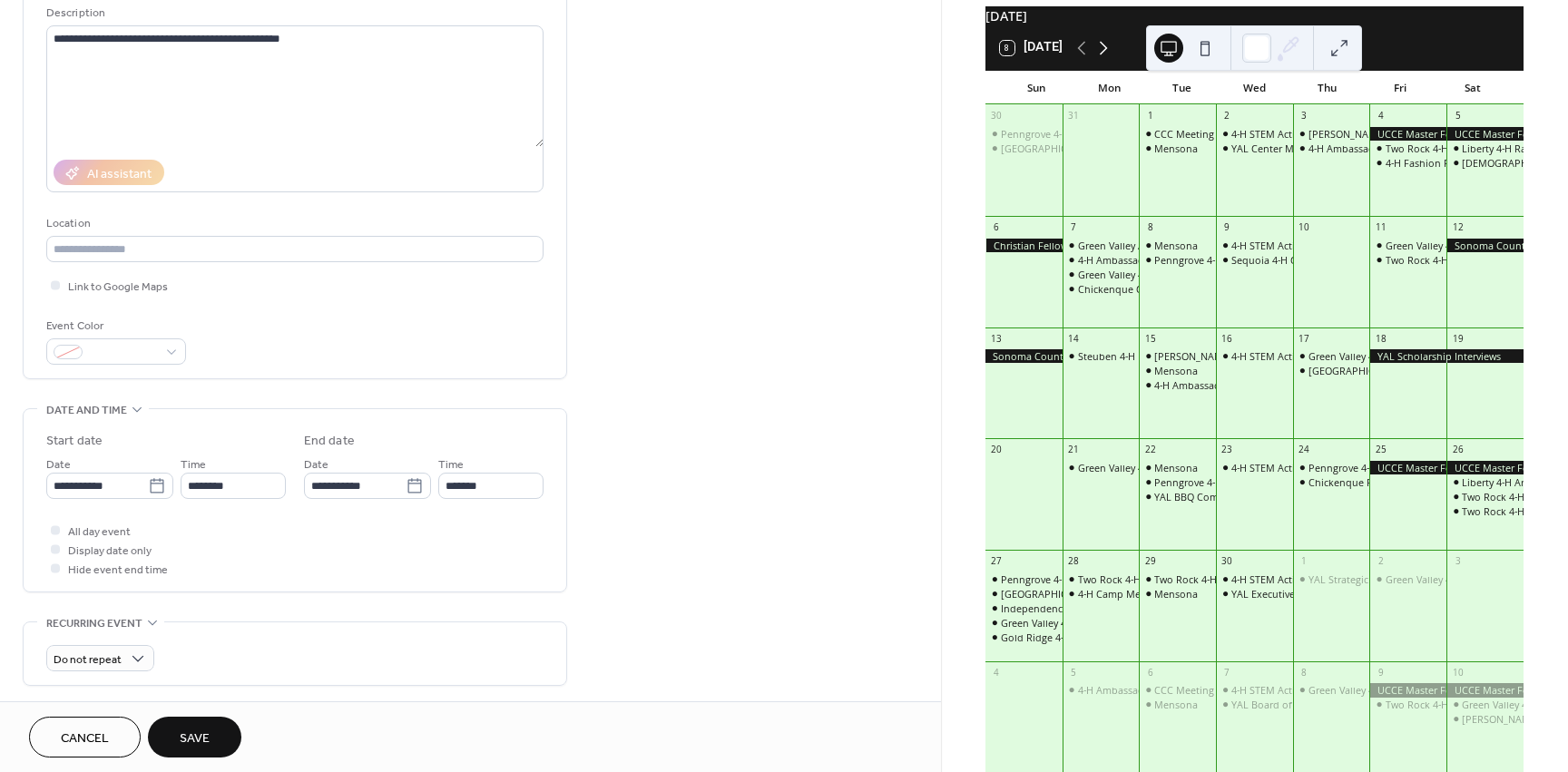 click 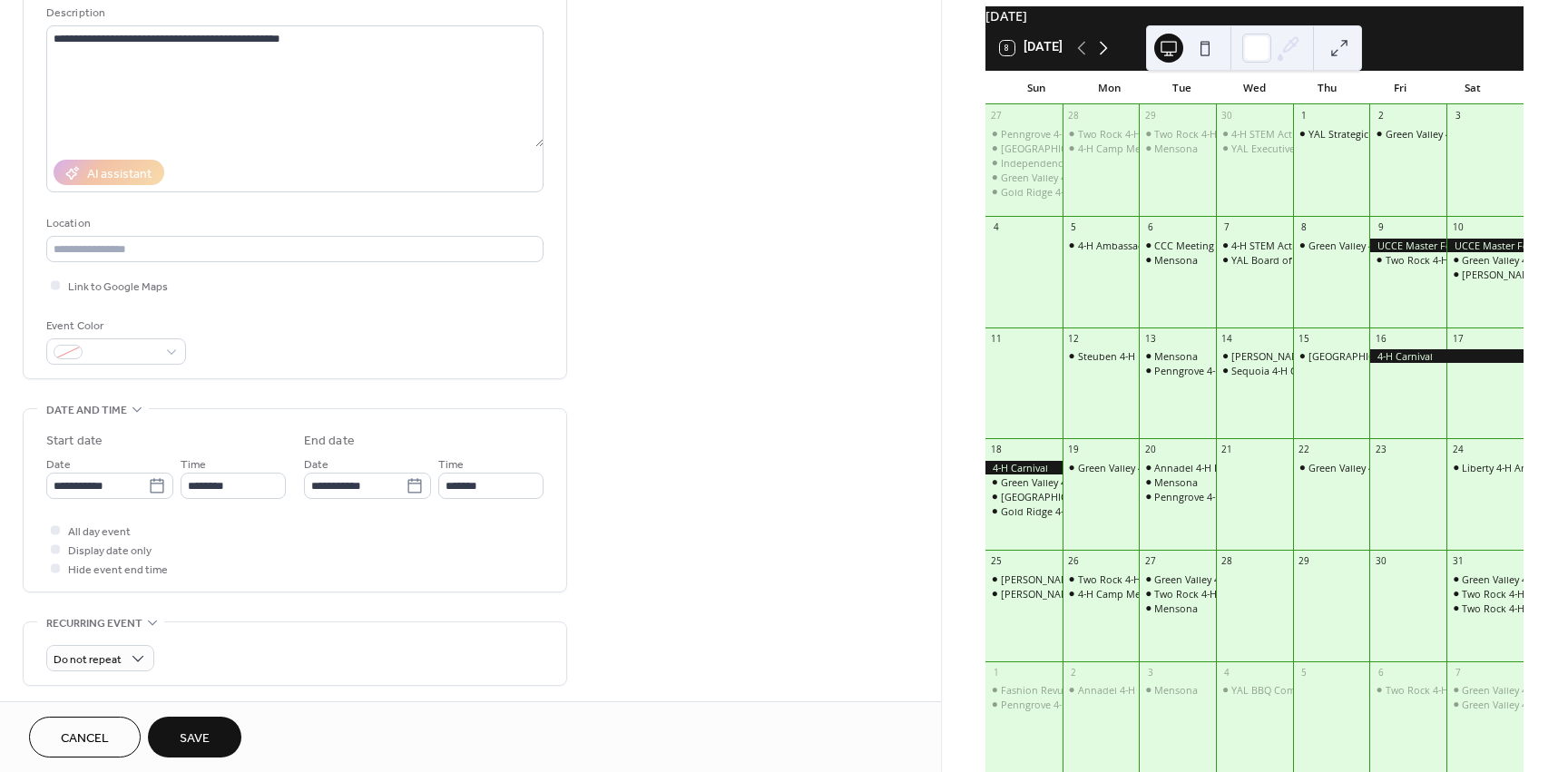 click 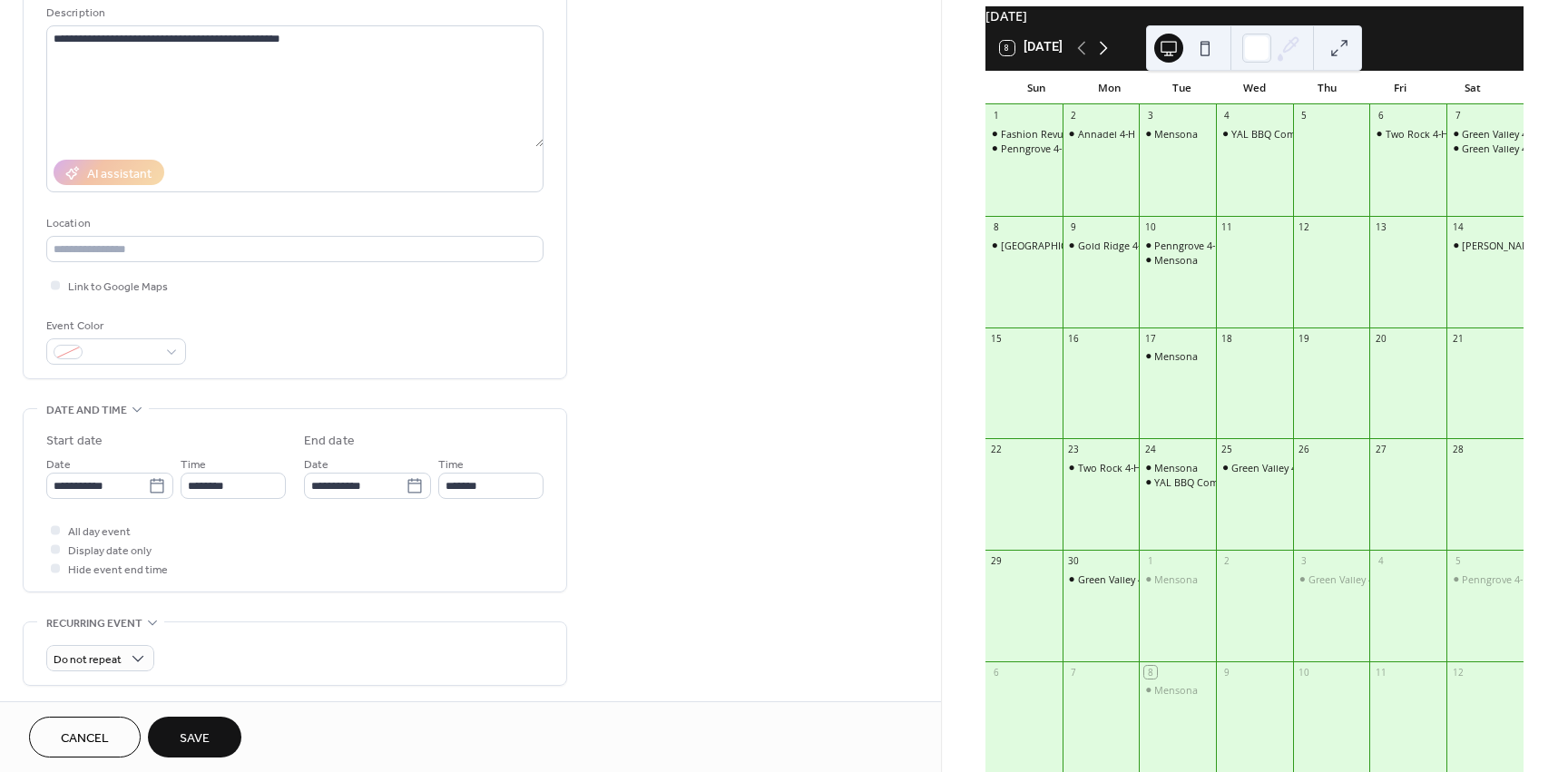 click 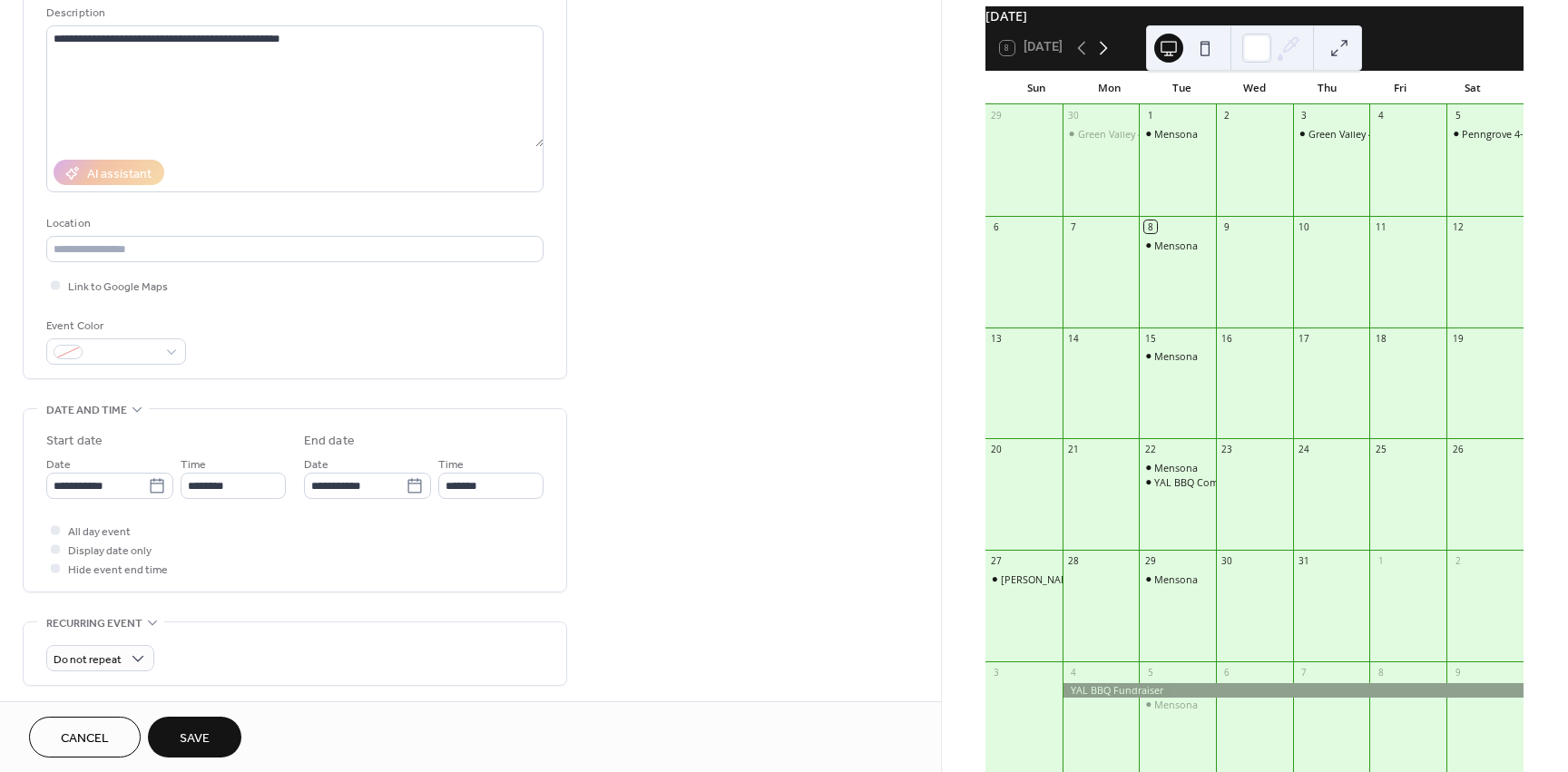 click 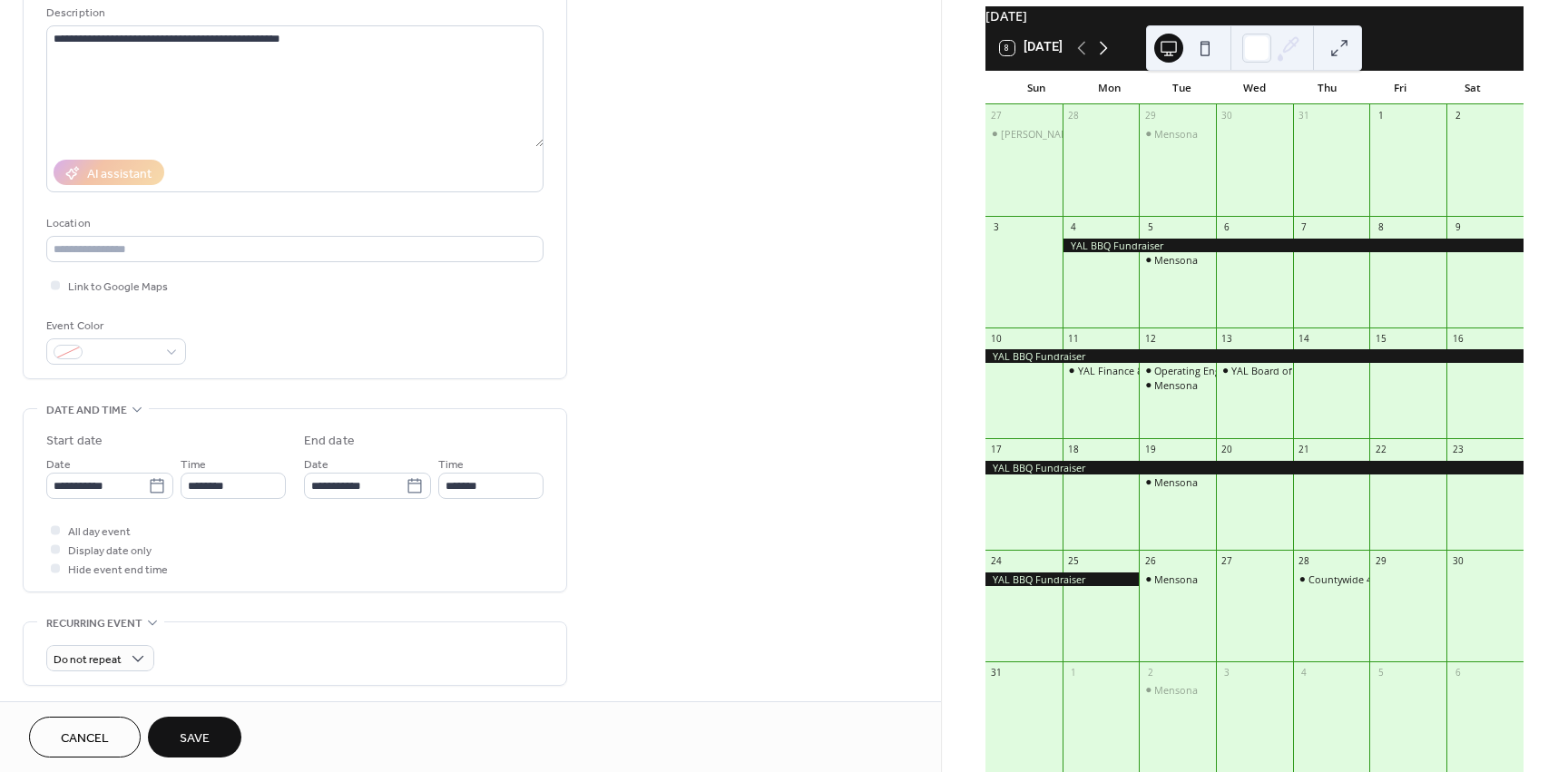 click 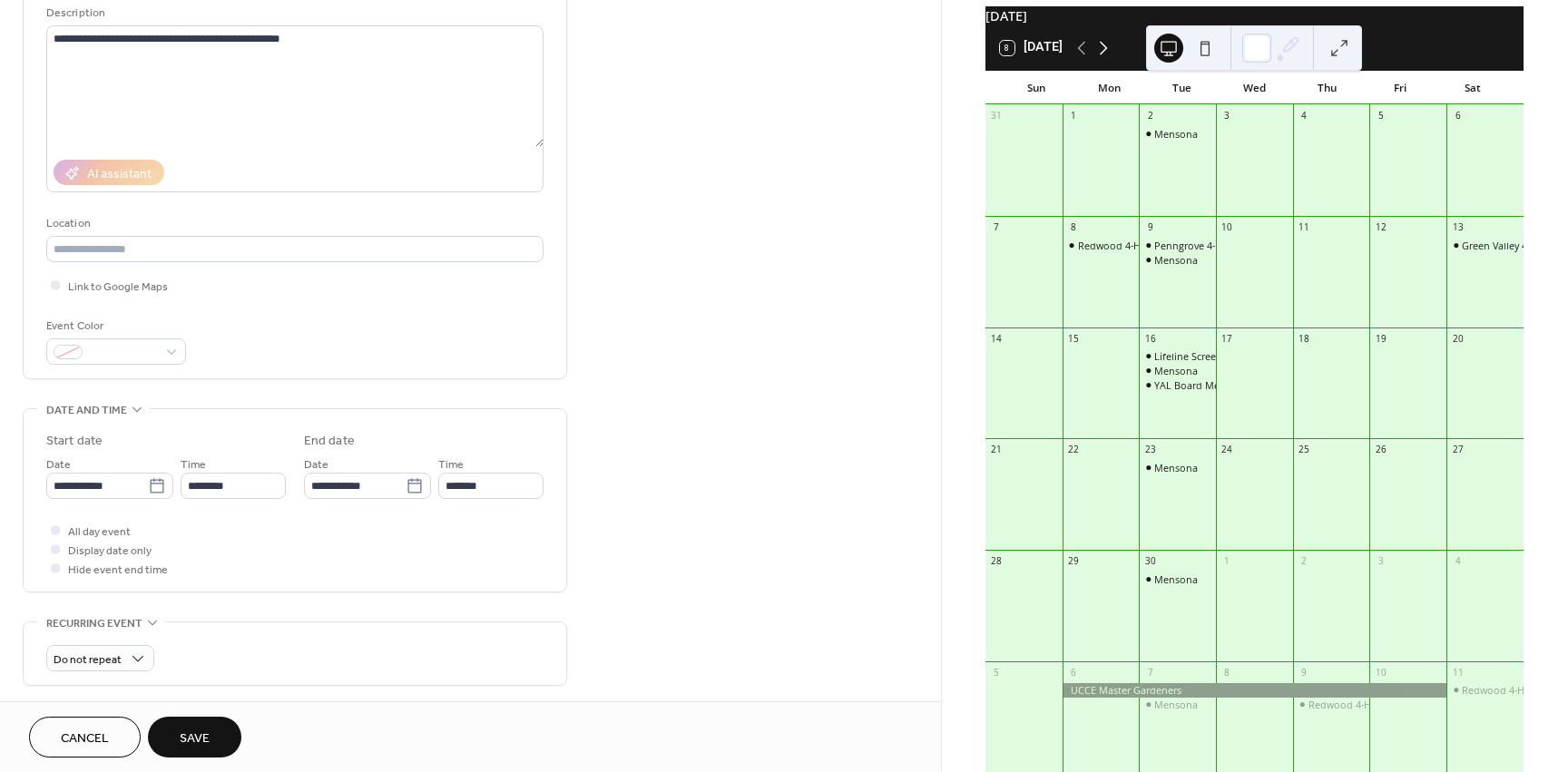 click 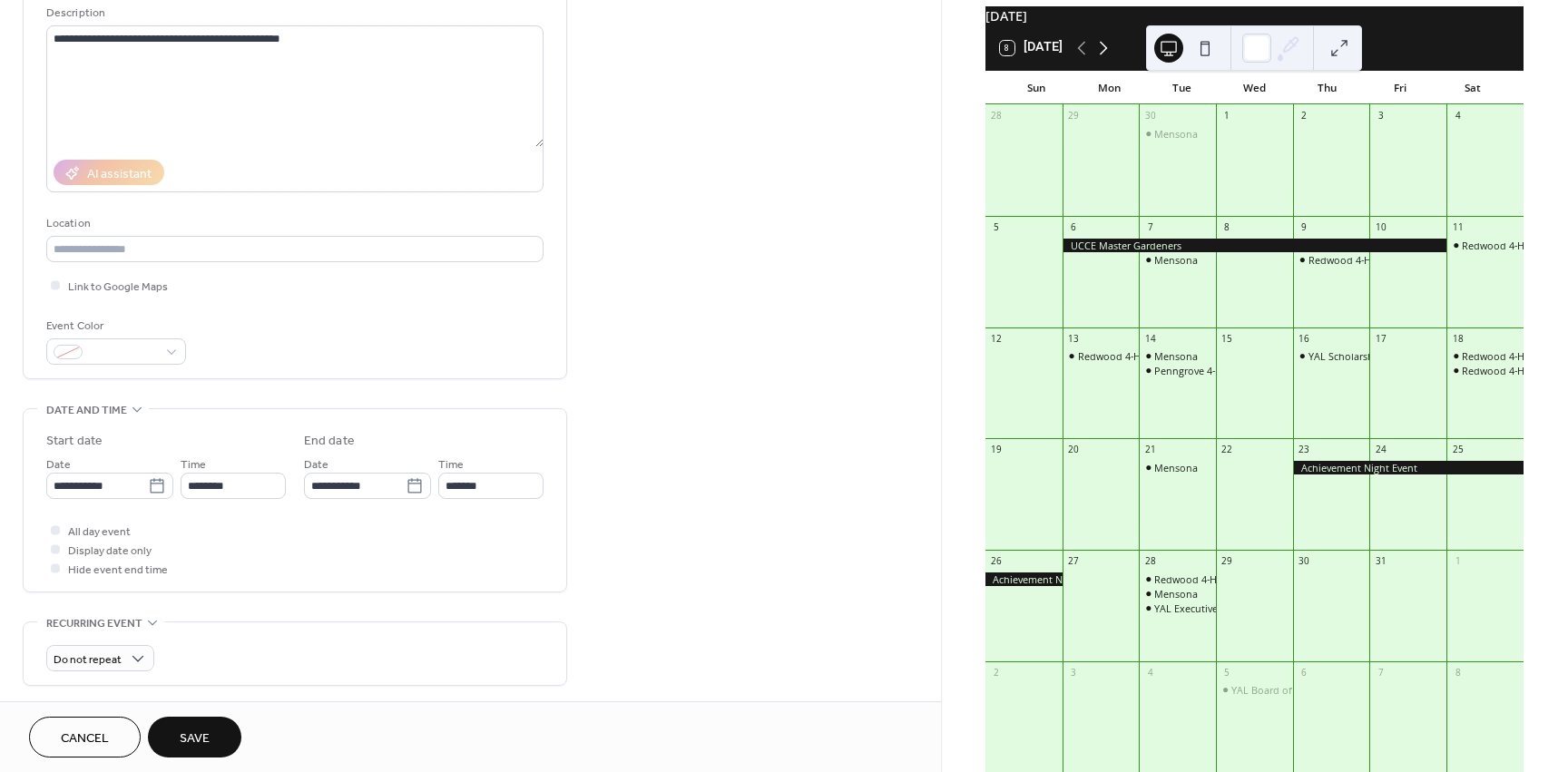 click 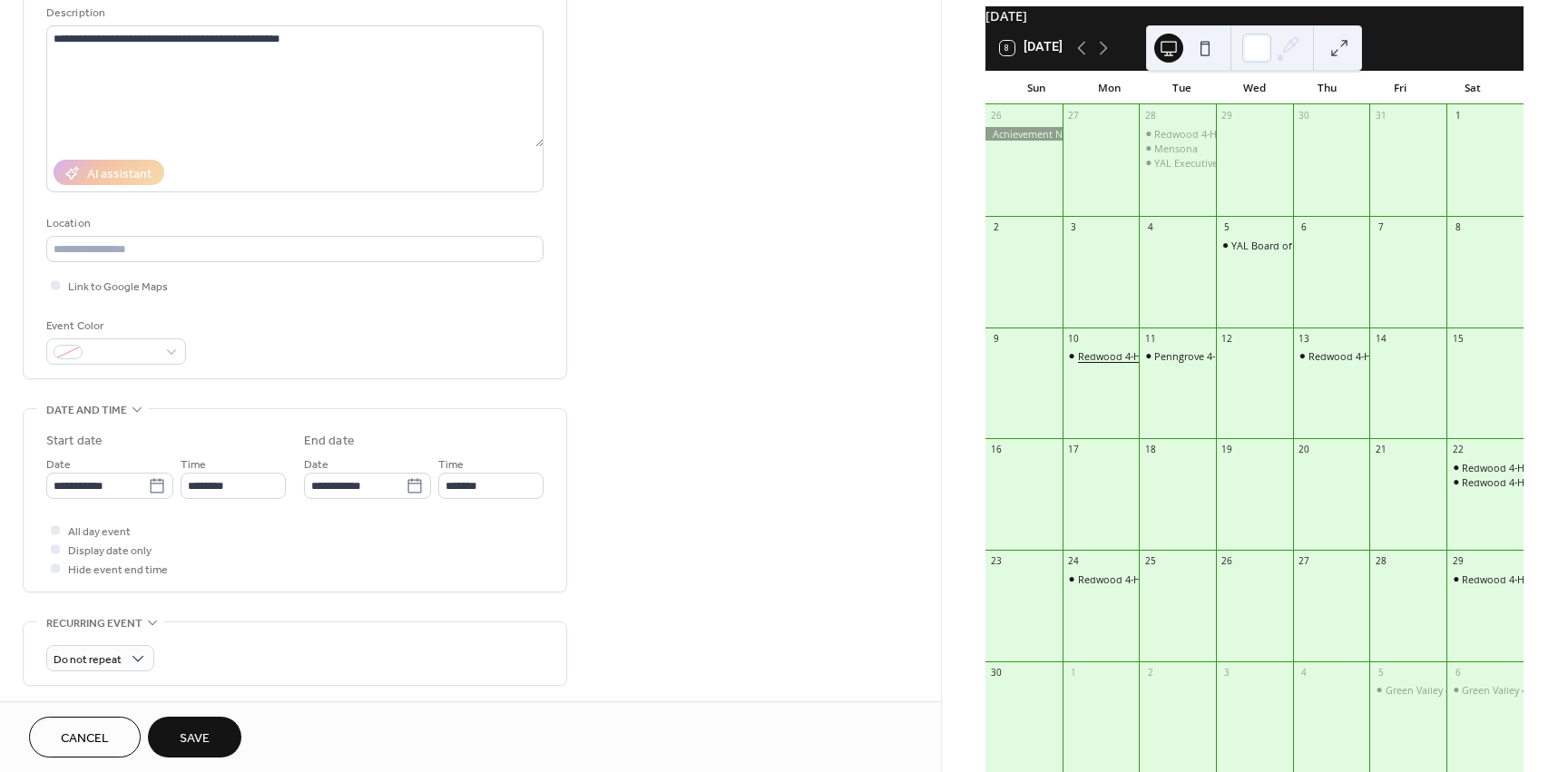 click on "Redwood 4-H Club Meeting" at bounding box center [1142, 356] 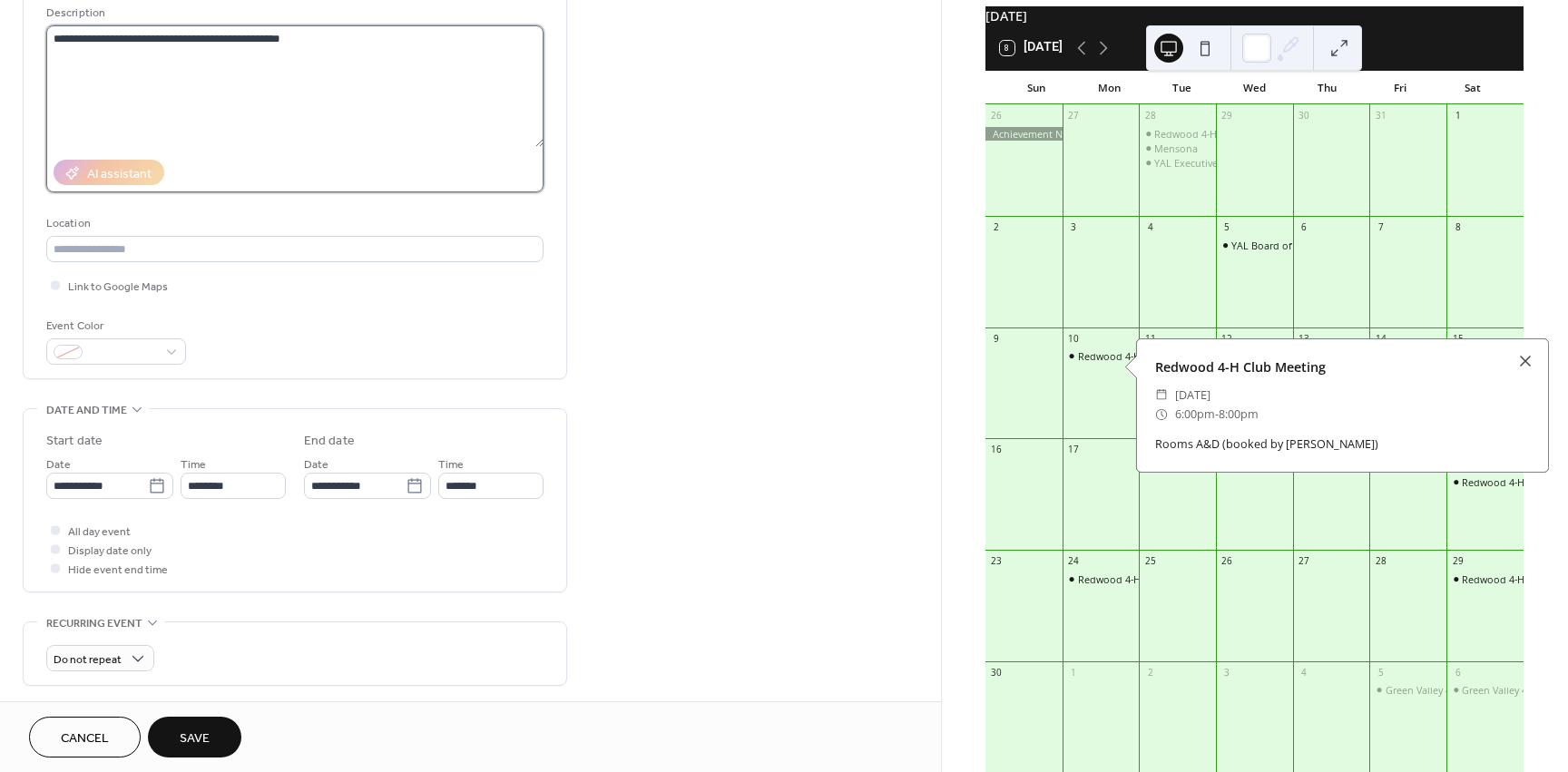 click on "**********" at bounding box center [295, 86] 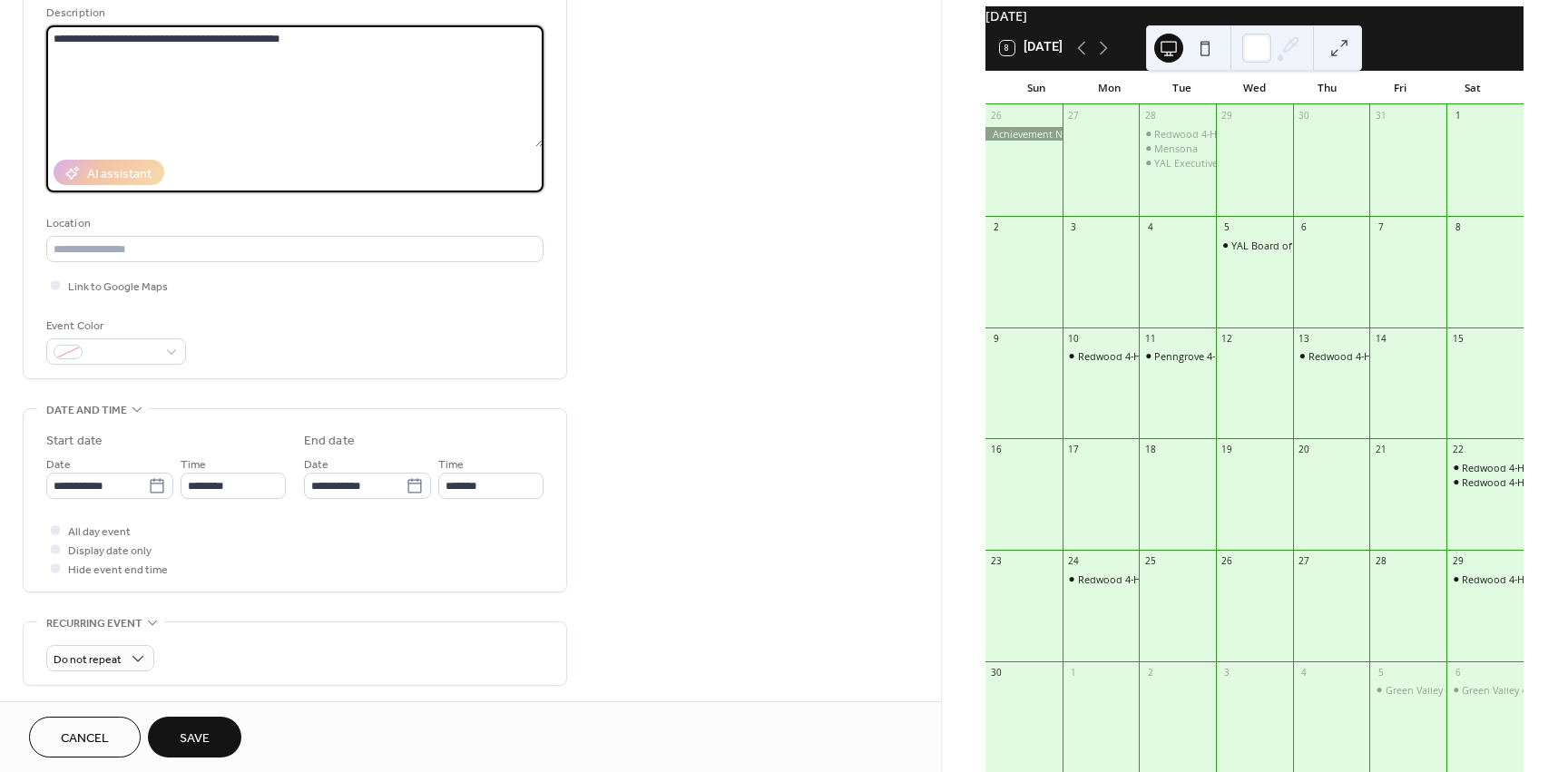click on "**********" at bounding box center [295, 86] 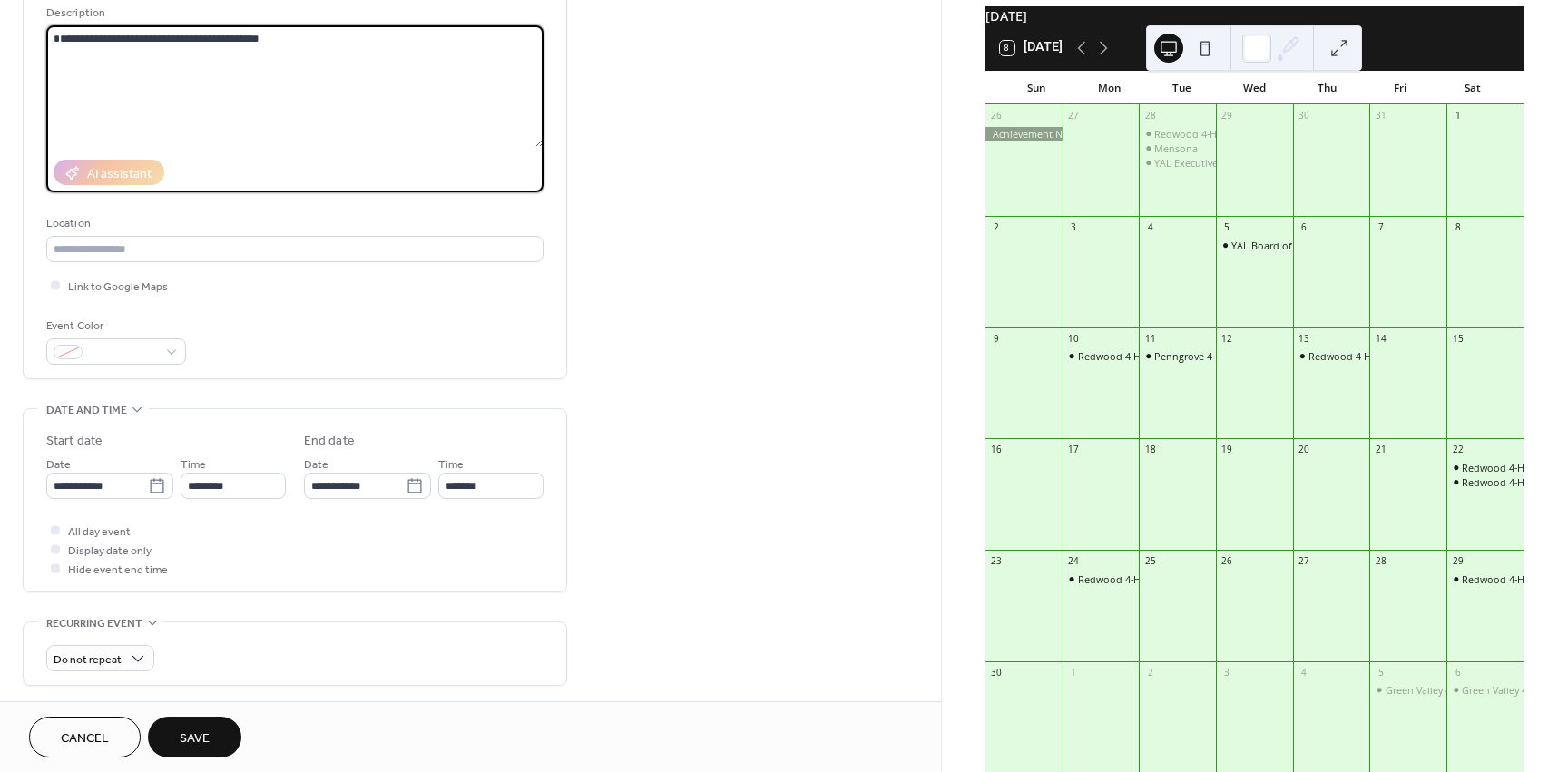 click on "**********" at bounding box center (295, 86) 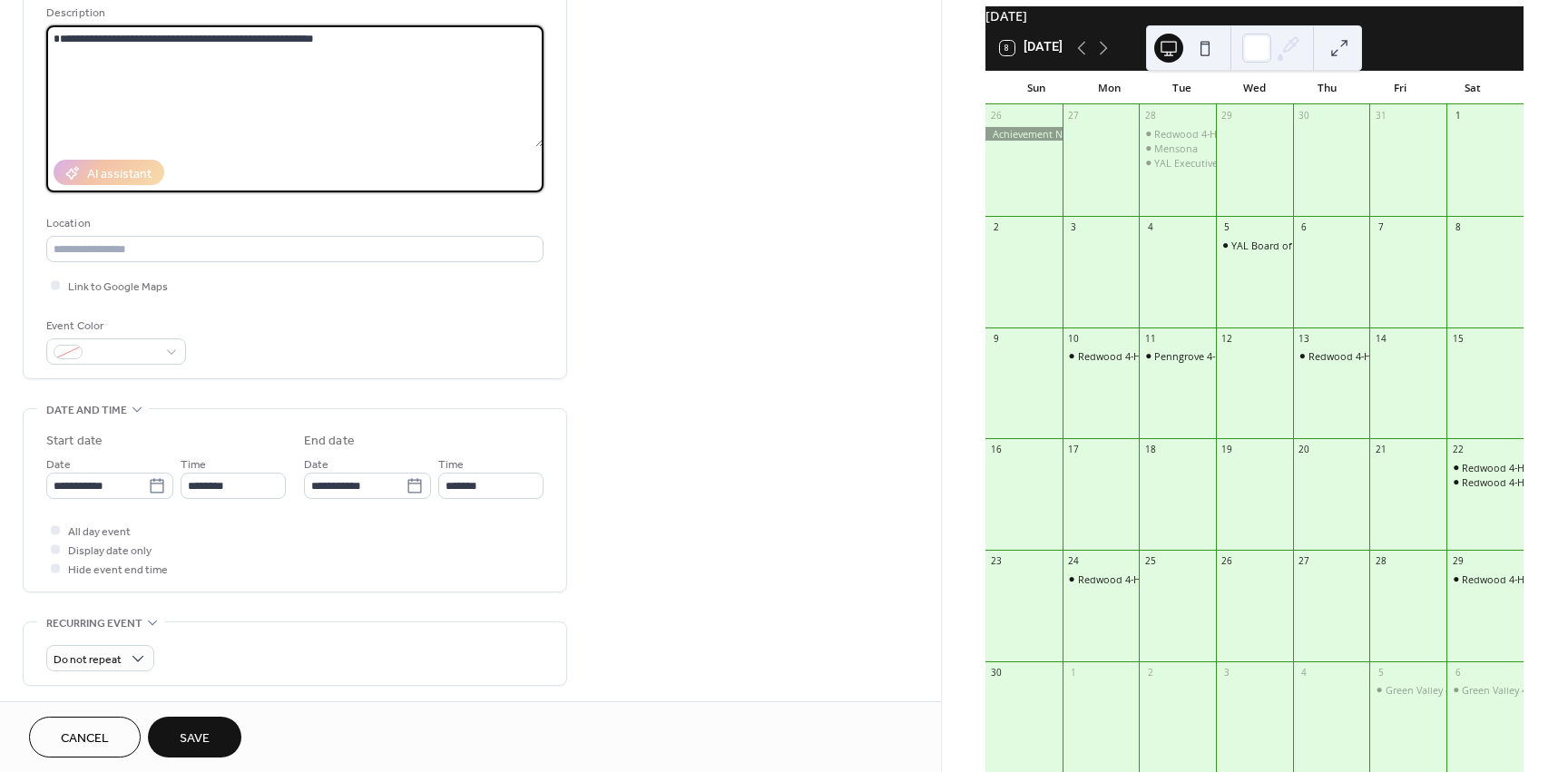 click on "**********" at bounding box center (295, 86) 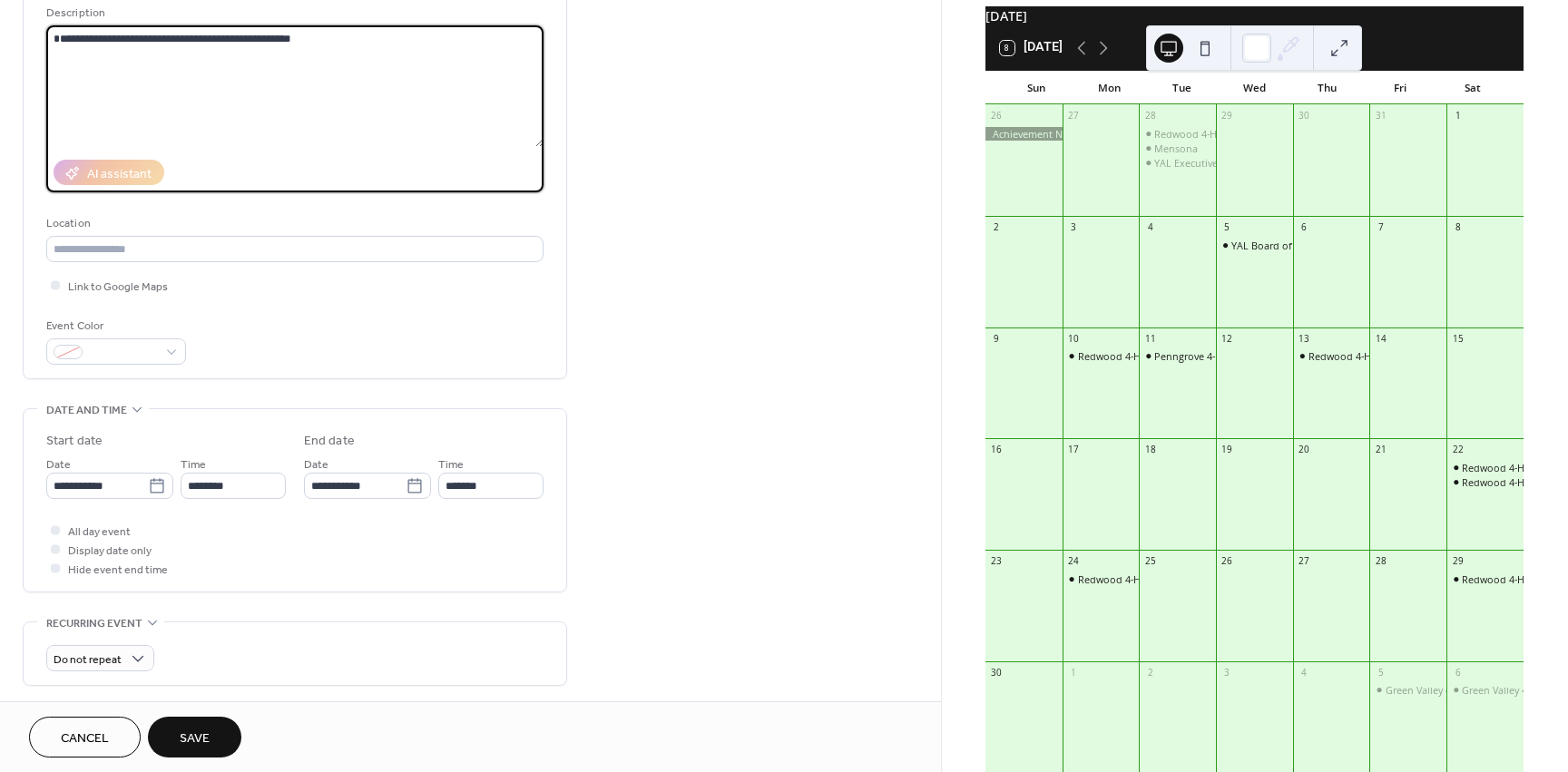 click on "**********" at bounding box center (295, 86) 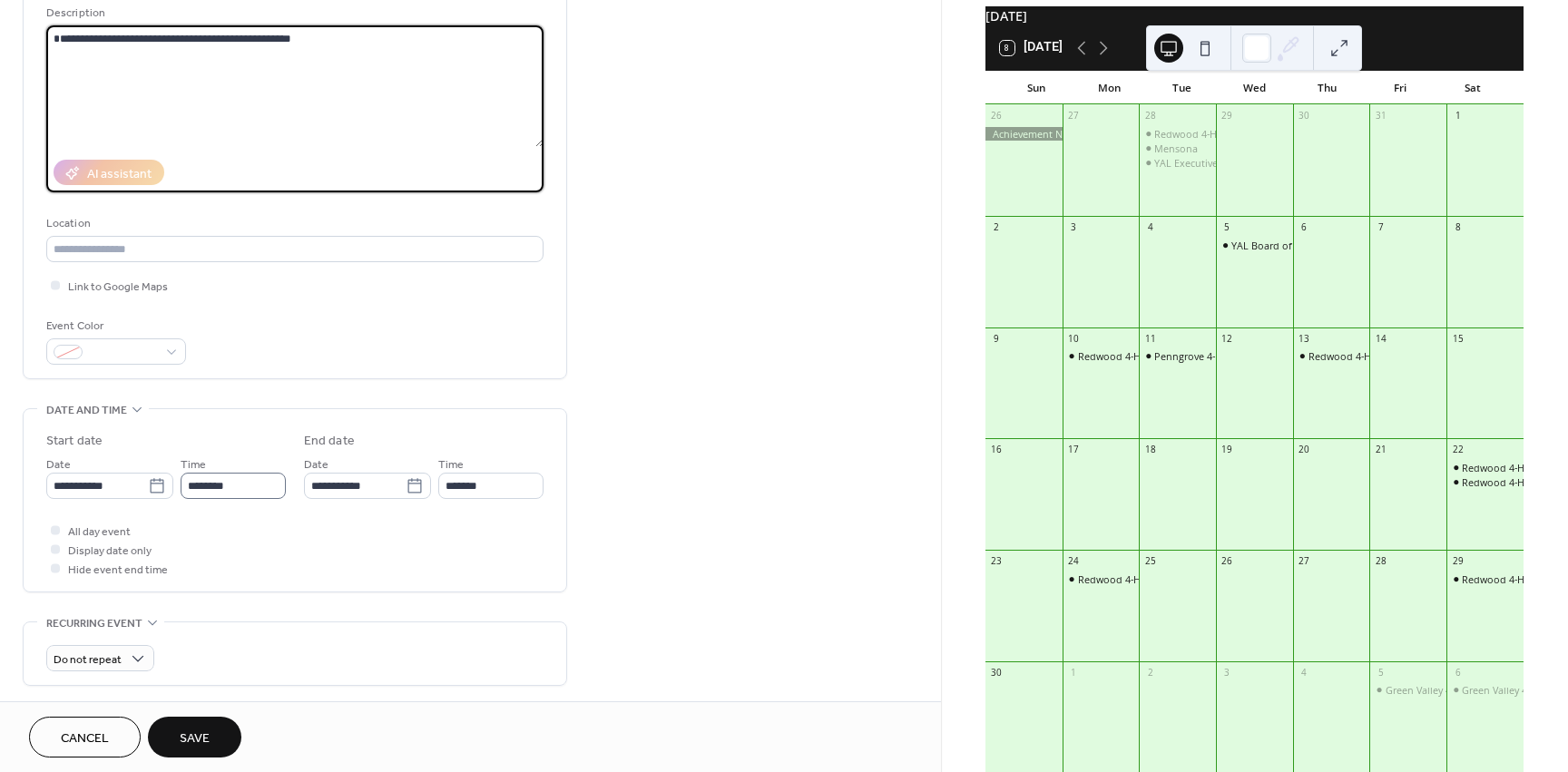 type on "**********" 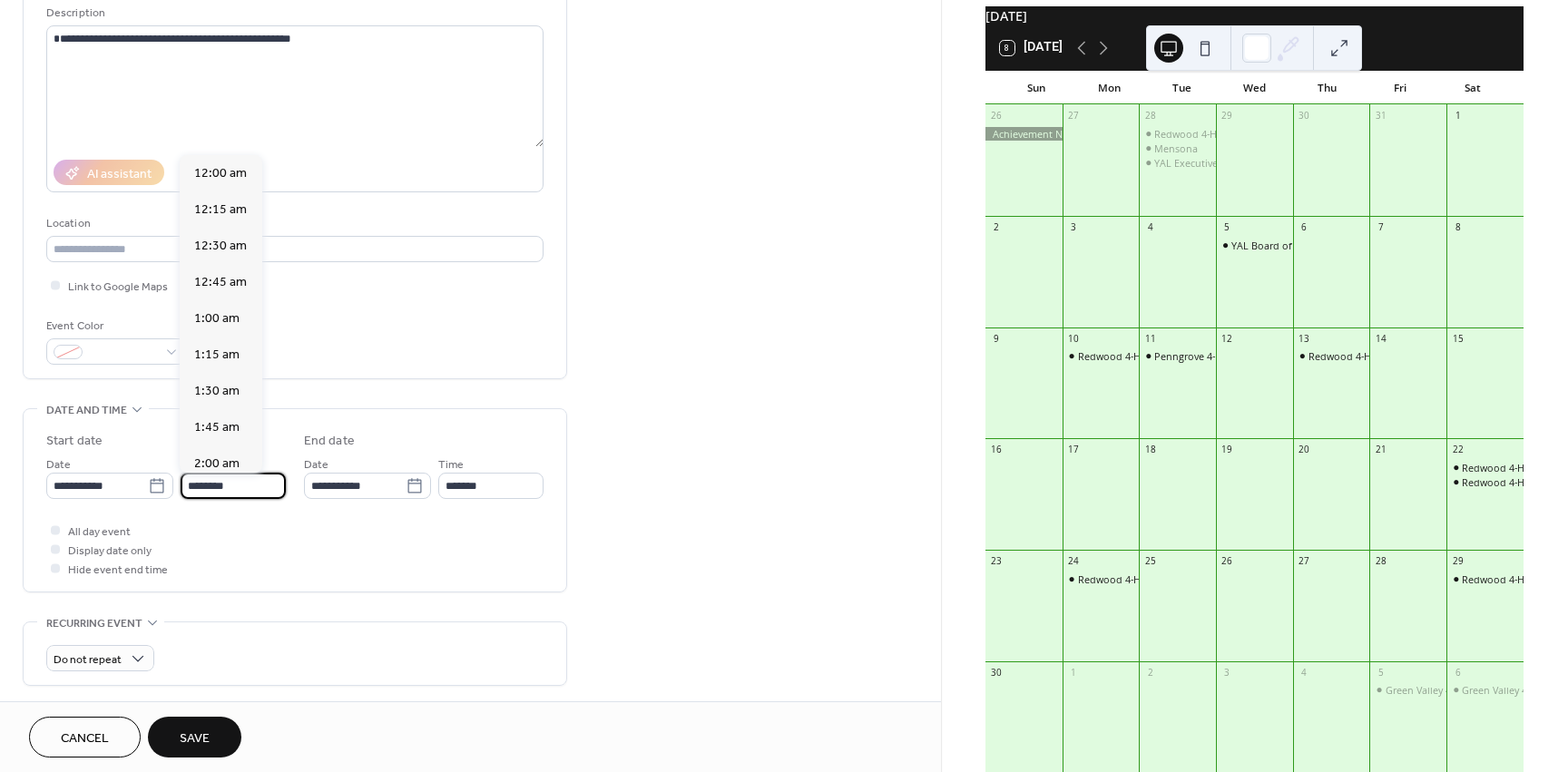 click on "********" at bounding box center (233, 485) 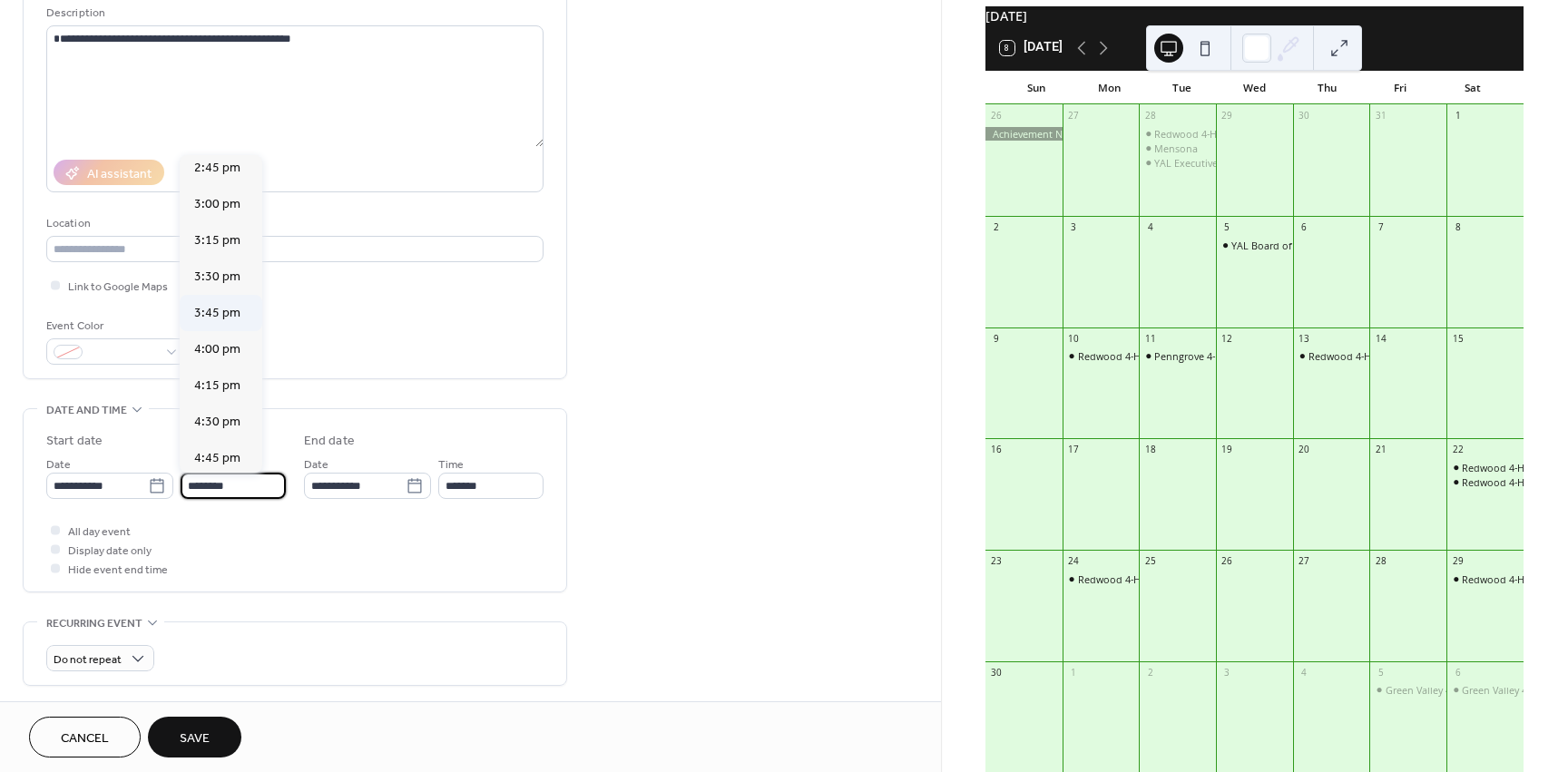 scroll, scrollTop: 2148, scrollLeft: 0, axis: vertical 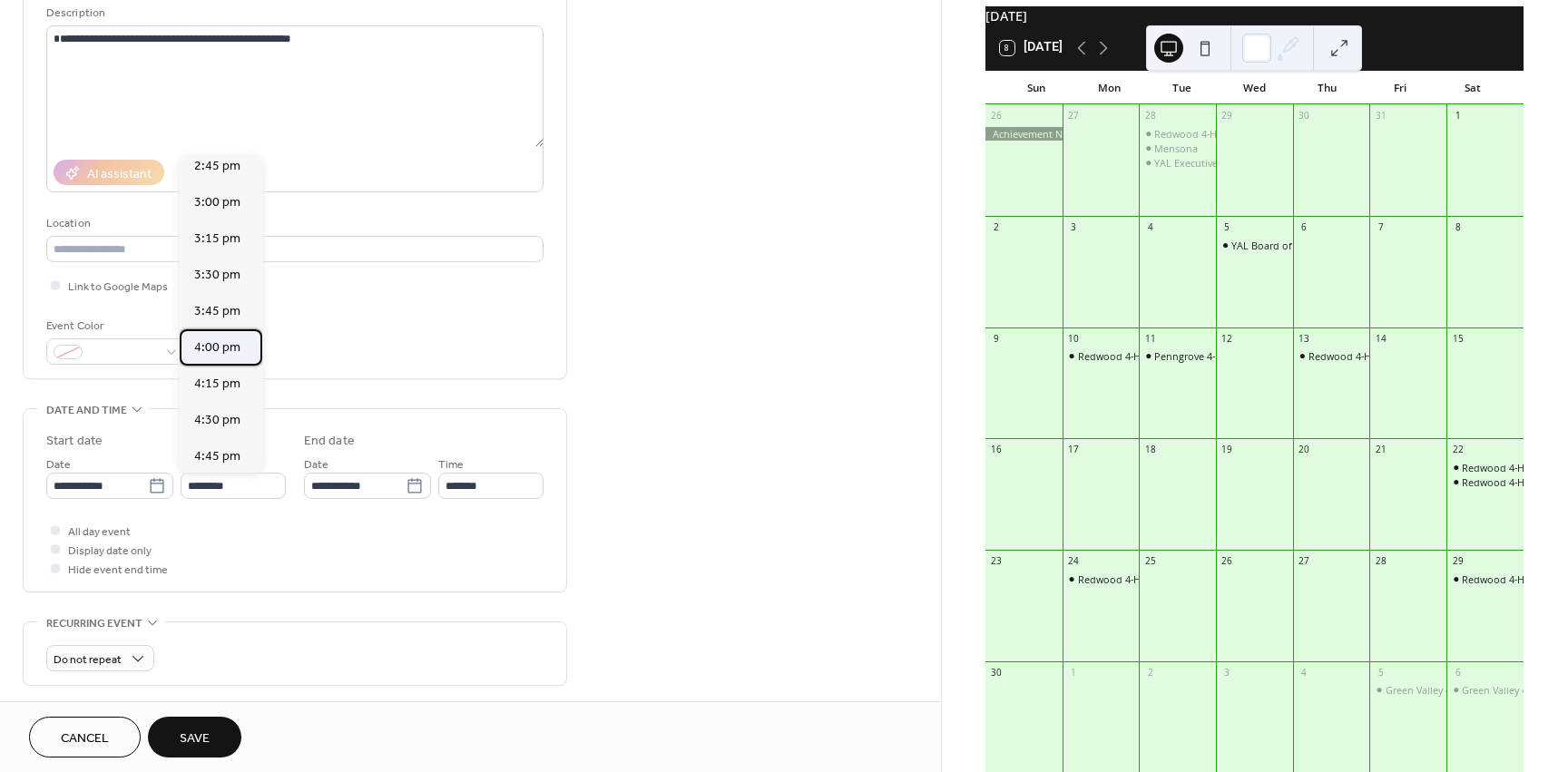 click on "4:00 pm" at bounding box center [217, 347] 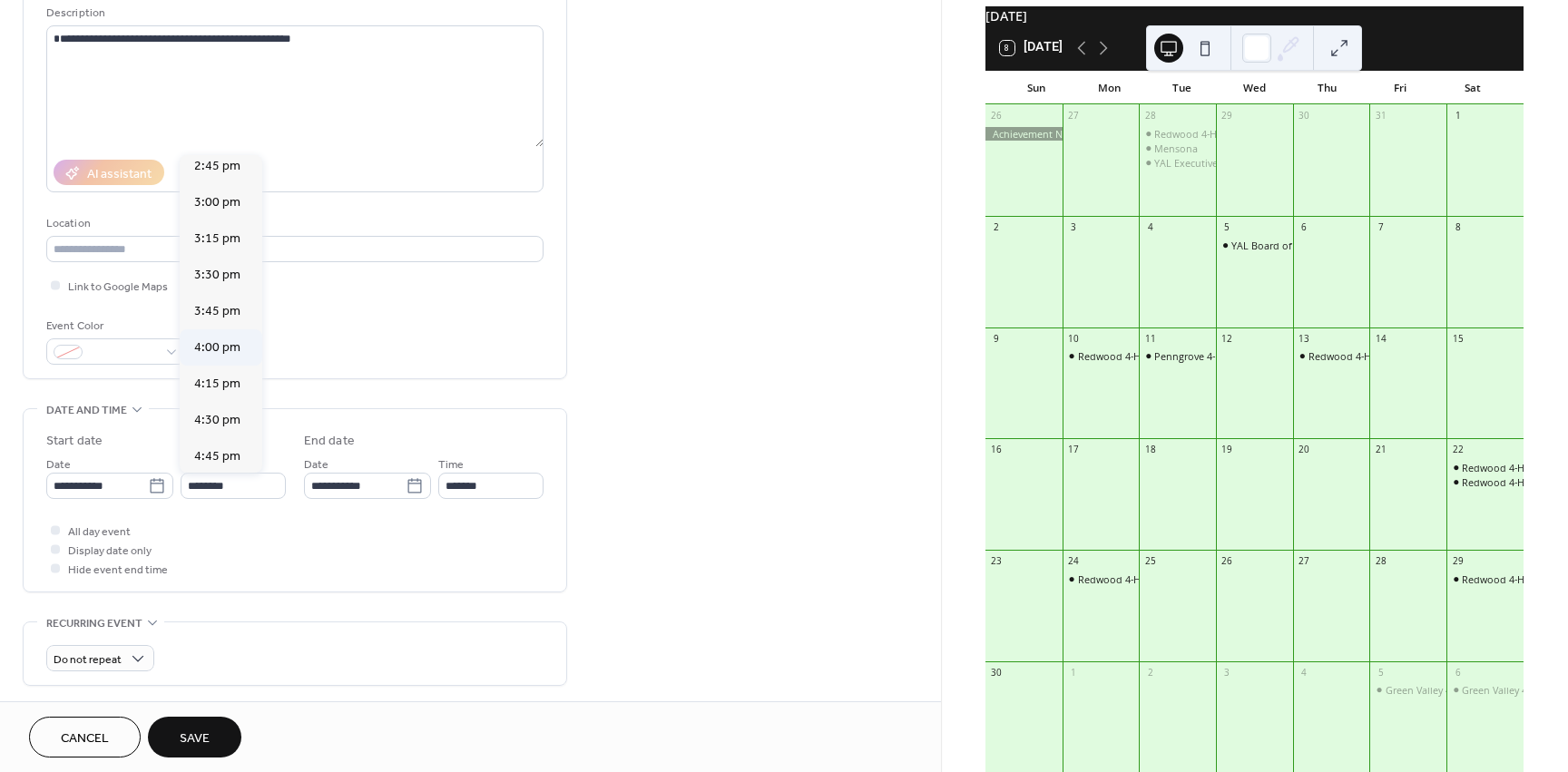 type on "*******" 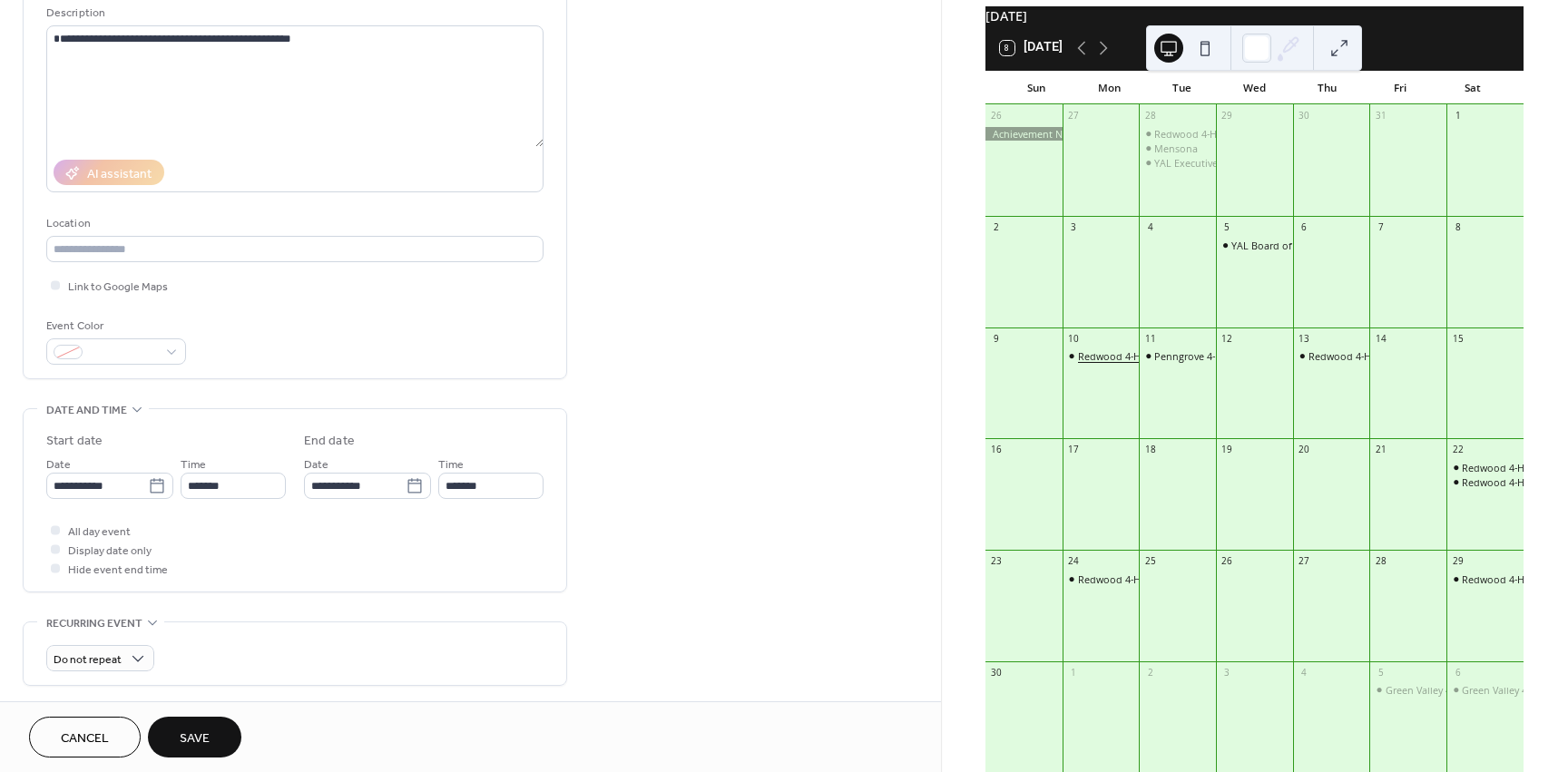 click on "Redwood 4-H Club Meeting" at bounding box center (1142, 356) 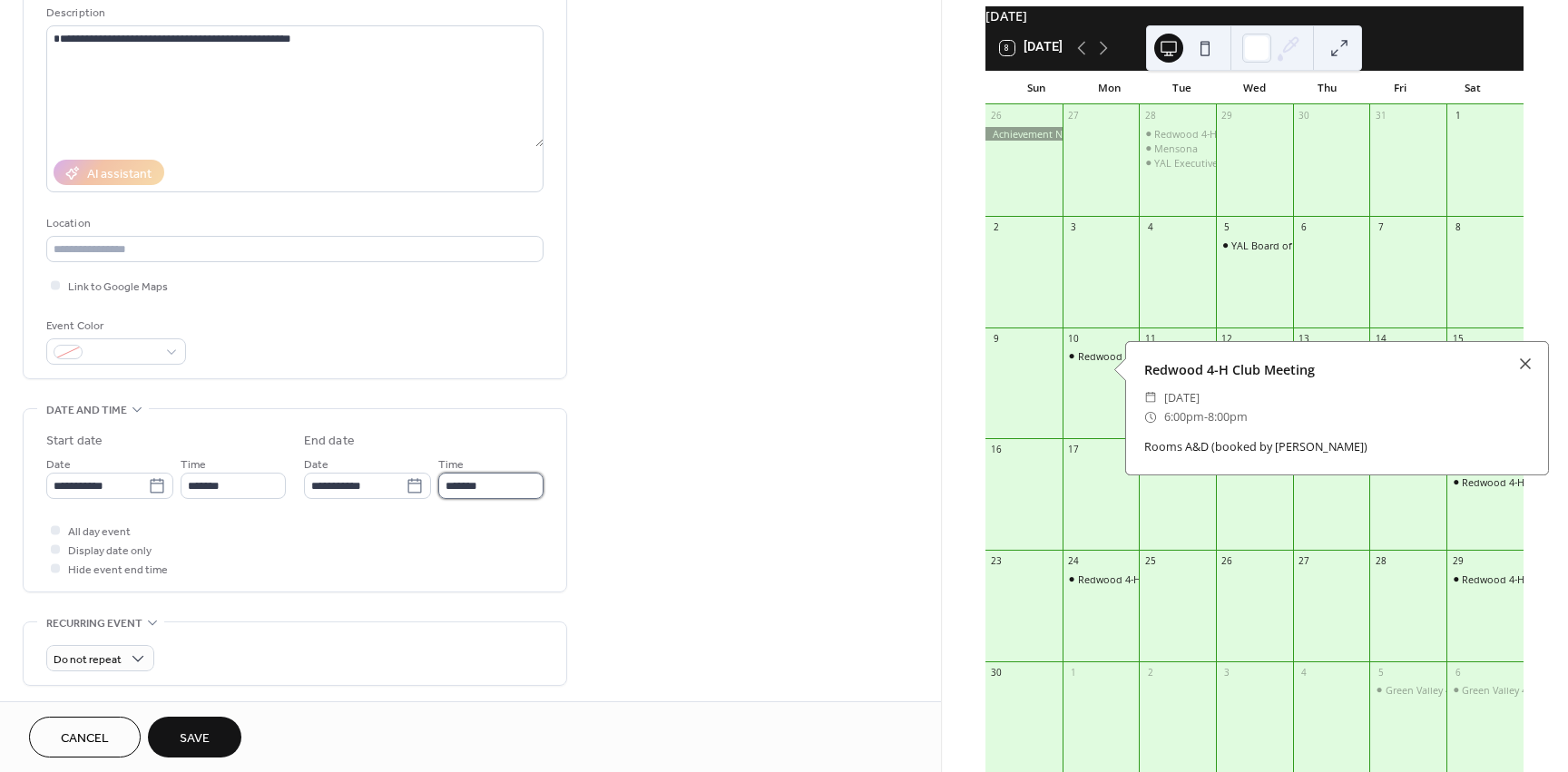 click on "*******" at bounding box center [491, 485] 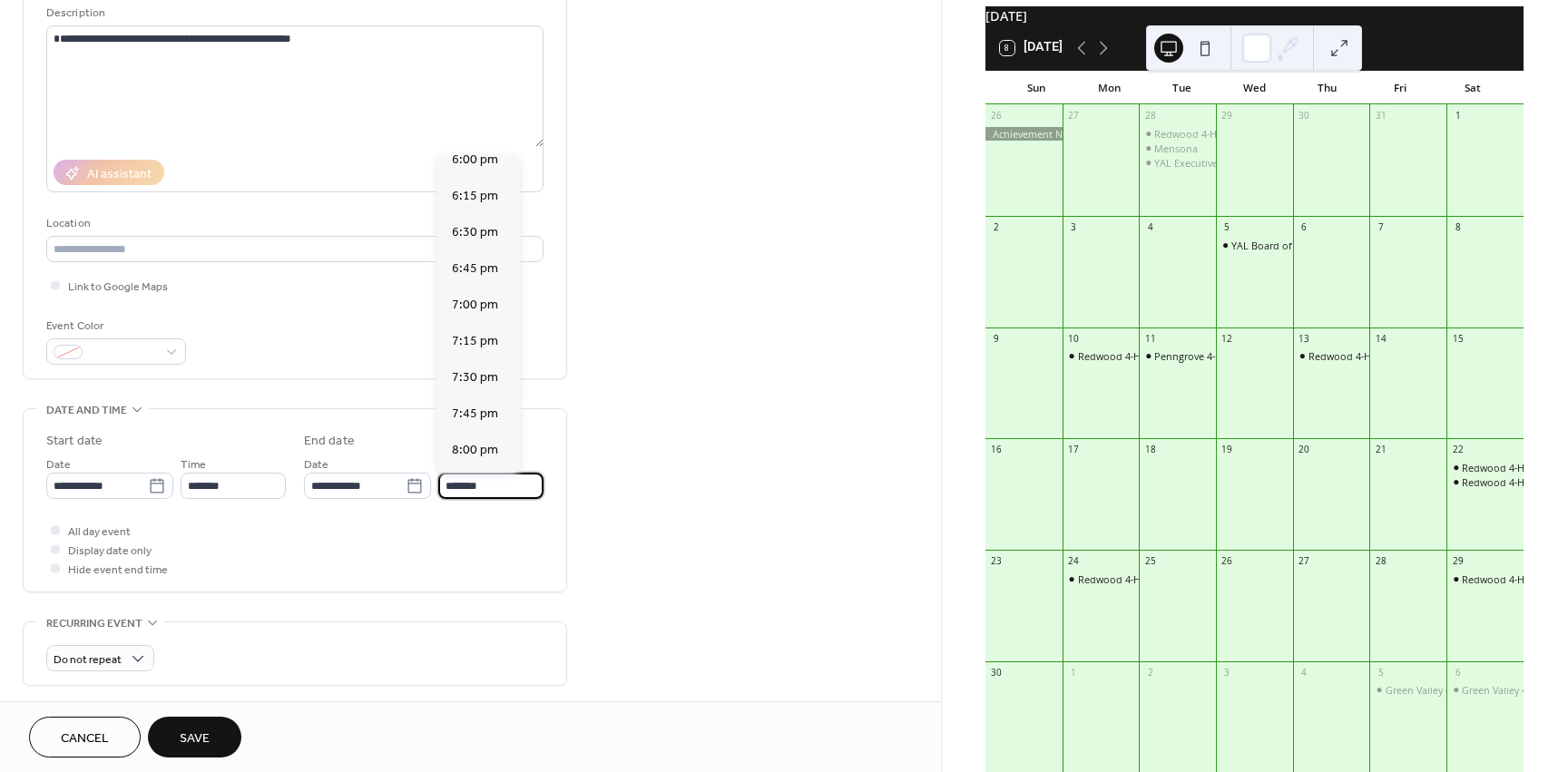 scroll, scrollTop: 272, scrollLeft: 0, axis: vertical 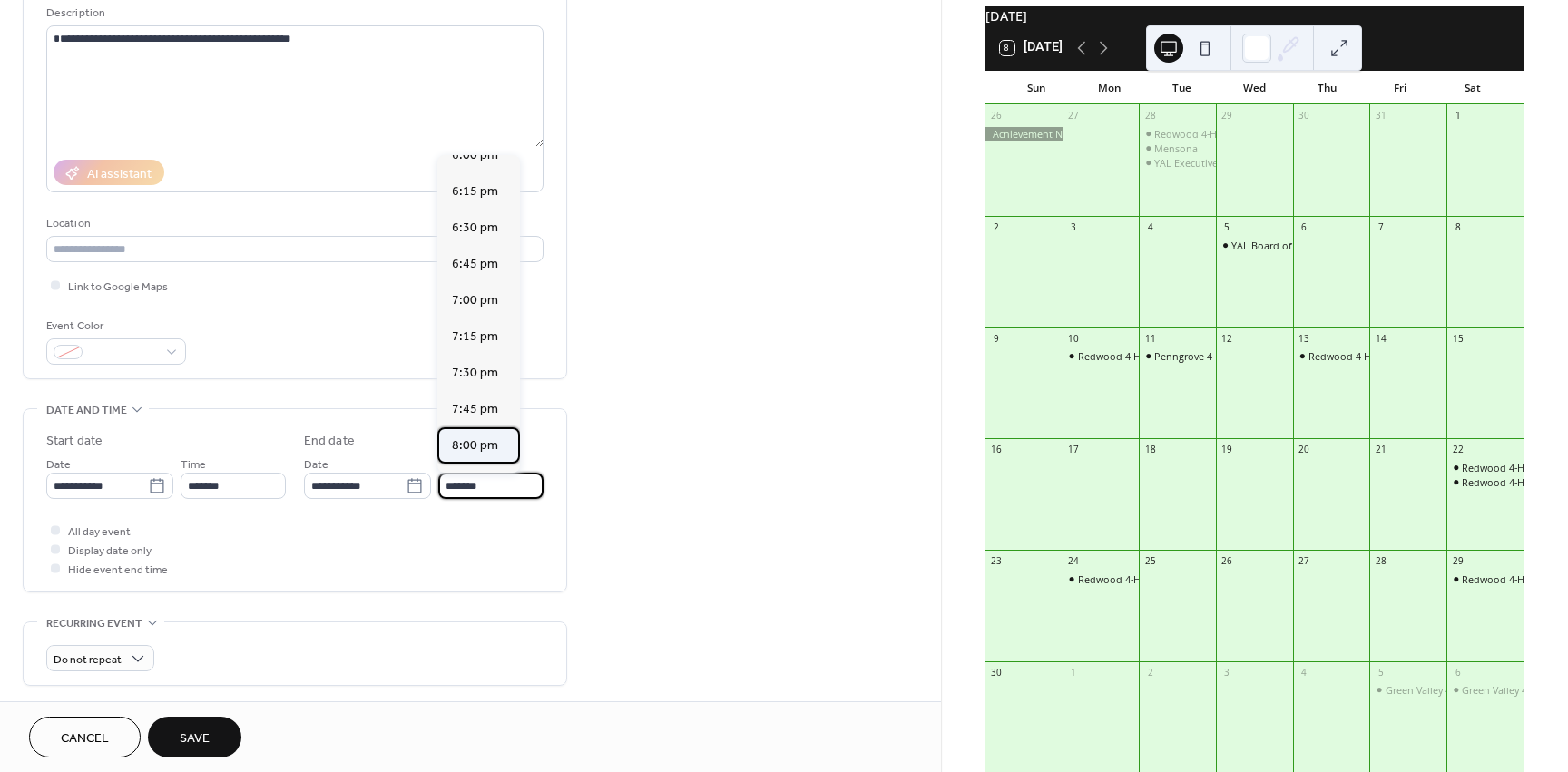 click on "8:00 pm" at bounding box center (475, 445) 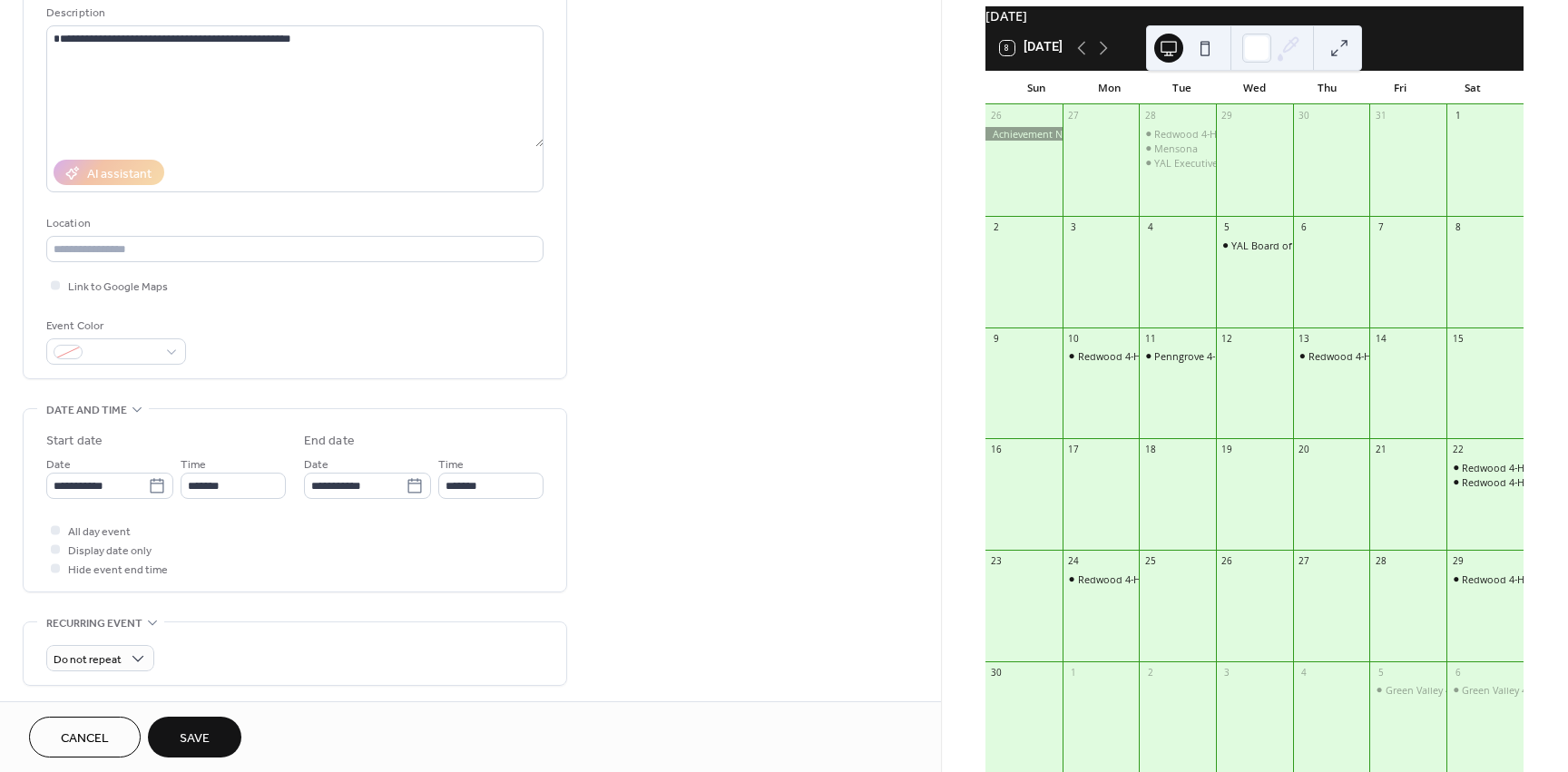 type on "*******" 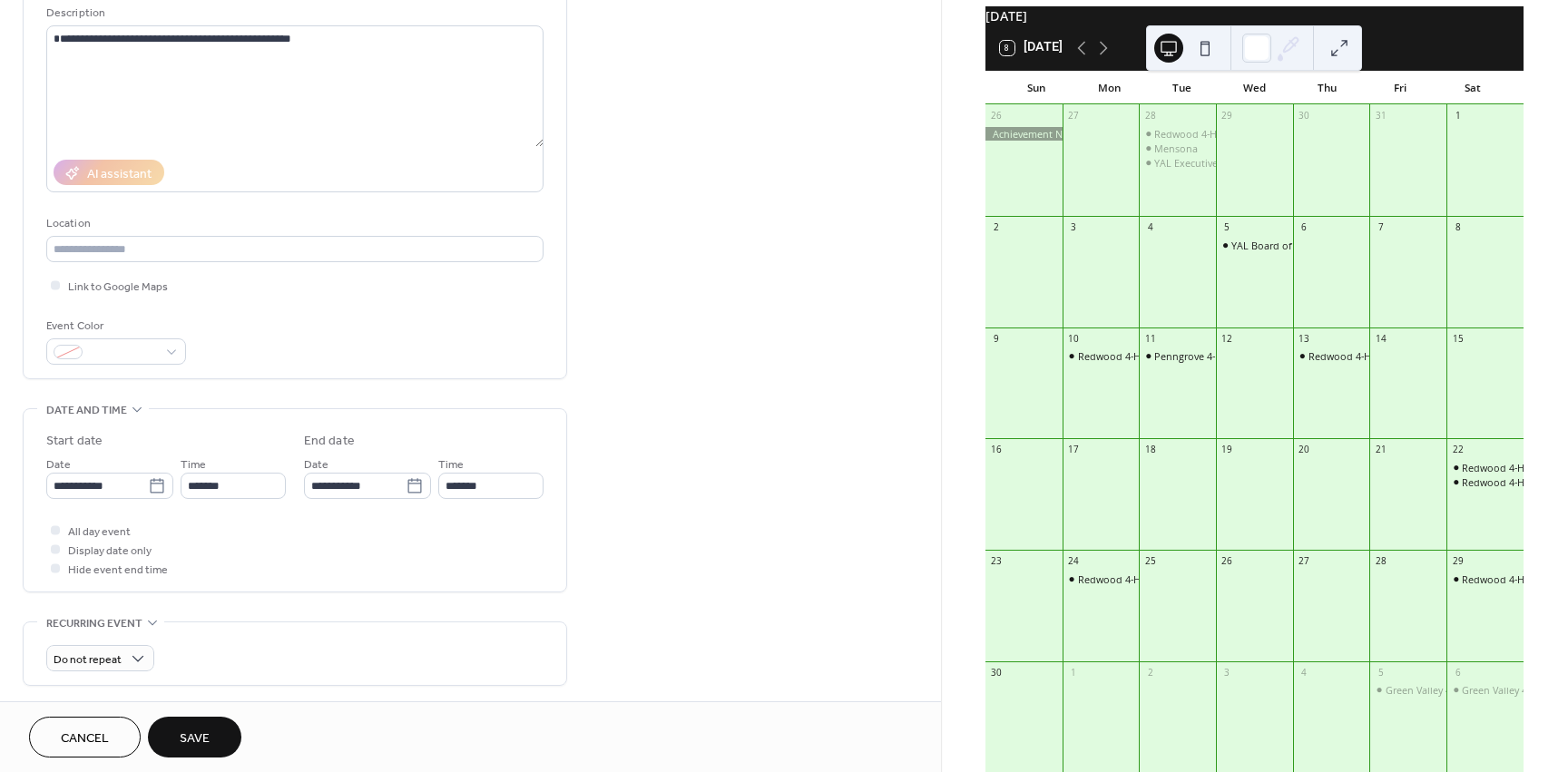 click on "Save" at bounding box center [194, 738] 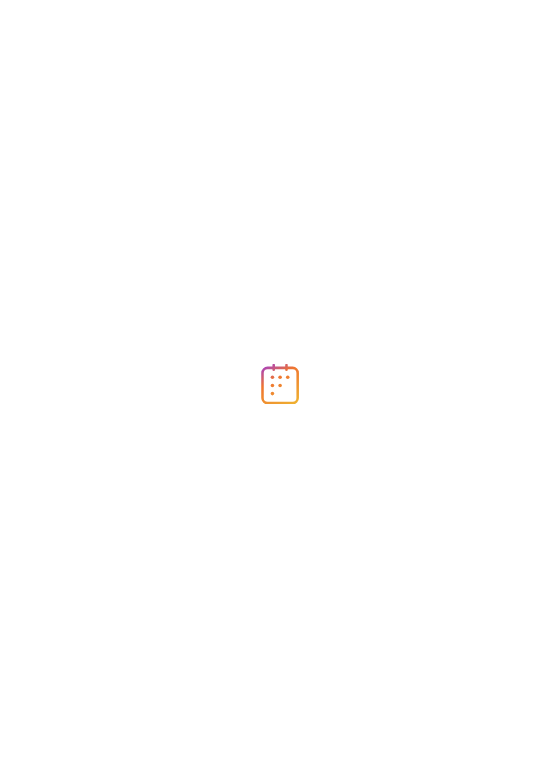 scroll, scrollTop: 0, scrollLeft: 0, axis: both 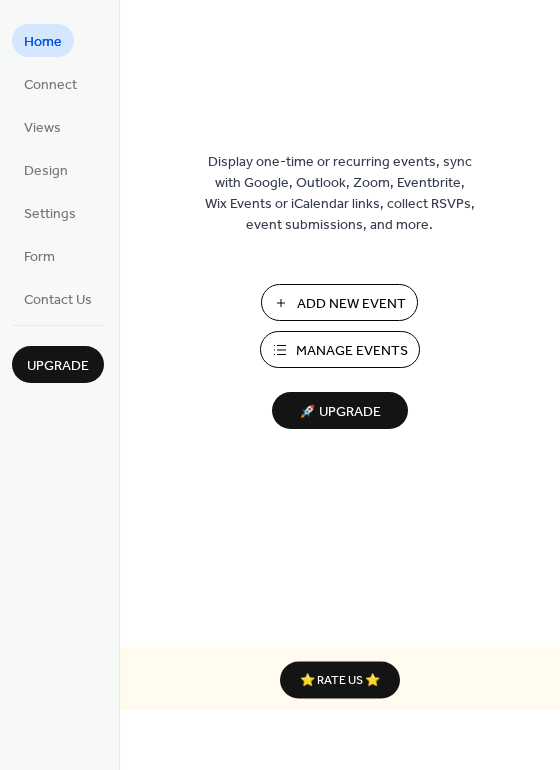 click on "Manage Events" at bounding box center (352, 351) 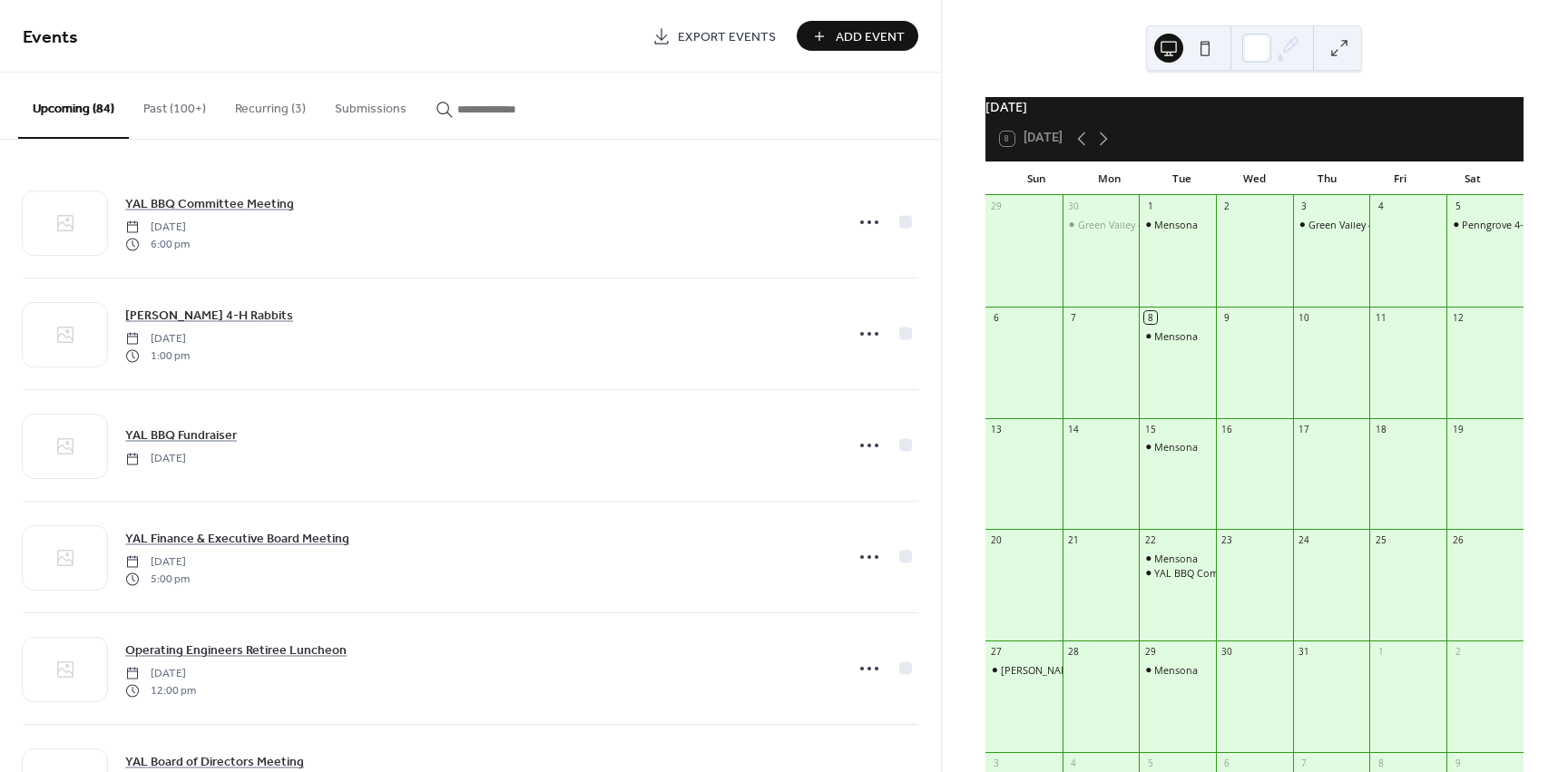 scroll, scrollTop: 0, scrollLeft: 0, axis: both 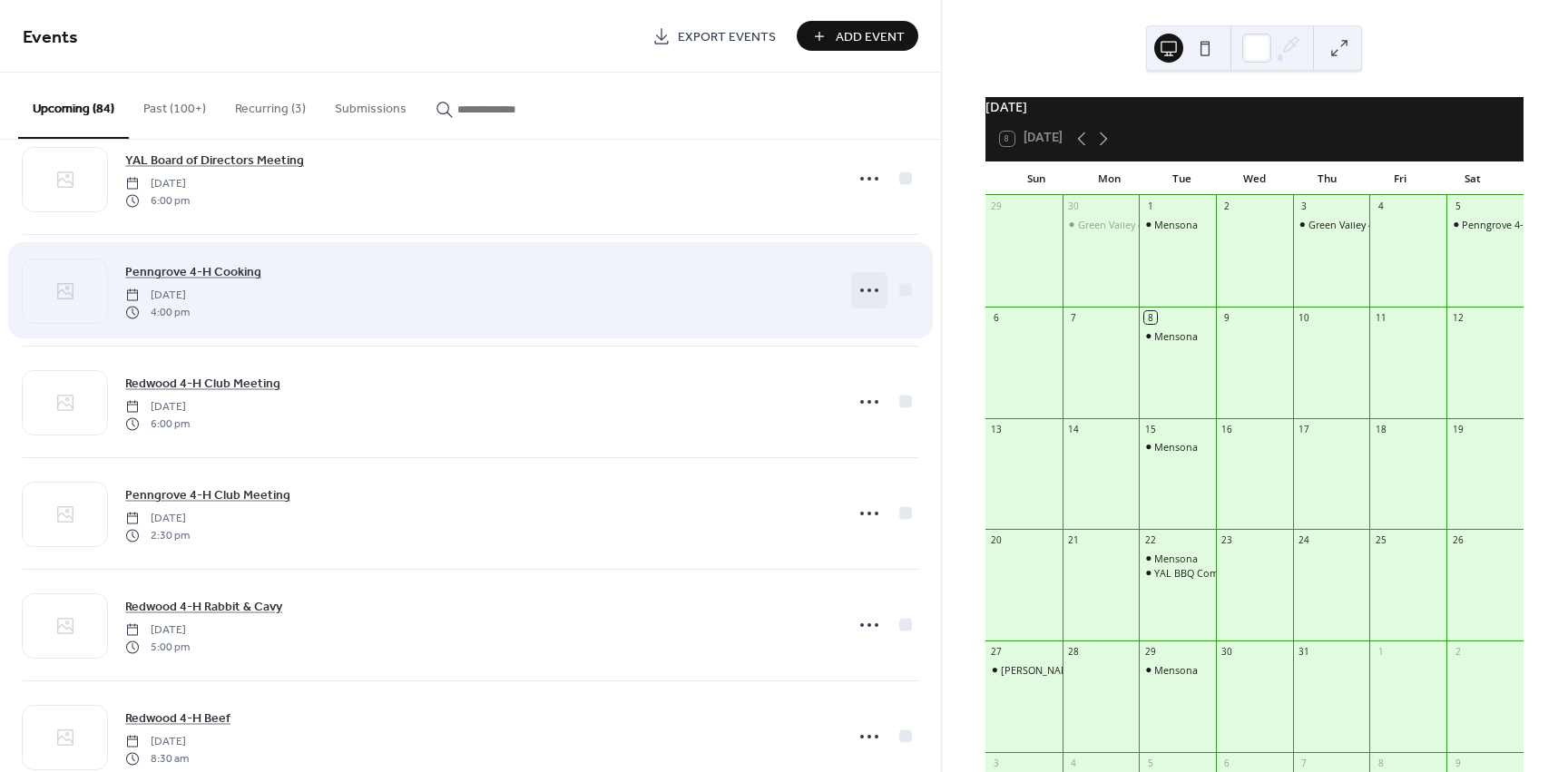 click 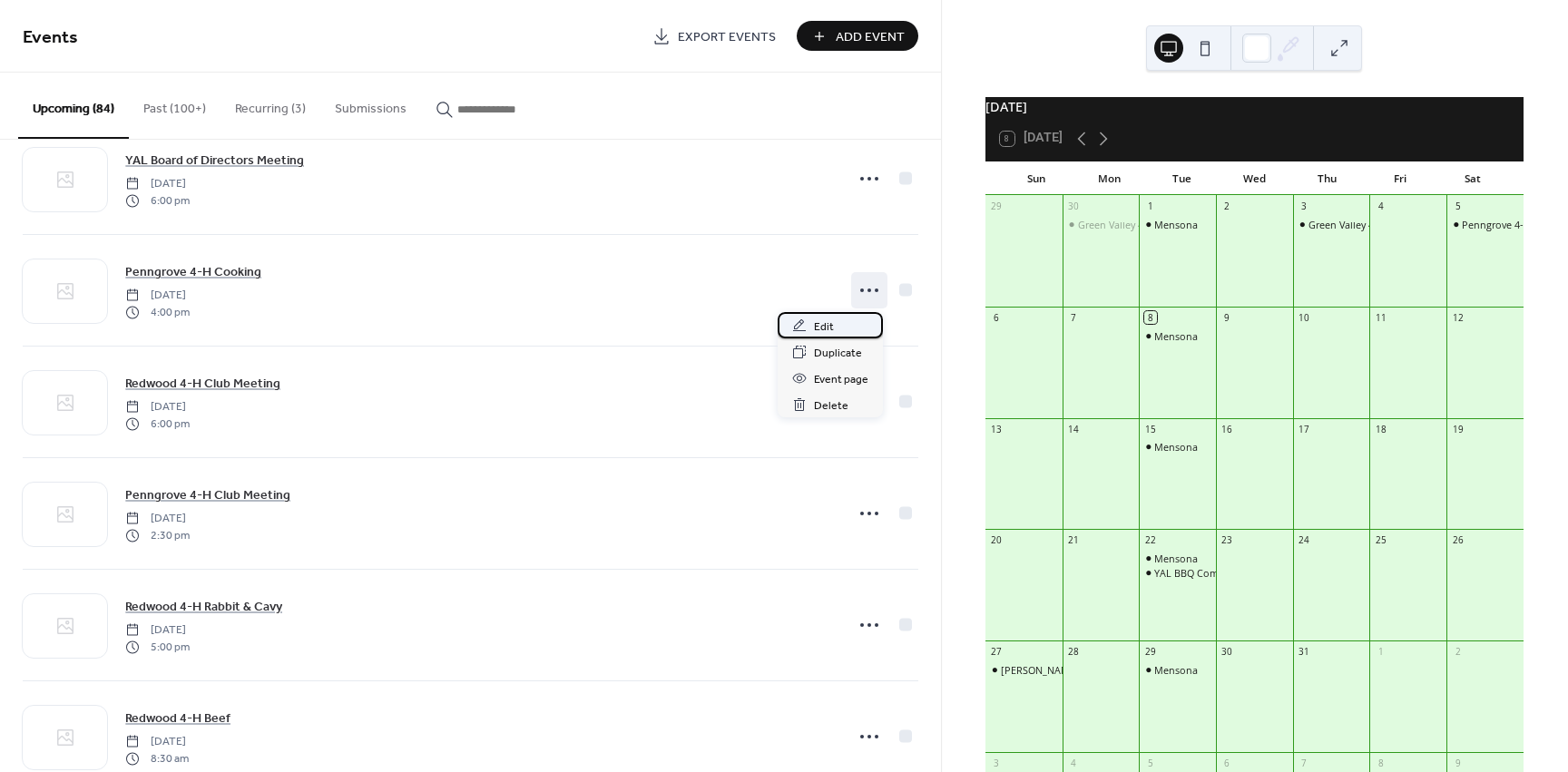 click on "Edit" at bounding box center [824, 327] 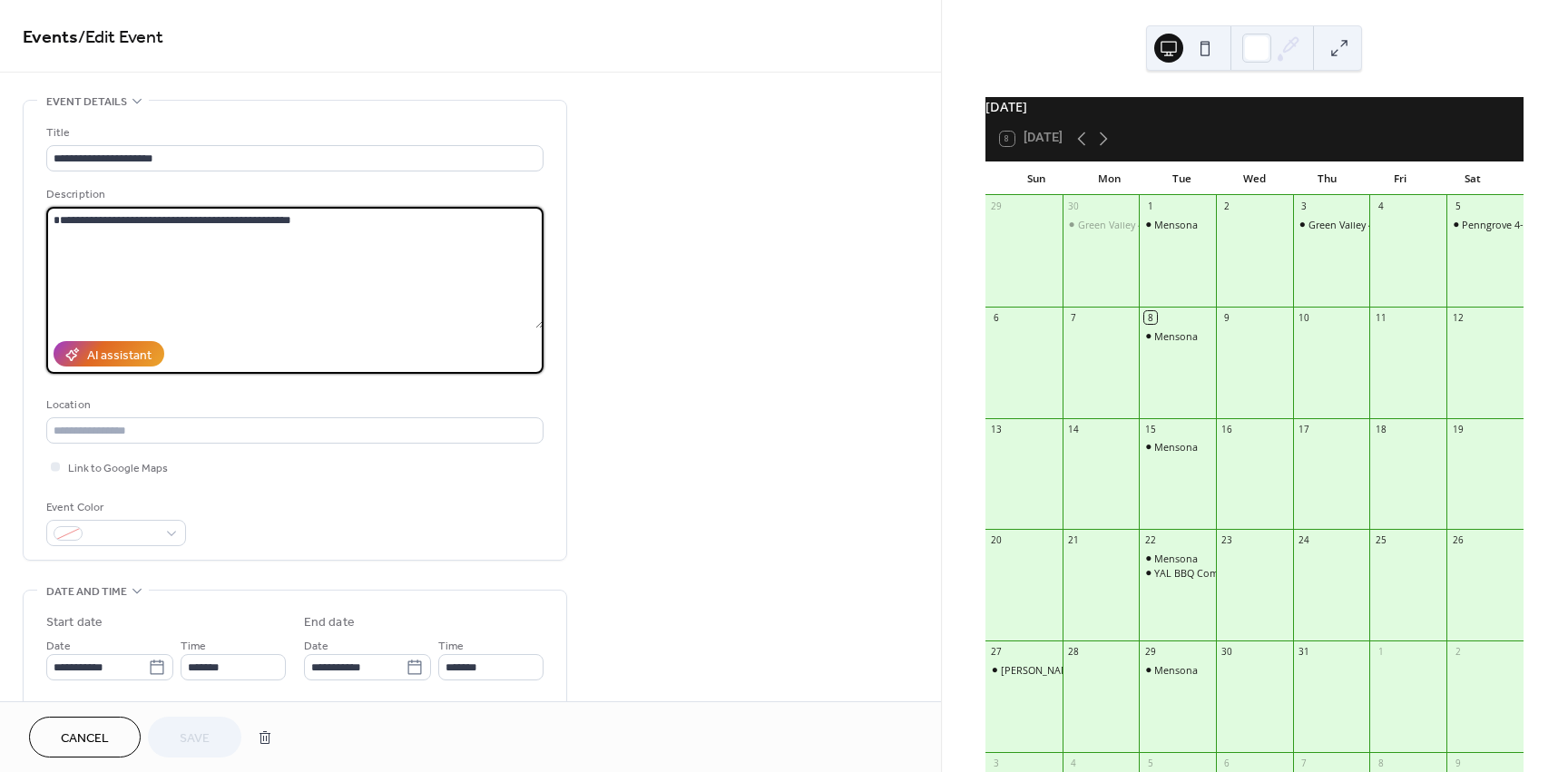 drag, startPoint x: 119, startPoint y: 219, endPoint x: 37, endPoint y: 220, distance: 82.0061 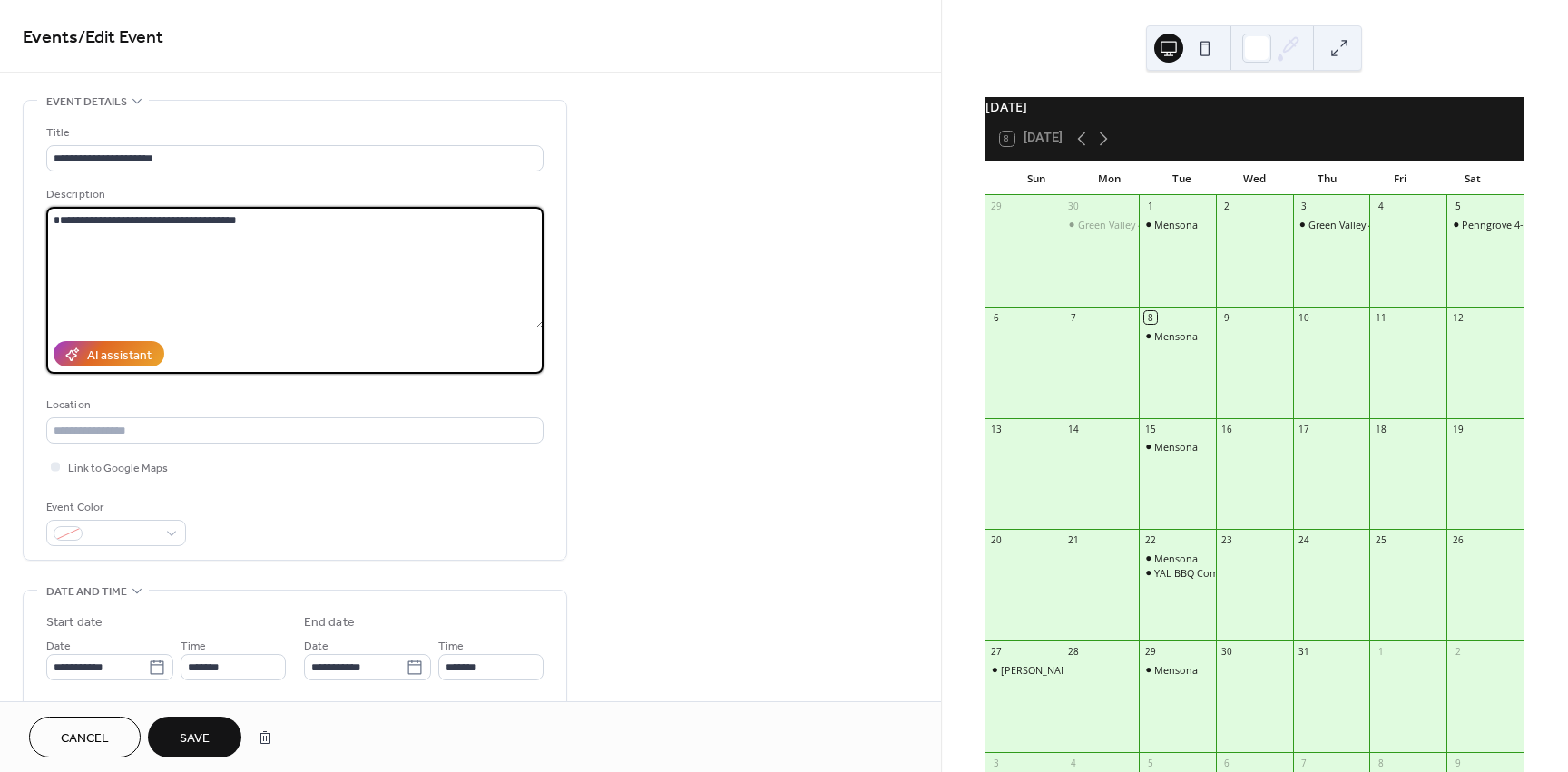 click on "**********" at bounding box center [295, 268] 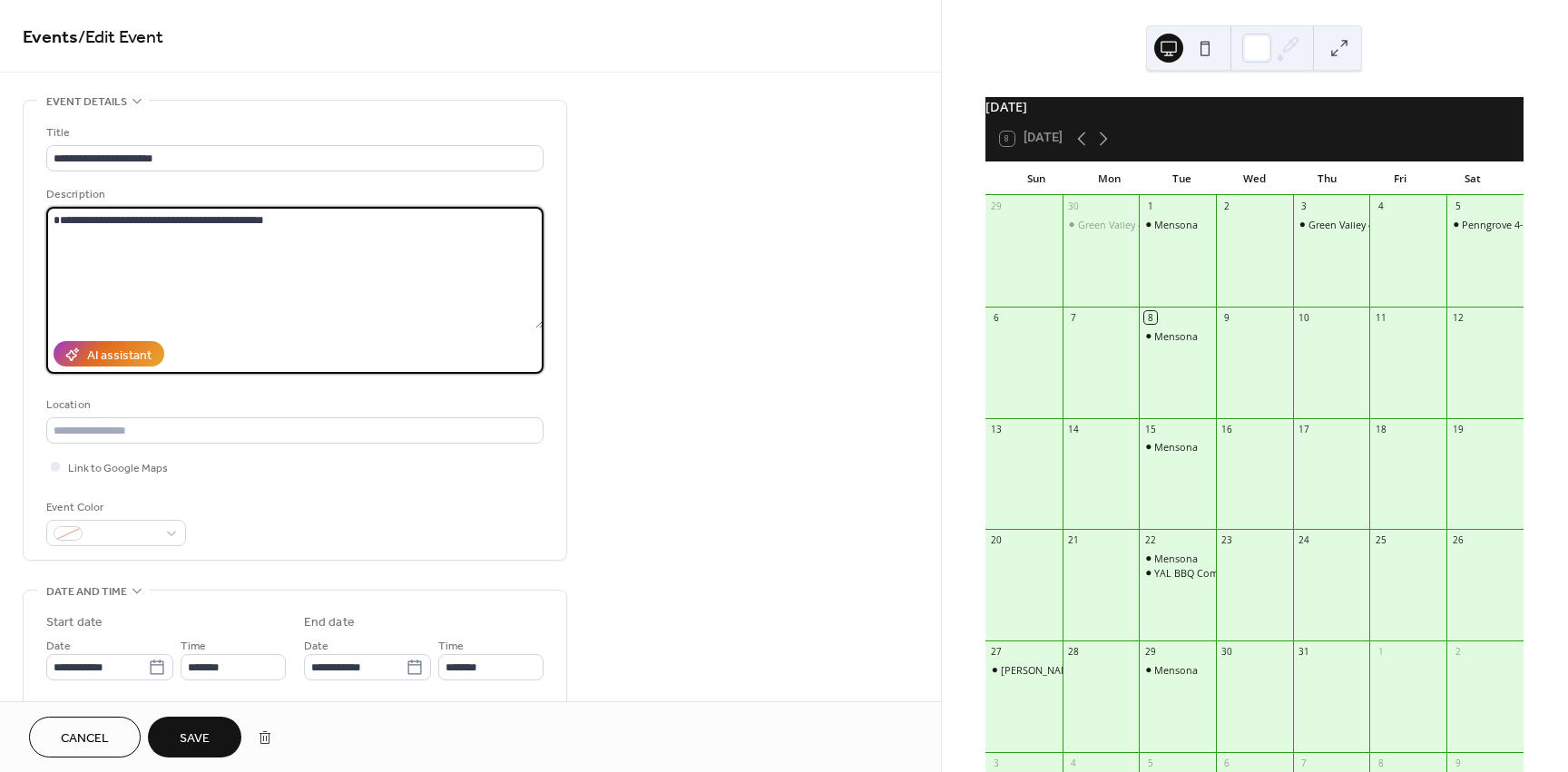 type on "**********" 